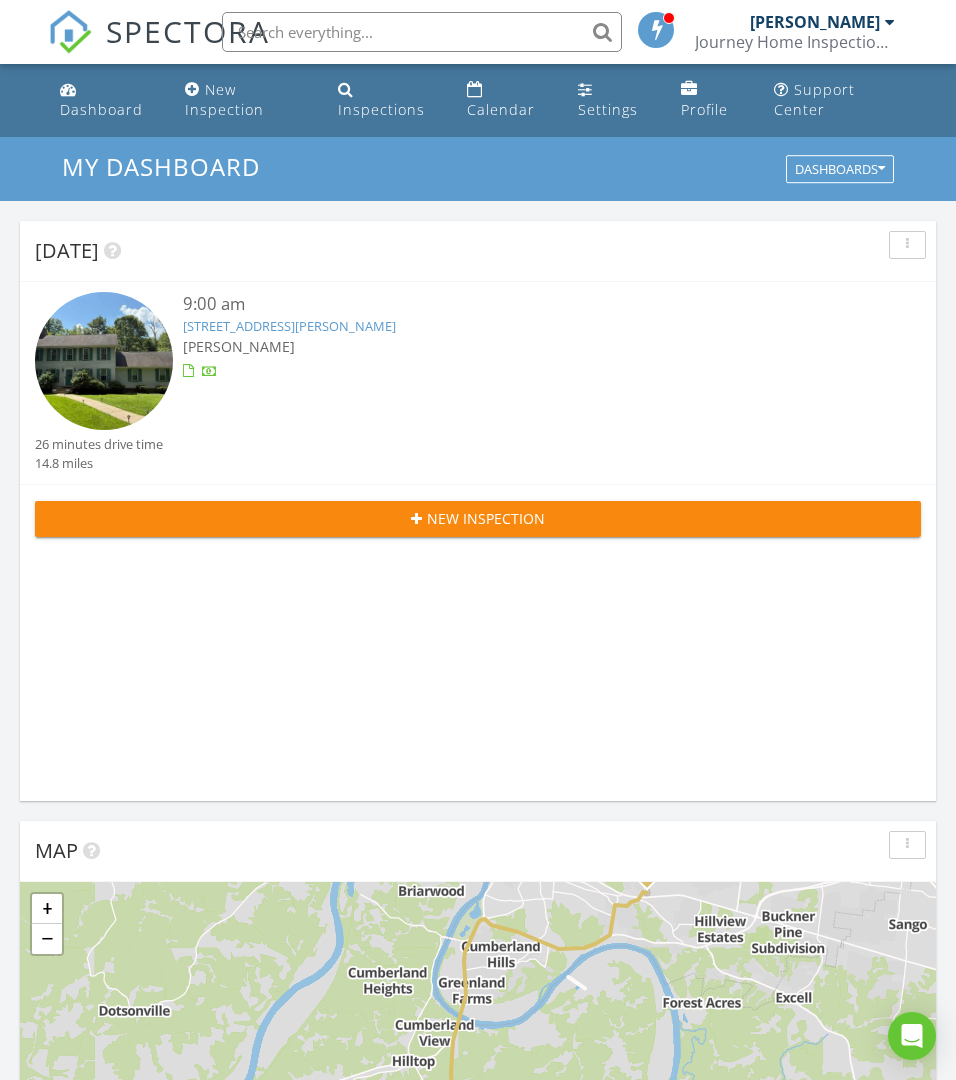 scroll, scrollTop: 1076, scrollLeft: 0, axis: vertical 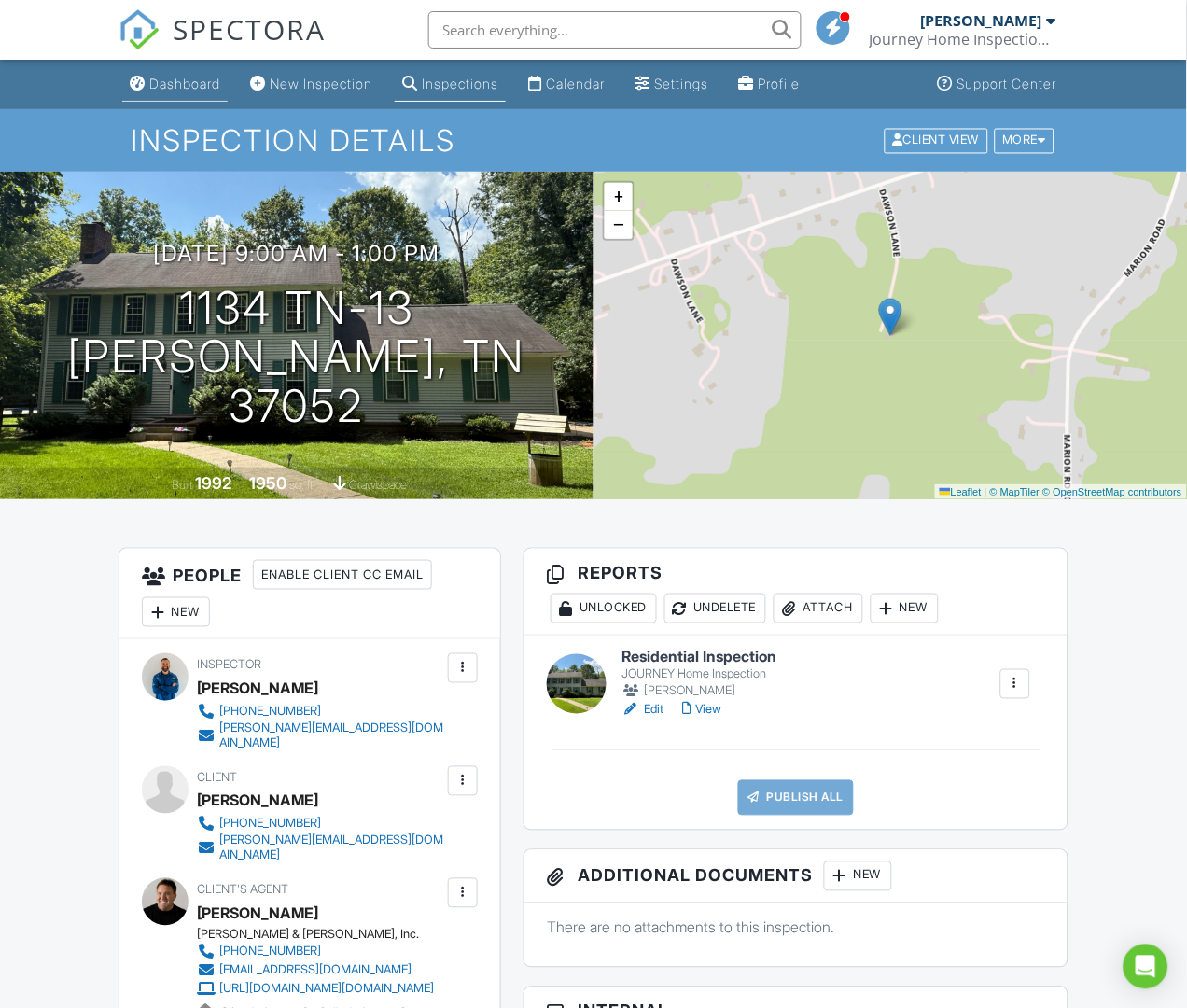 click on "Dashboard" at bounding box center (185, 83) 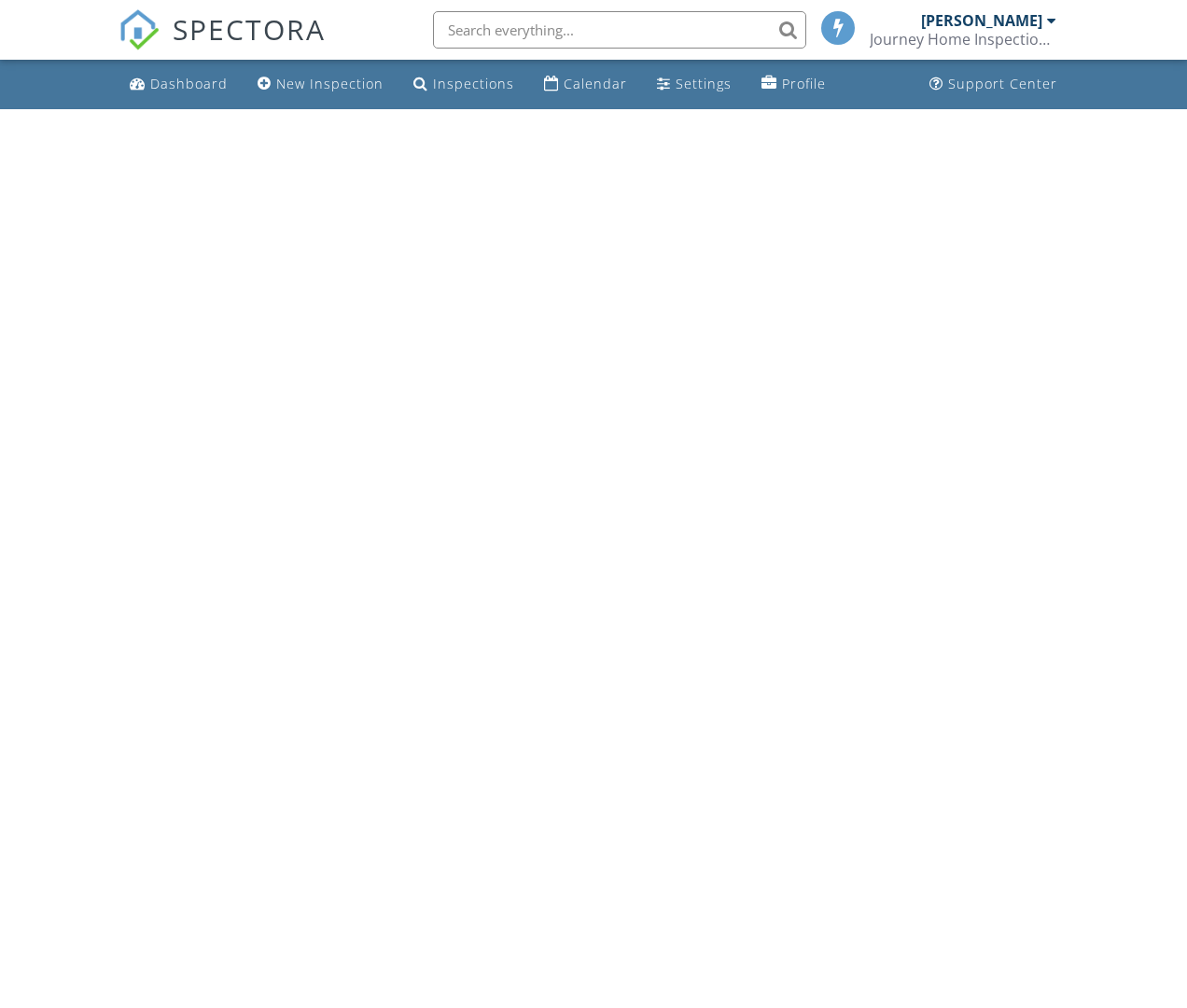 scroll, scrollTop: 0, scrollLeft: 0, axis: both 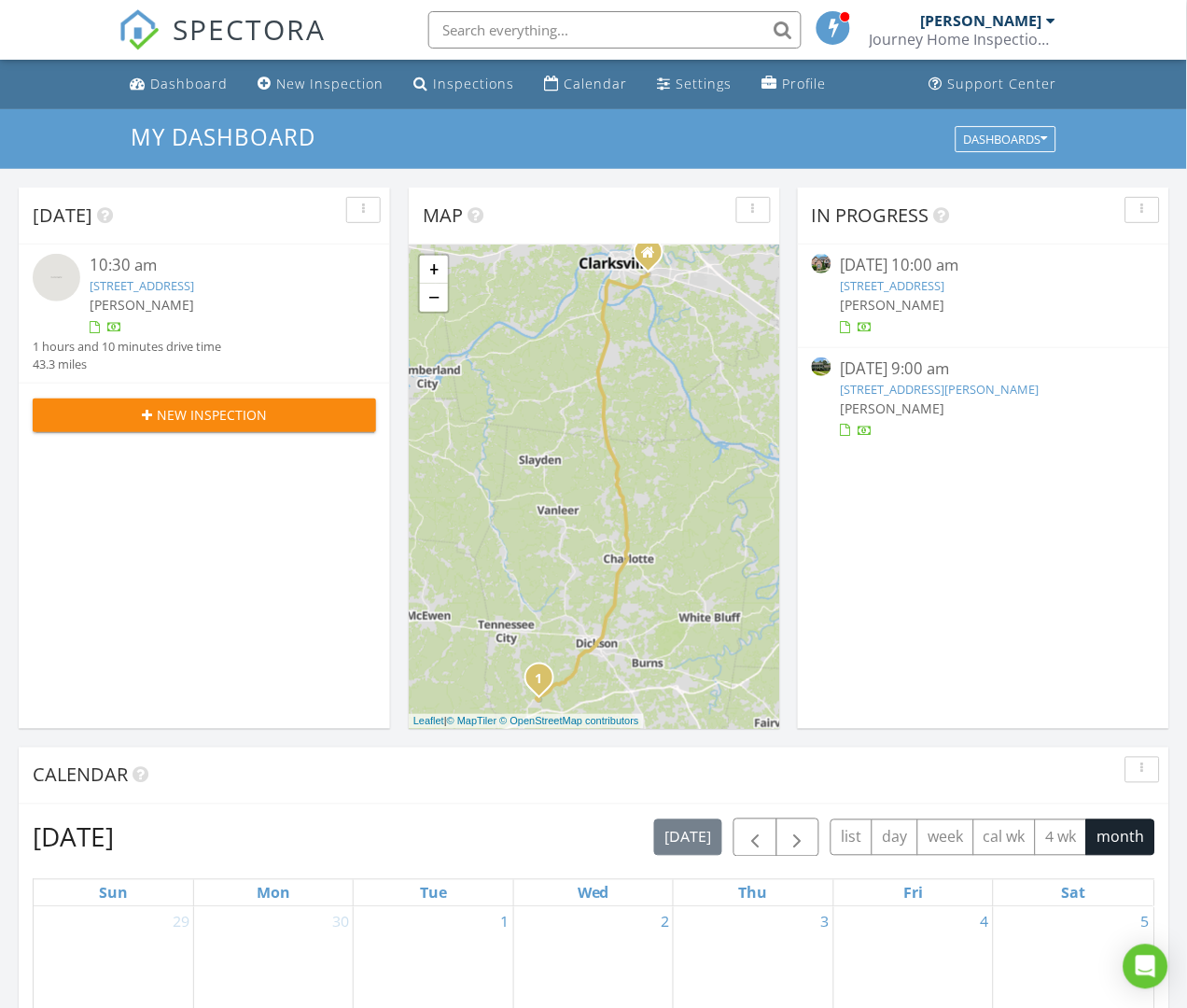 click on "152 Yorkshire Dr , Clarksville, TN 37043" at bounding box center [893, 286] 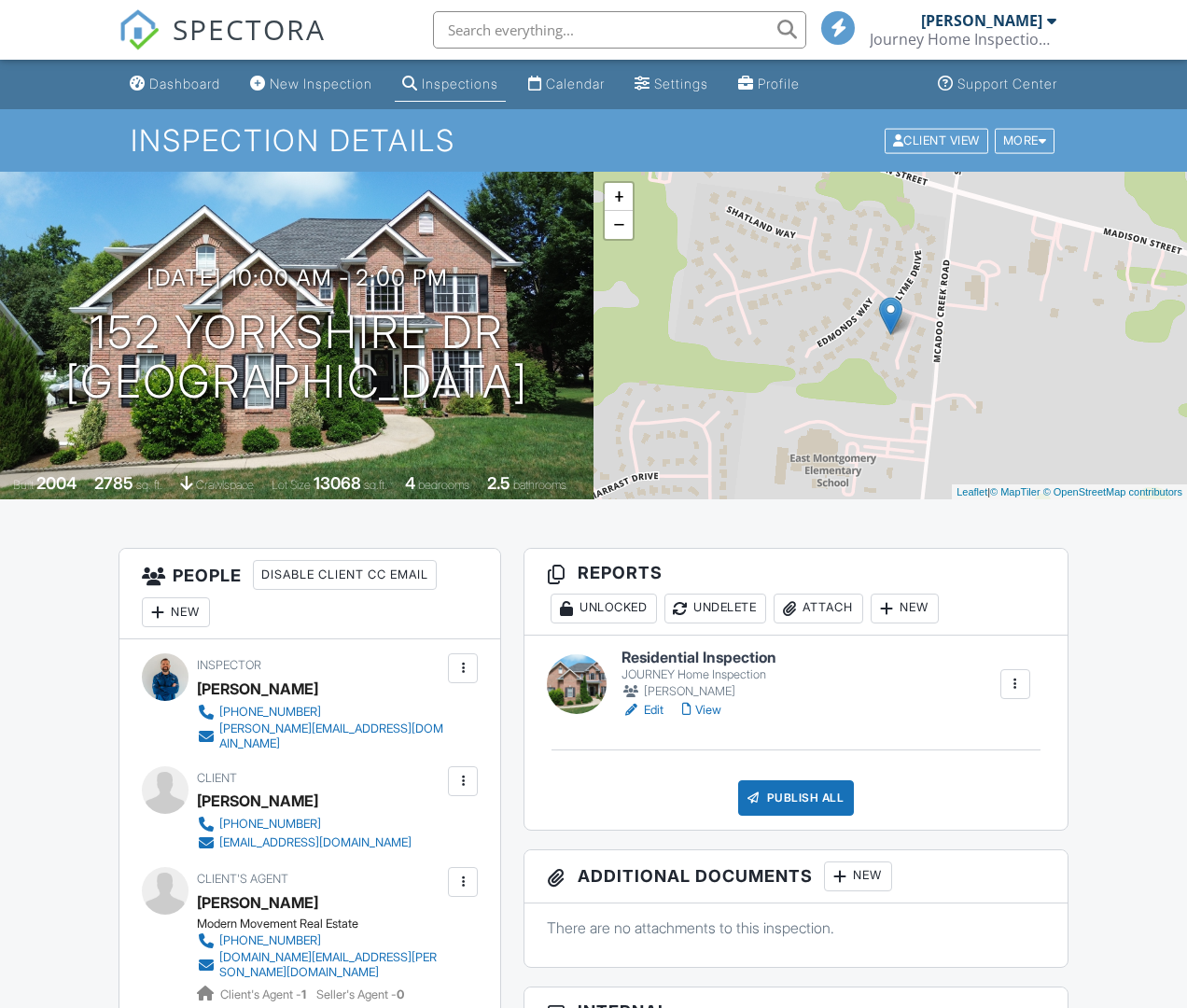 scroll, scrollTop: 0, scrollLeft: 0, axis: both 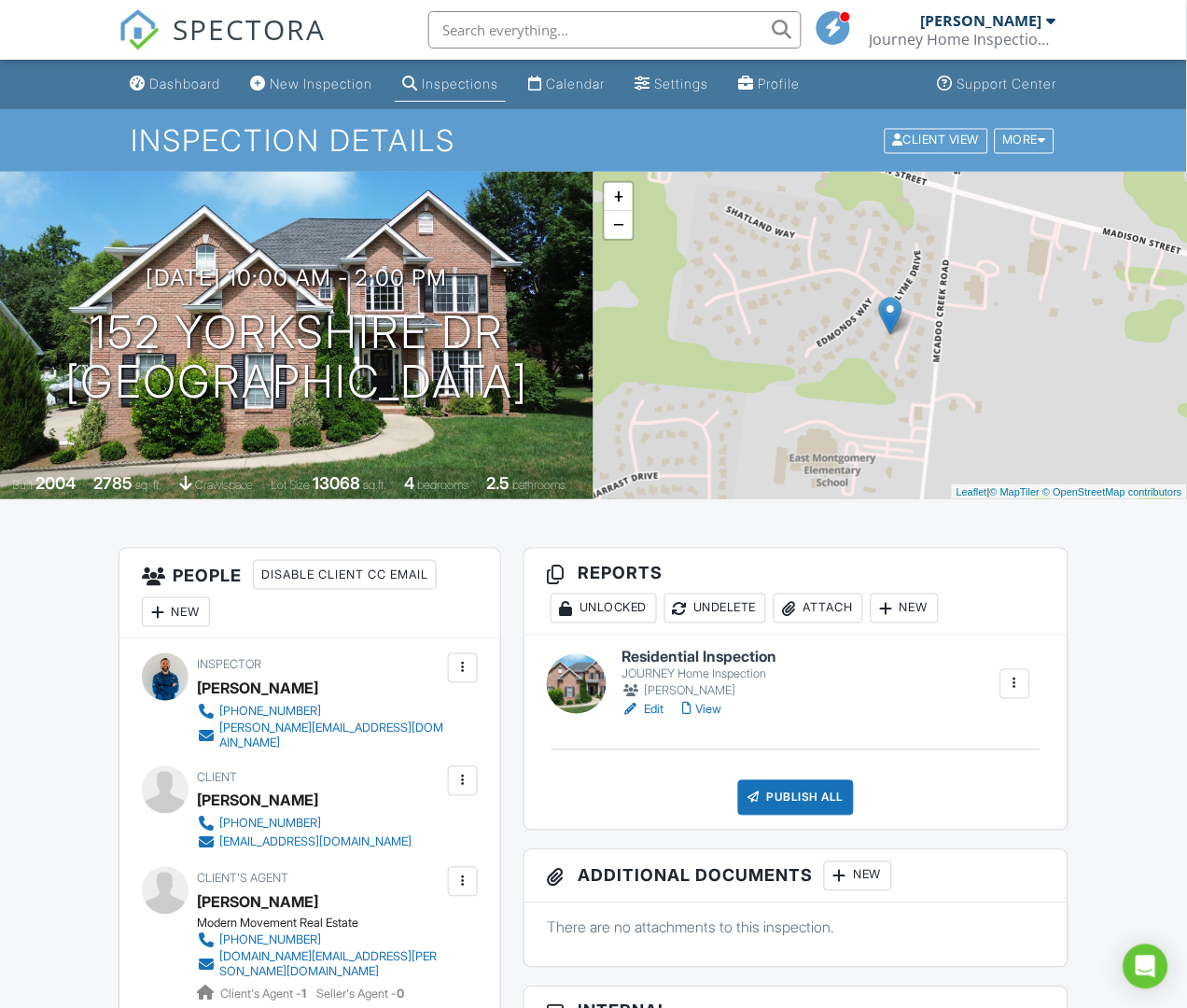 click at bounding box center [631, 710] 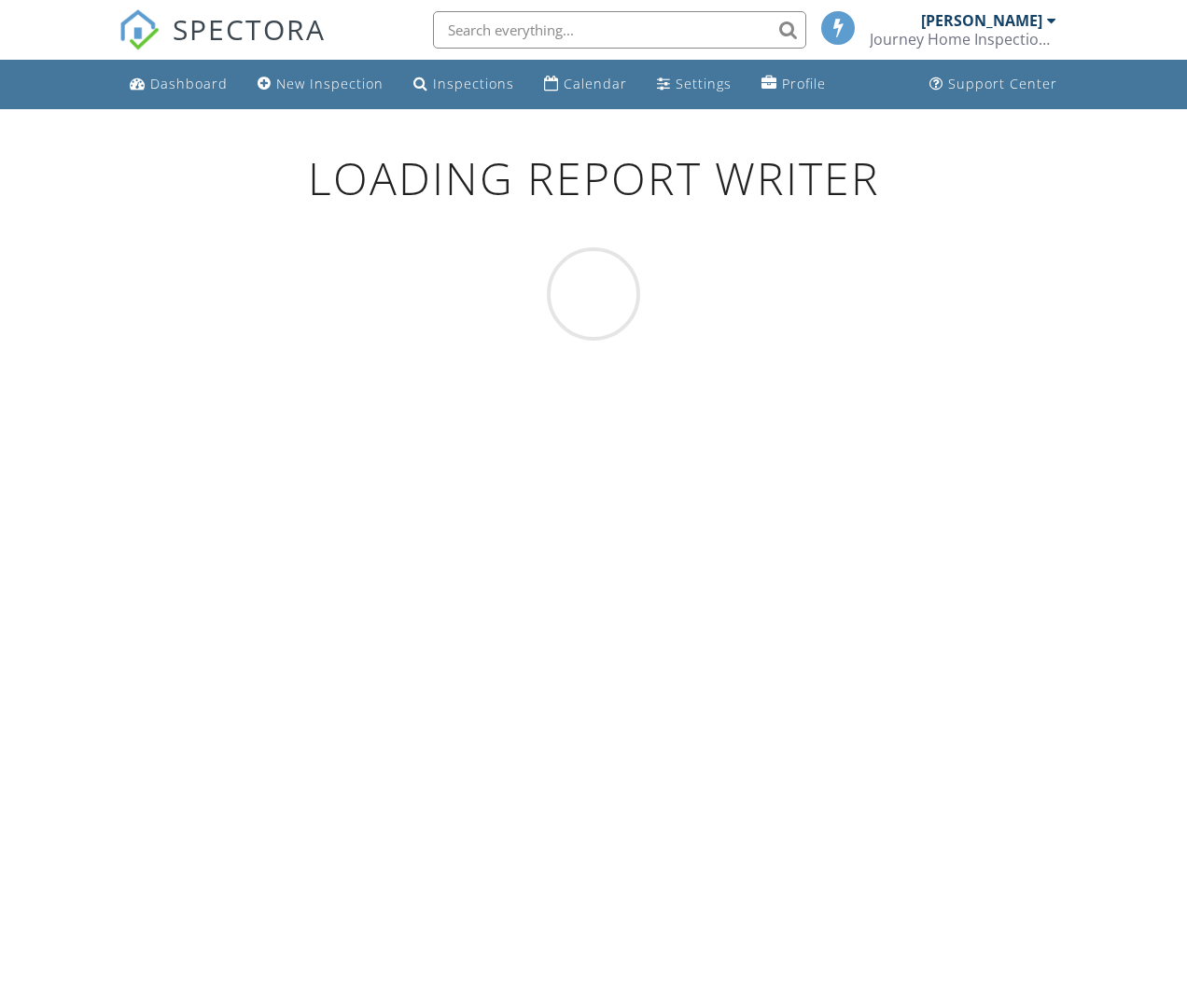 scroll, scrollTop: 0, scrollLeft: 0, axis: both 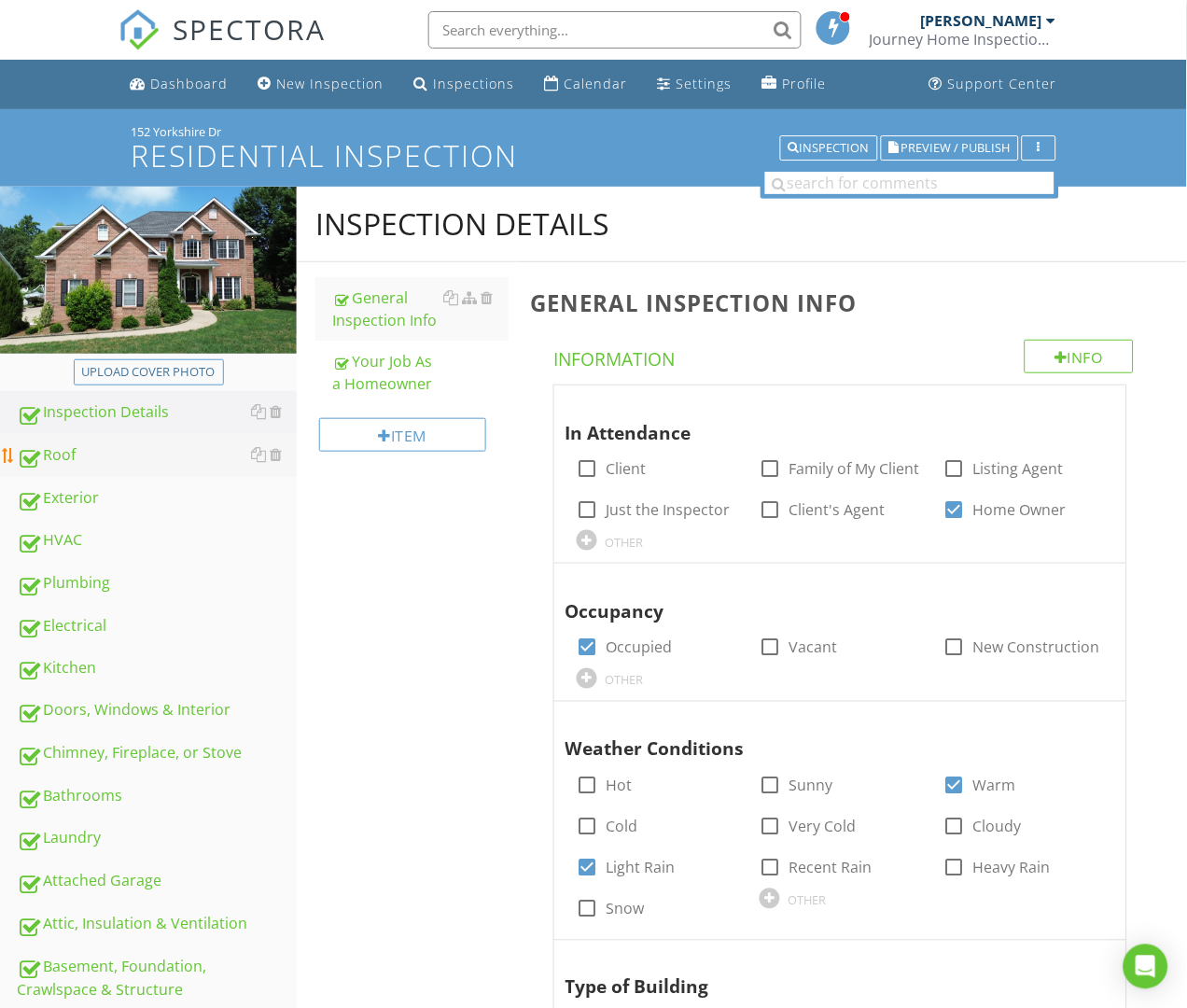 click on "Roof" at bounding box center [157, 455] 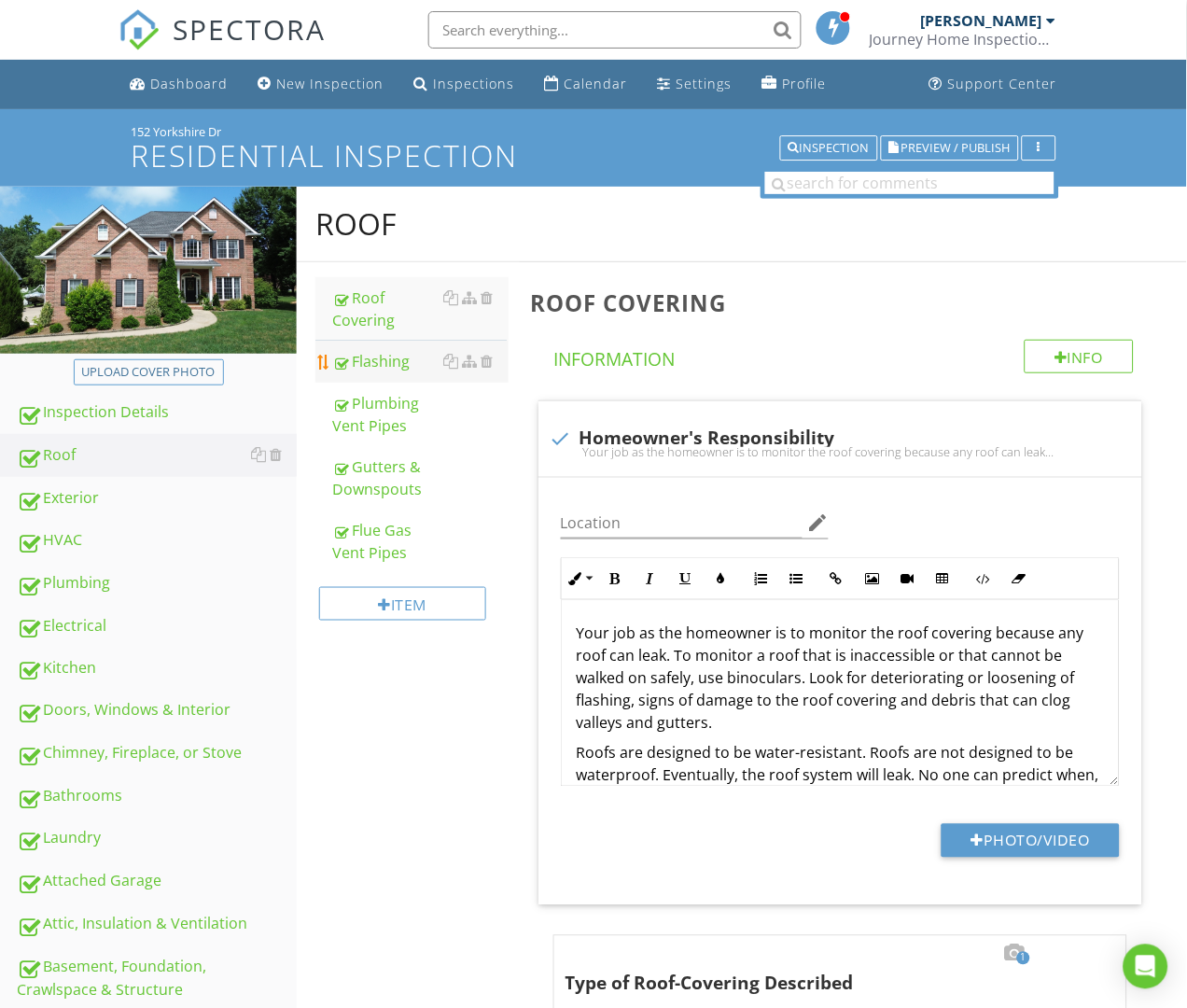 click on "Flashing" at bounding box center [420, 361] 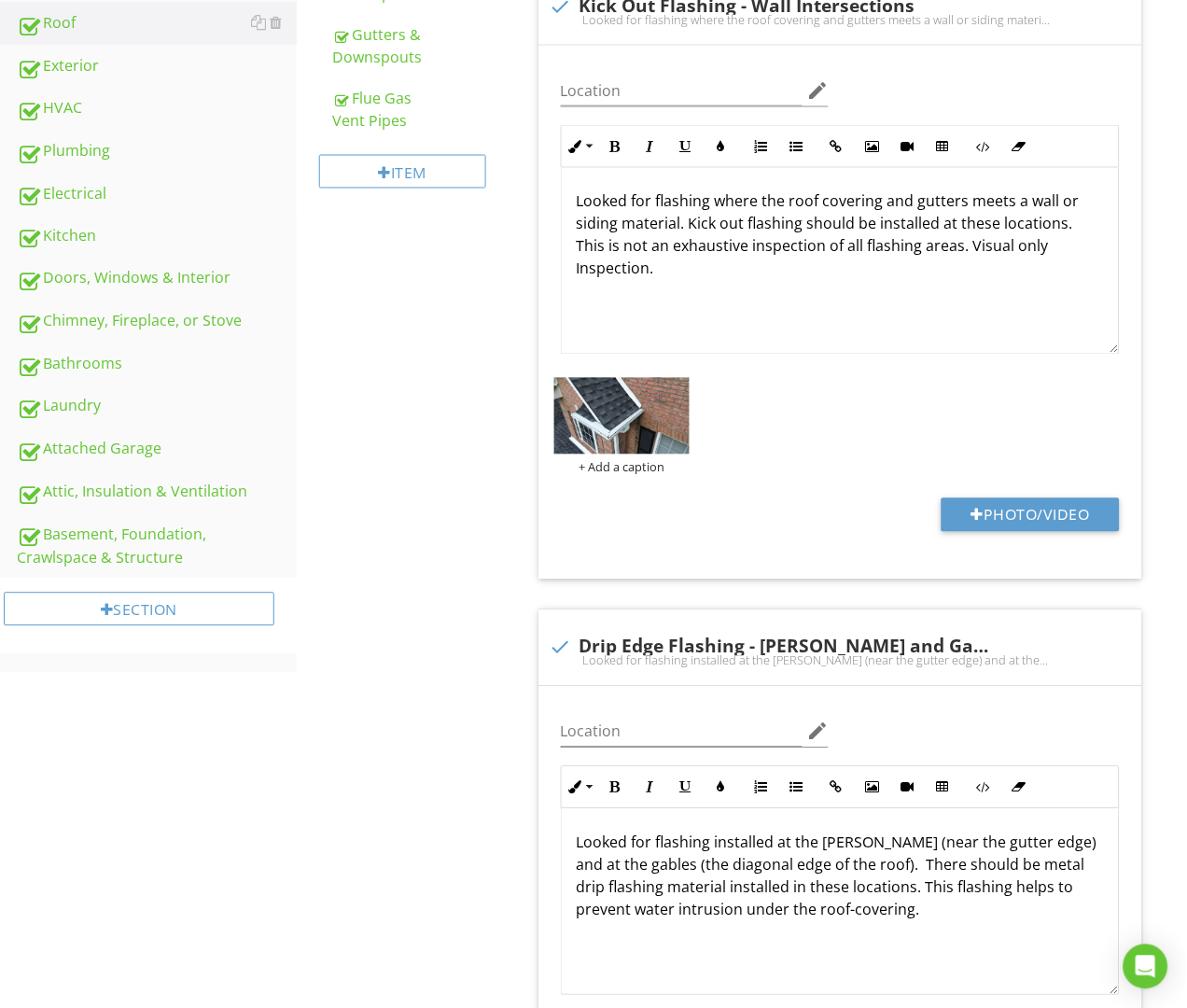scroll, scrollTop: 685, scrollLeft: 0, axis: vertical 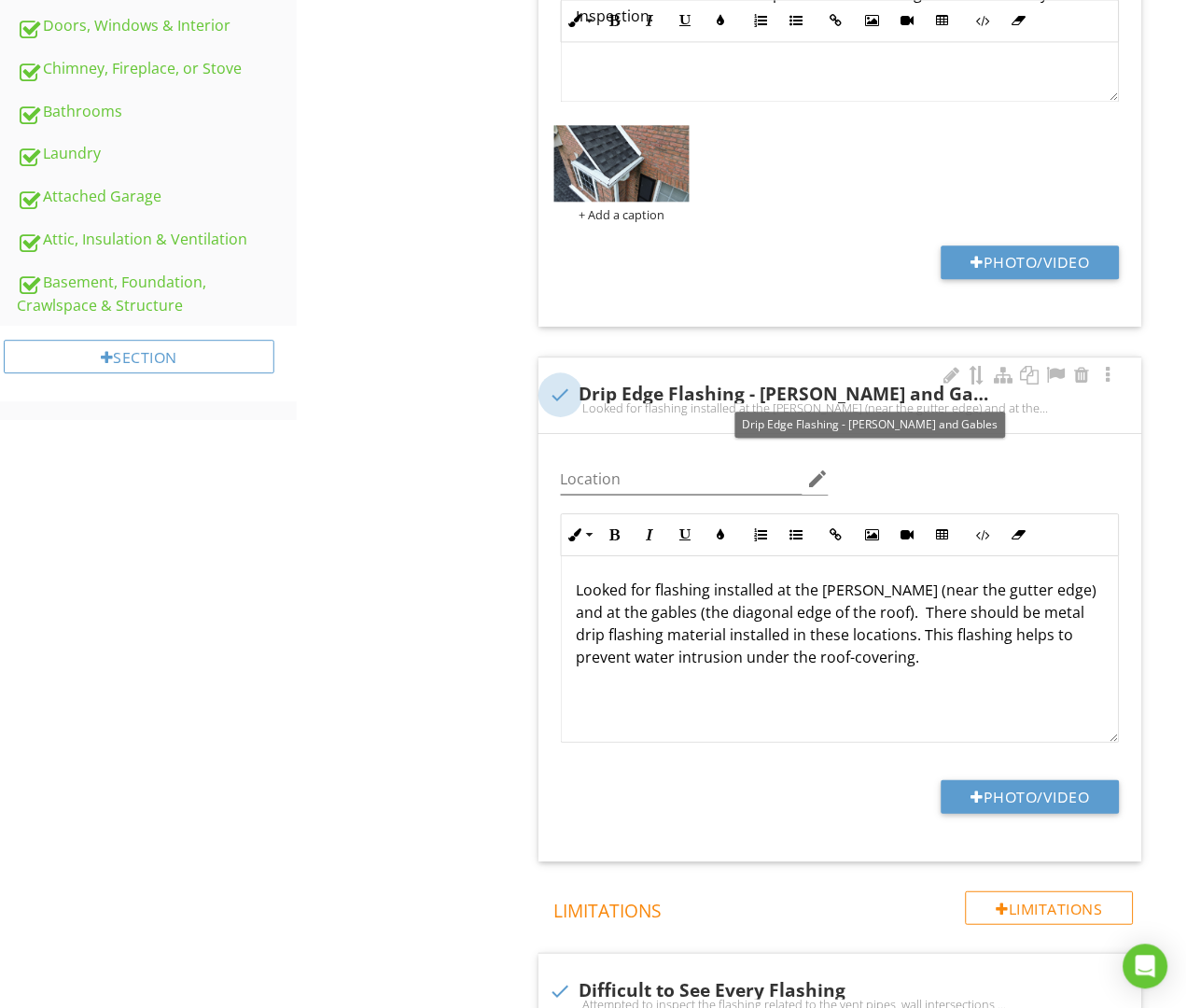 click at bounding box center [561, 395] 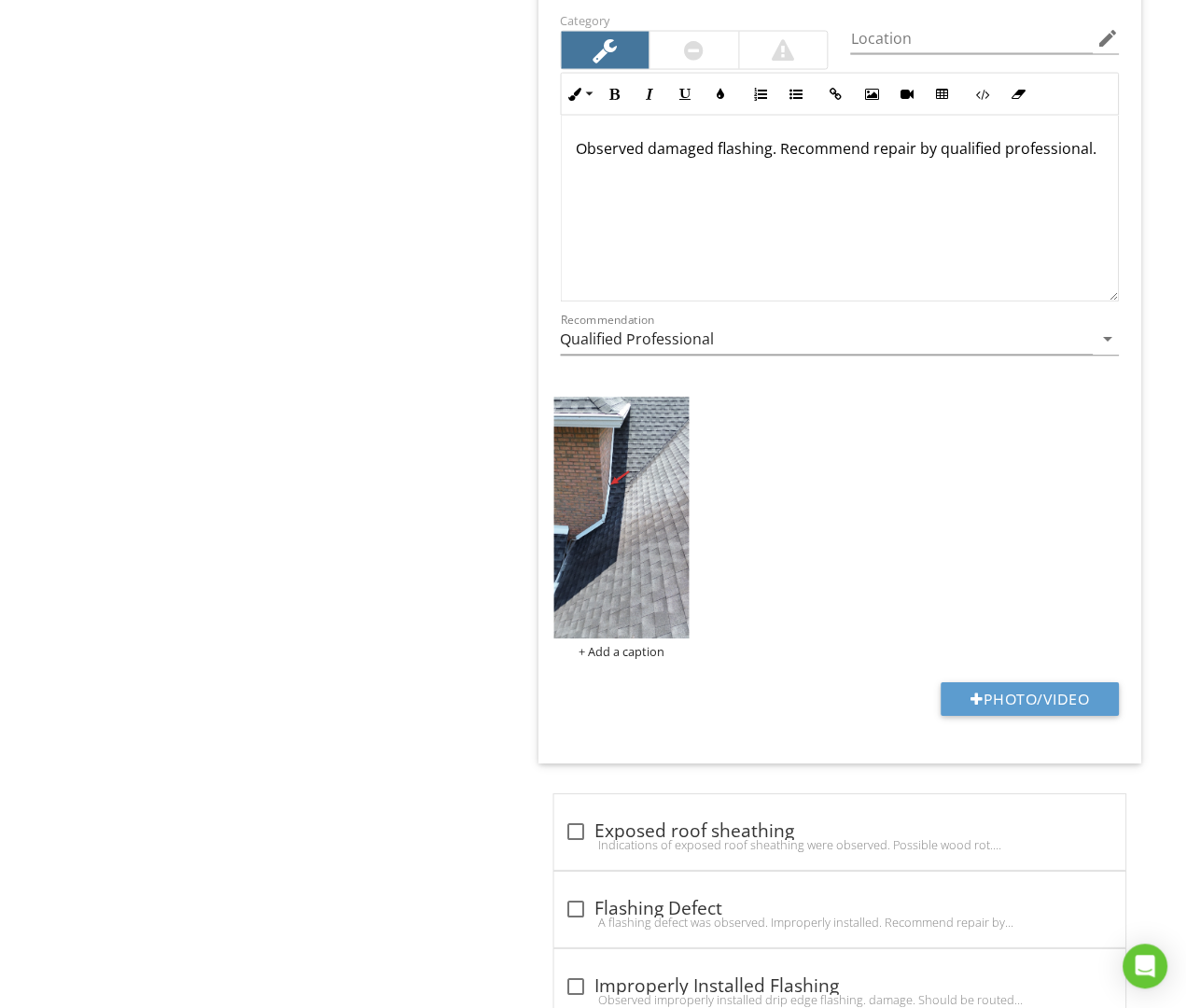 scroll, scrollTop: 3157, scrollLeft: 0, axis: vertical 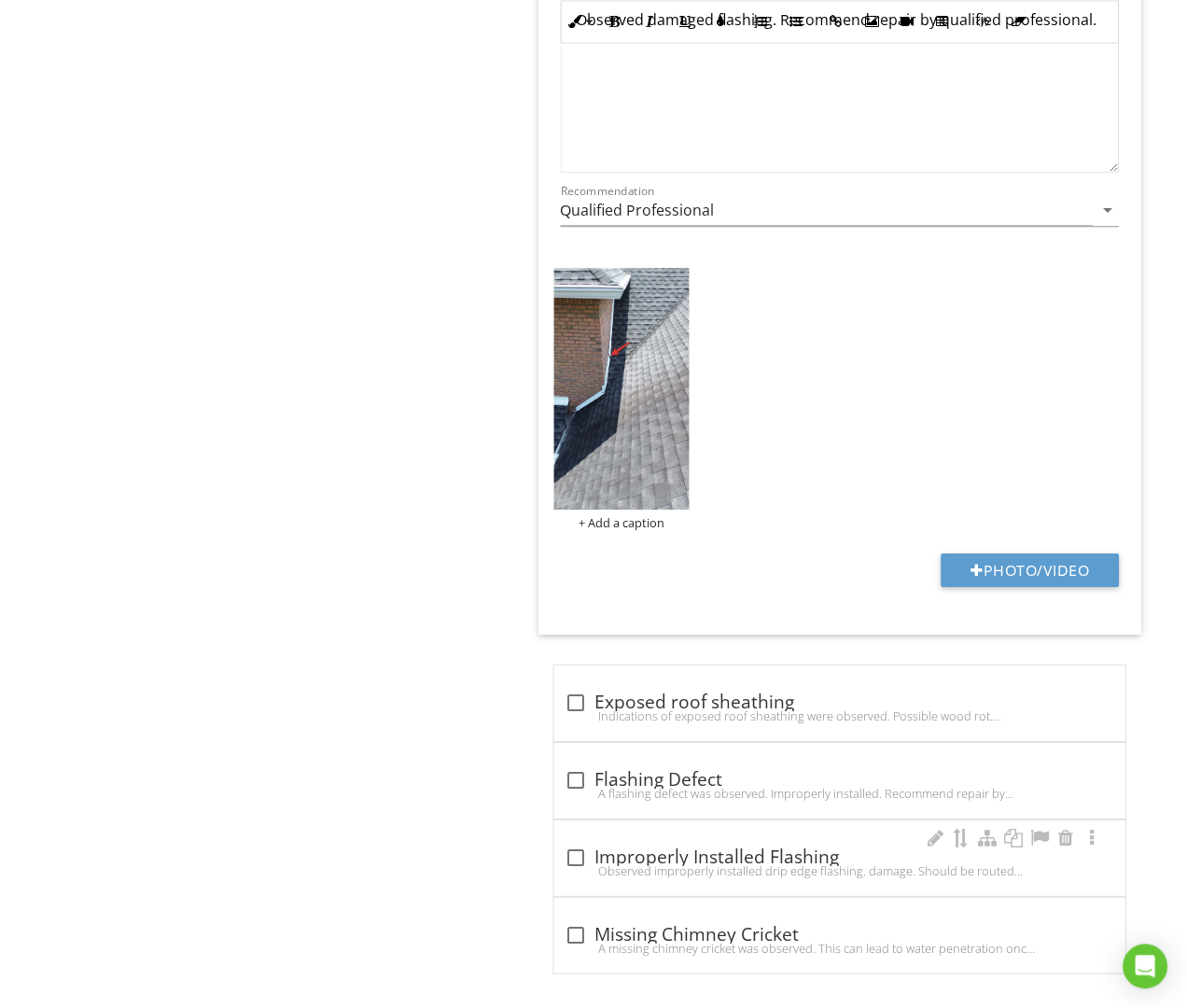 click on "Observed improperly installed drip edge flashing. damage. Should be routed behind the gutter system. Recommend evaluation and correction as needed by qualified professional." at bounding box center [841, 871] 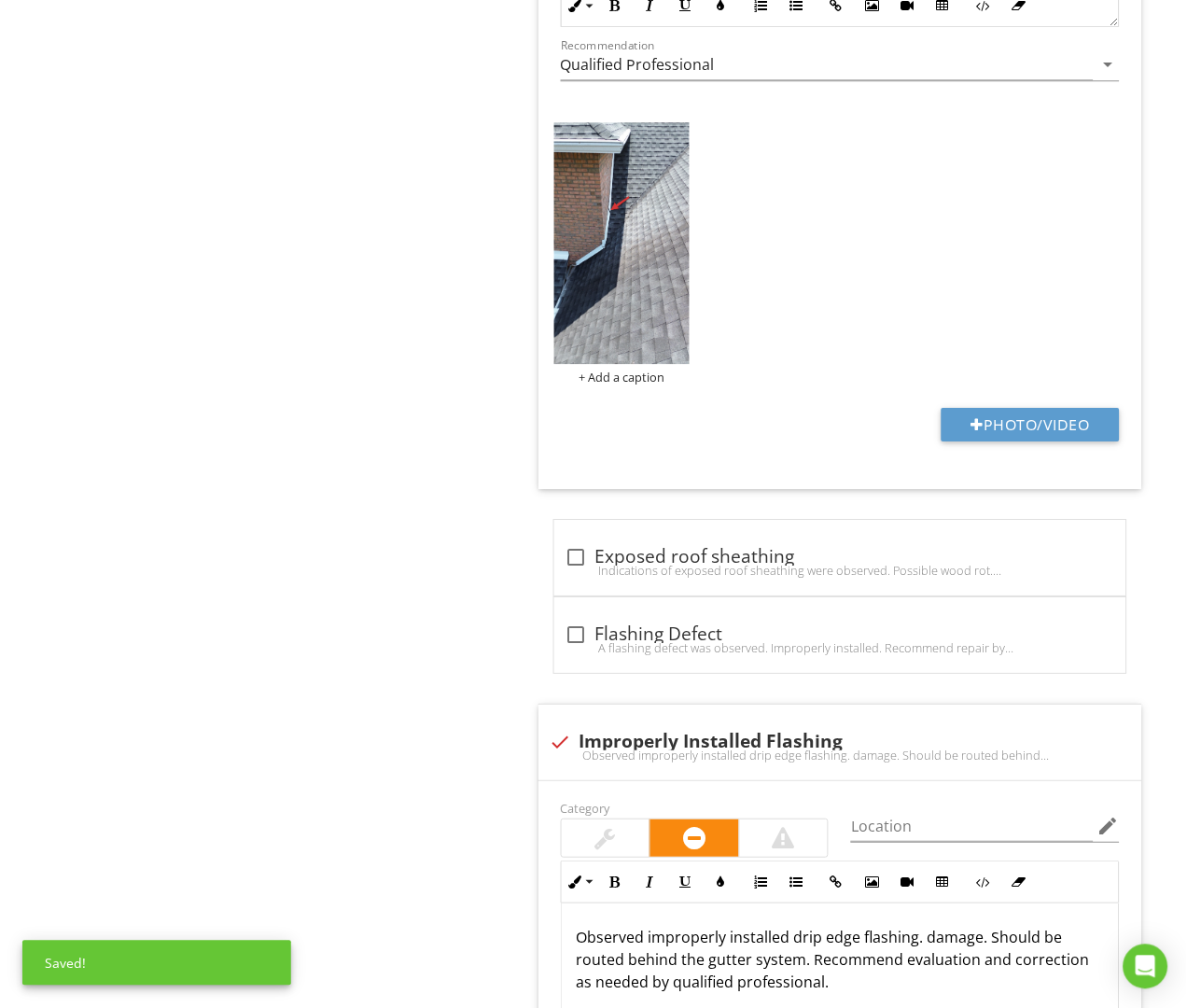 scroll, scrollTop: 3488, scrollLeft: 0, axis: vertical 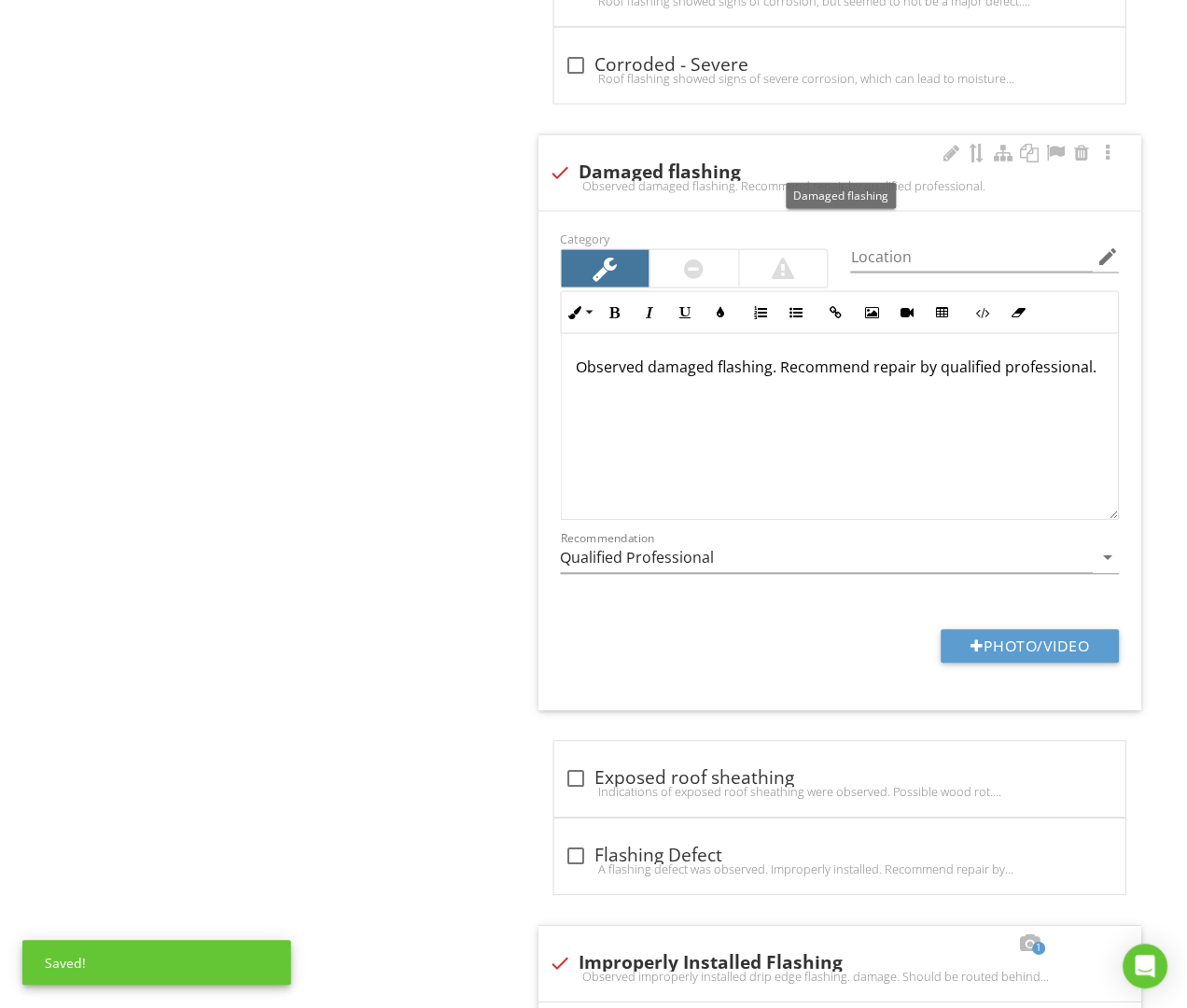 click at bounding box center [561, 173] 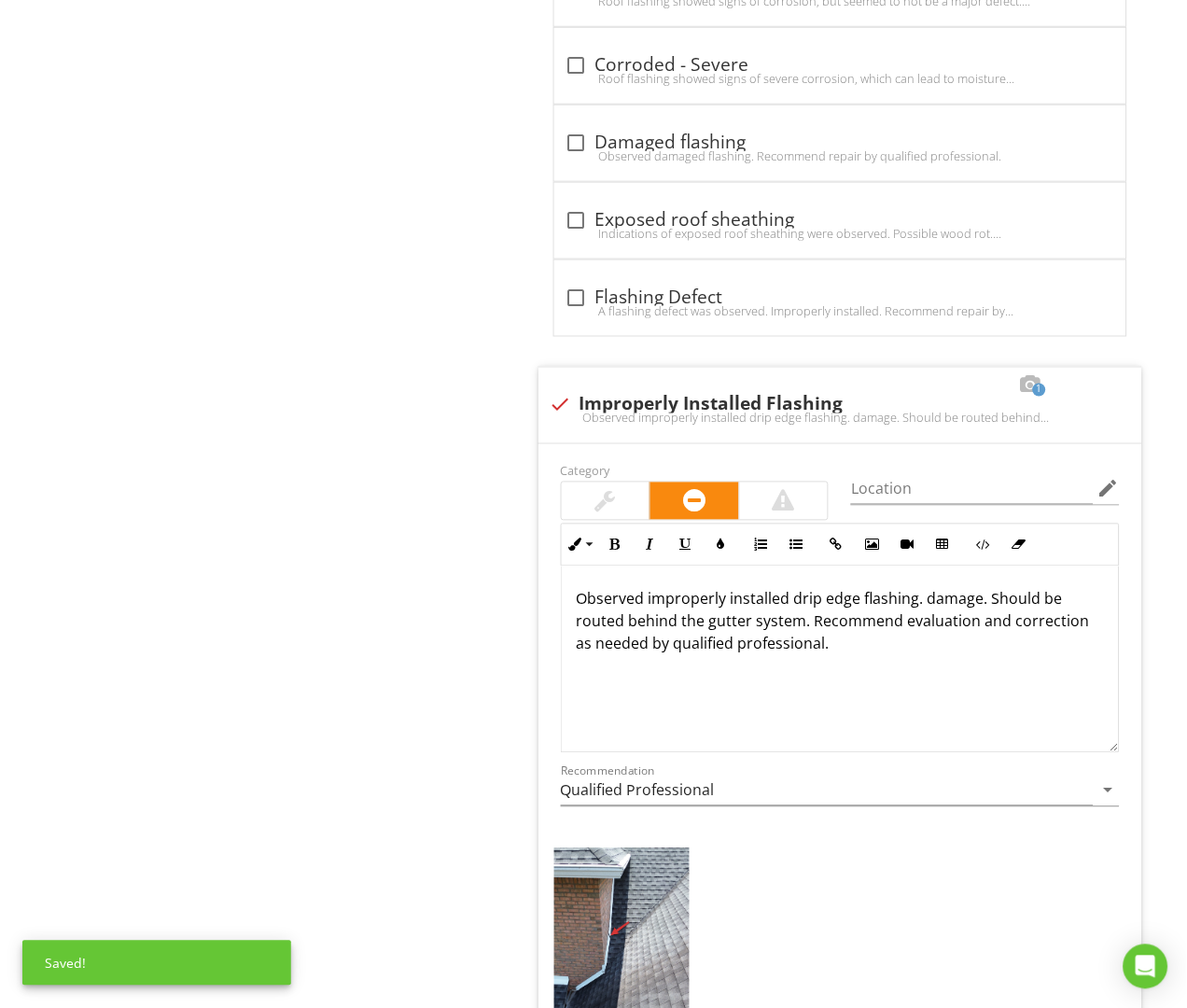scroll, scrollTop: 3157, scrollLeft: 0, axis: vertical 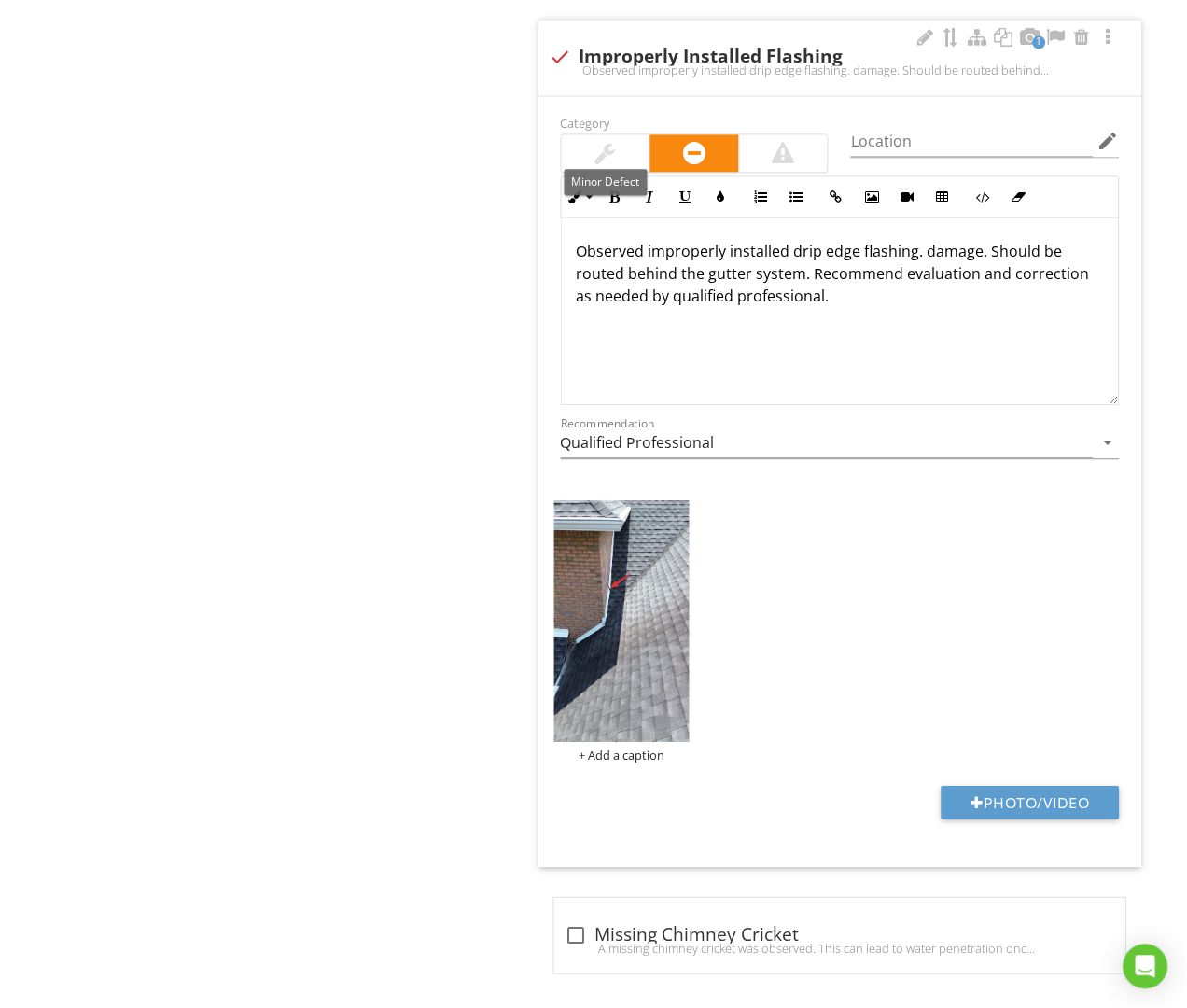 click at bounding box center (606, 153) 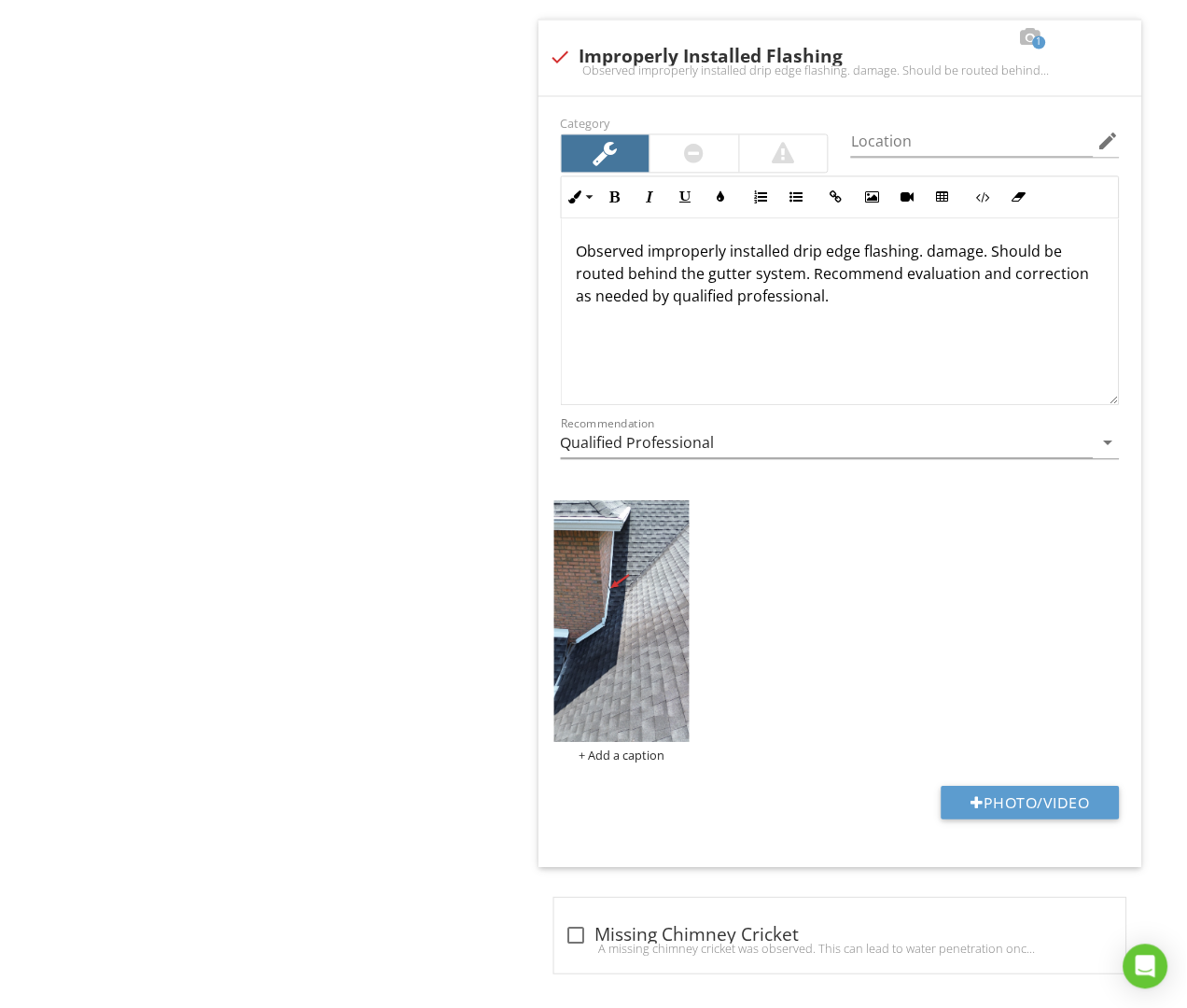 scroll, scrollTop: 3152, scrollLeft: 0, axis: vertical 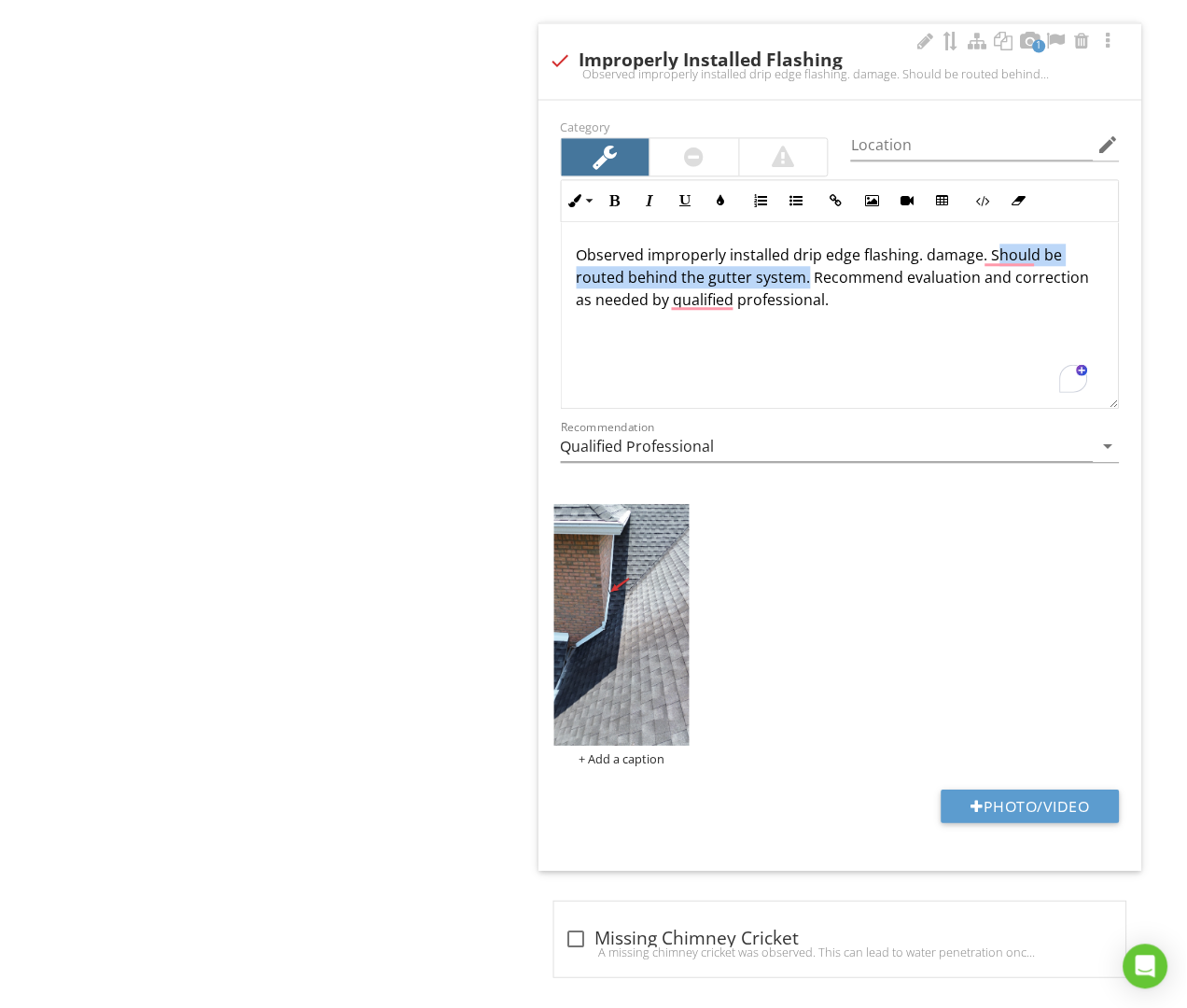 drag, startPoint x: 991, startPoint y: 244, endPoint x: 805, endPoint y: 269, distance: 187.6726 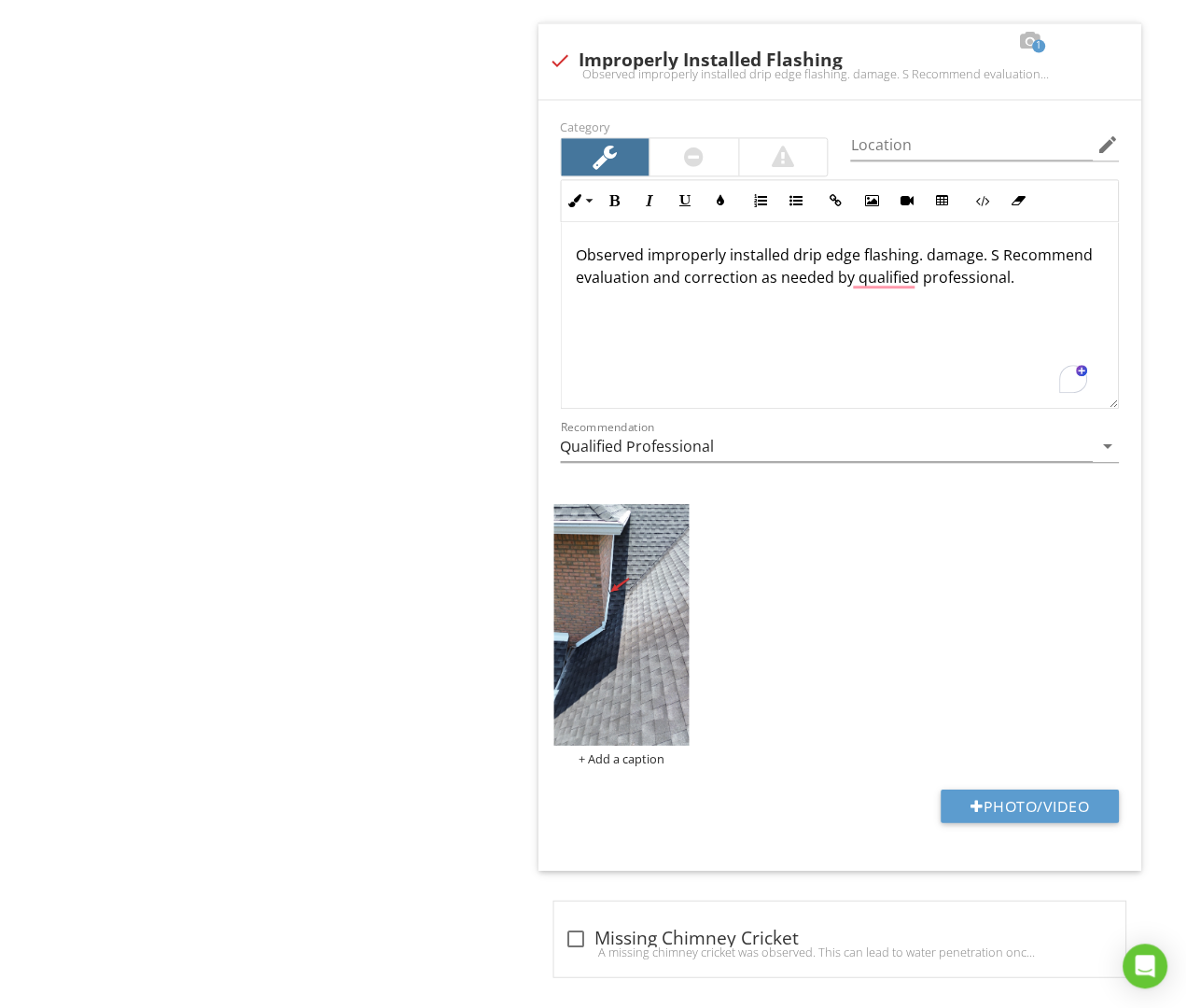 click on "Upload cover photo
Inspection Details
Roof
Exterior
HVAC
Plumbing
Electrical
Kitchen
Doors, Windows & Interior
Chimney, Fireplace, or Stove
Bathrooms
Laundry
Attached Garage
Attic, Insulation & Ventilation
Basement, Foundation, Crawlspace & Structure
Section
Roof
Roof Covering
Flashing
Plumbing Vent Pipes
Gutters & Downspouts
Flue Gas Vent Pipes
Item
Flashing" at bounding box center [594, -970] 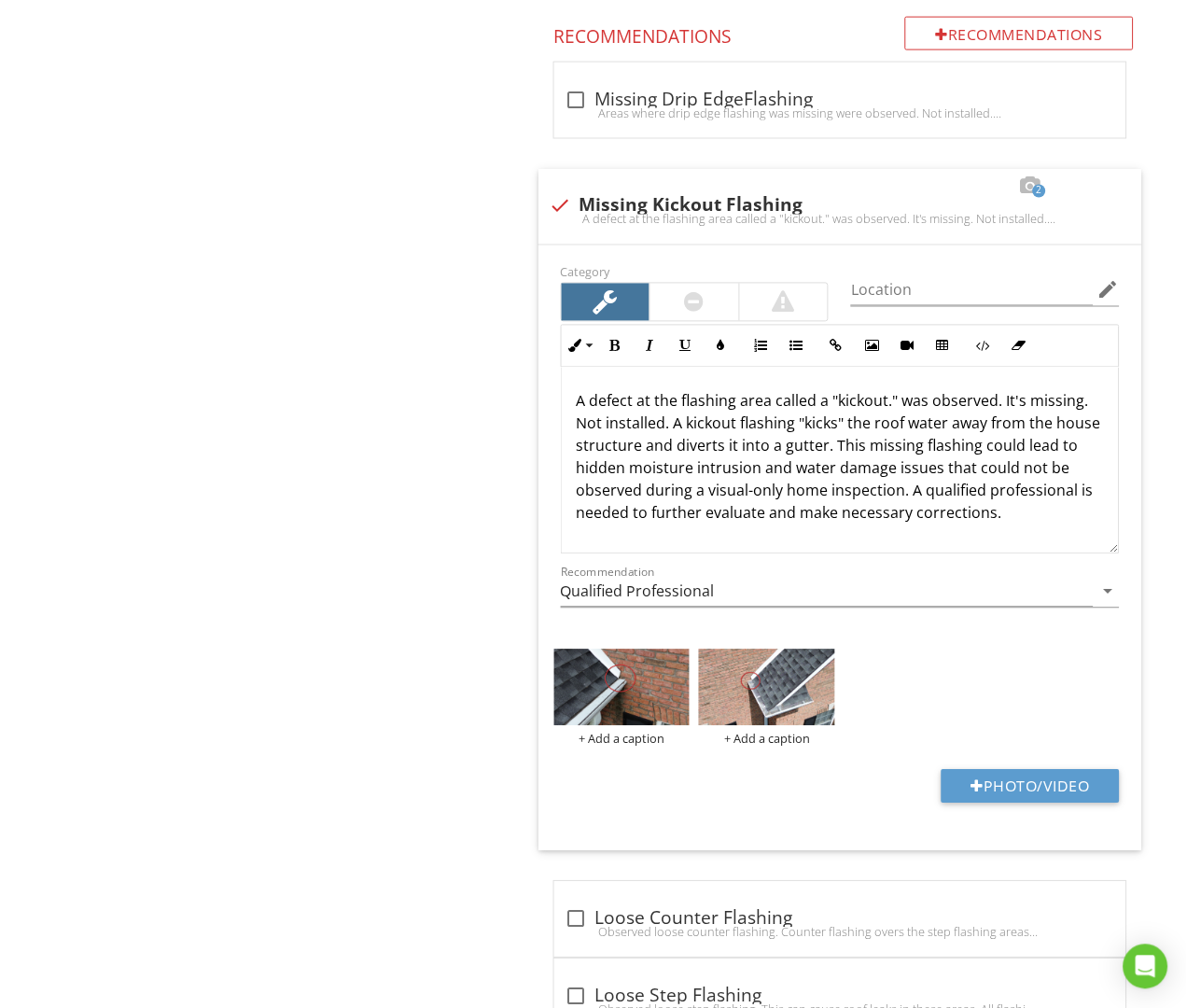 scroll, scrollTop: 303, scrollLeft: 0, axis: vertical 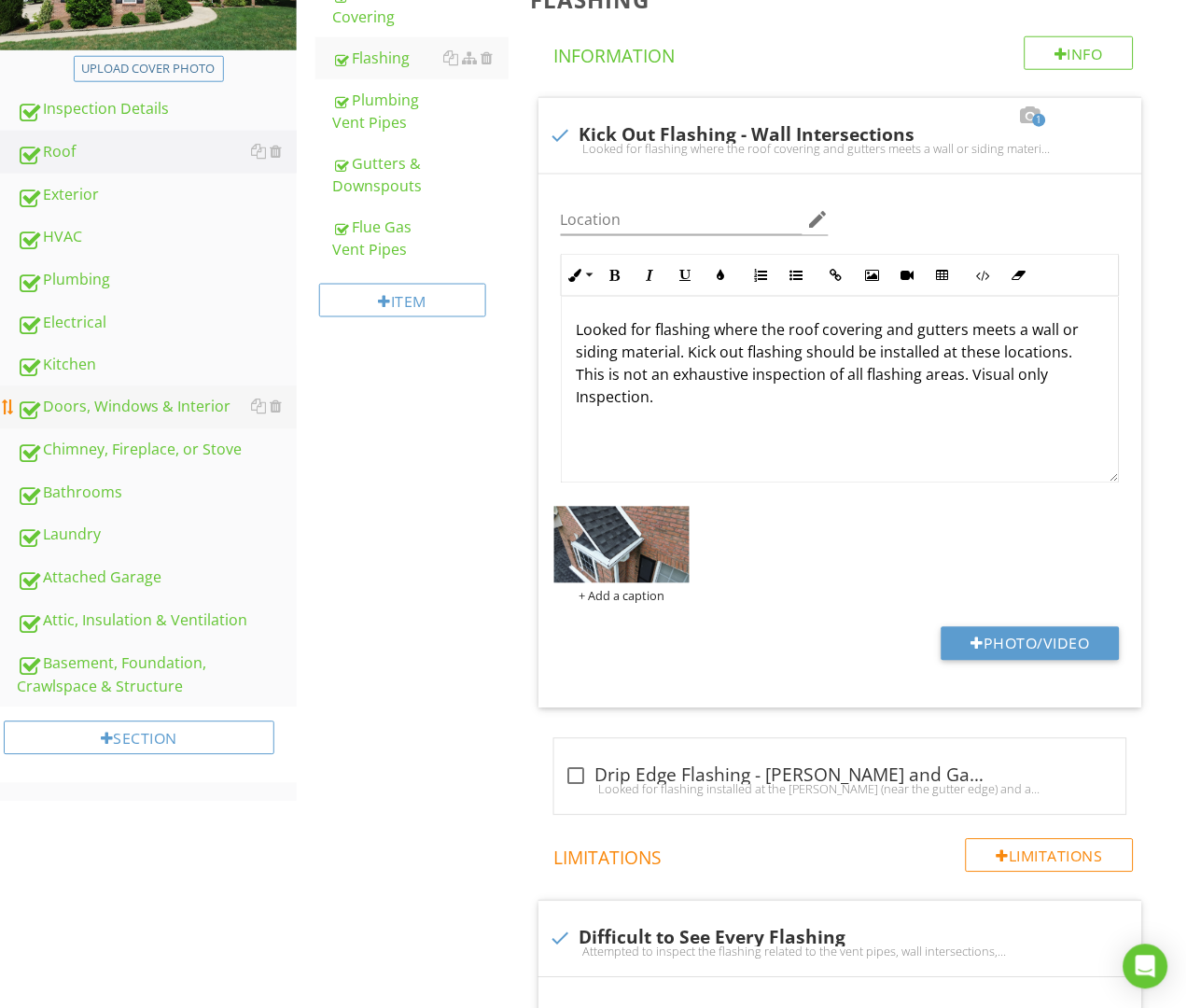 click on "Doors, Windows & Interior" at bounding box center (157, 408) 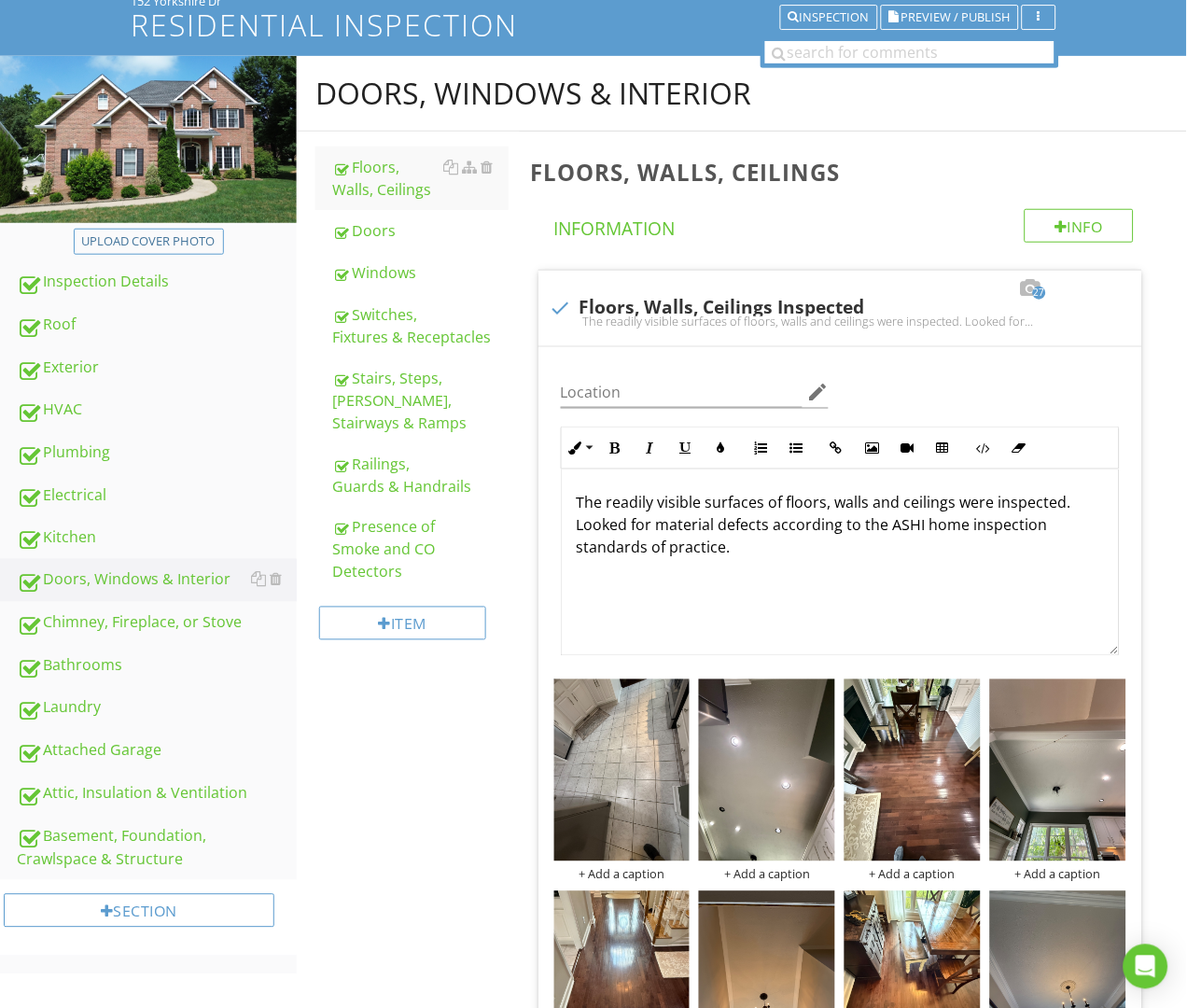 scroll, scrollTop: 0, scrollLeft: 0, axis: both 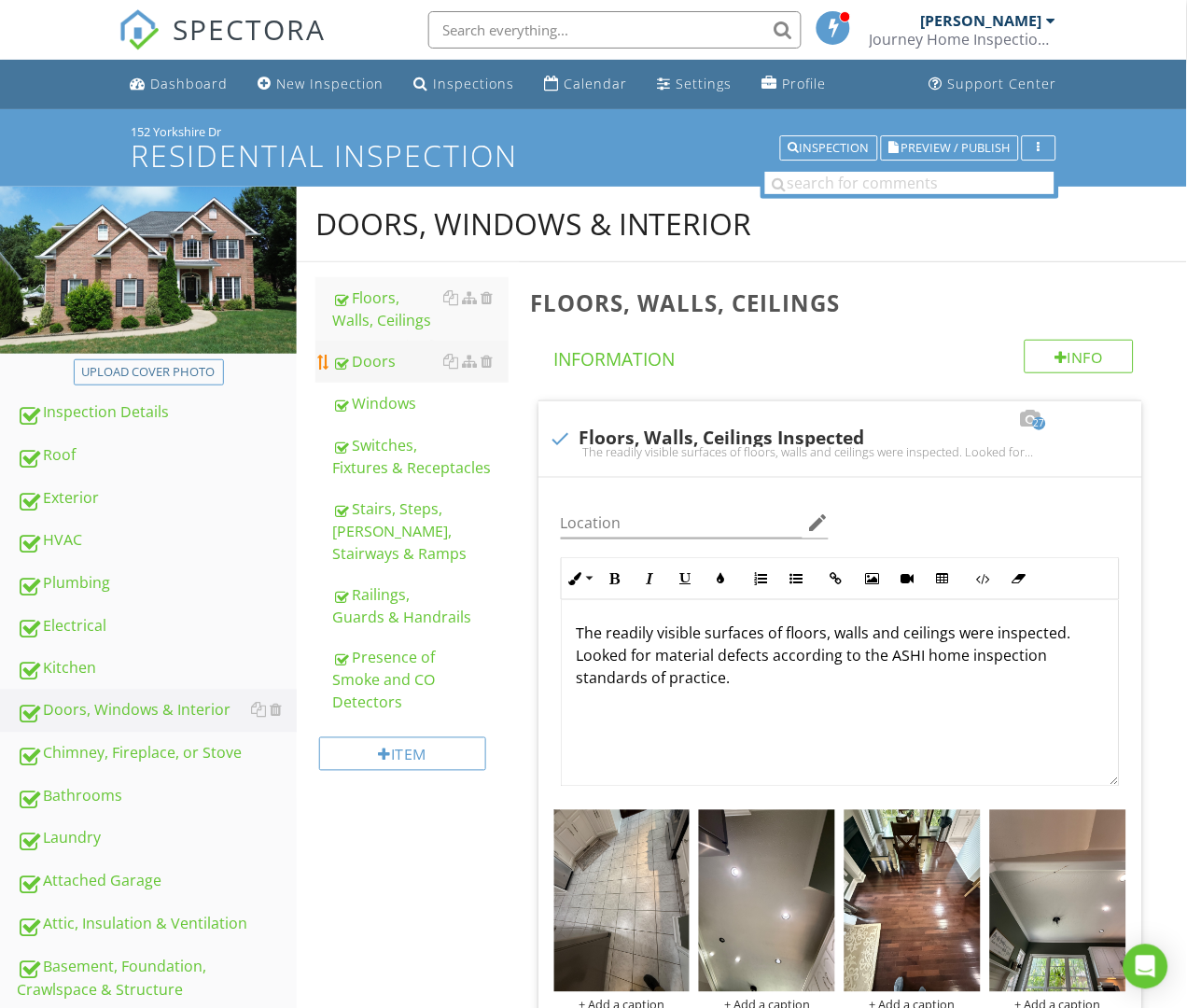 click on "Doors" at bounding box center (420, 361) 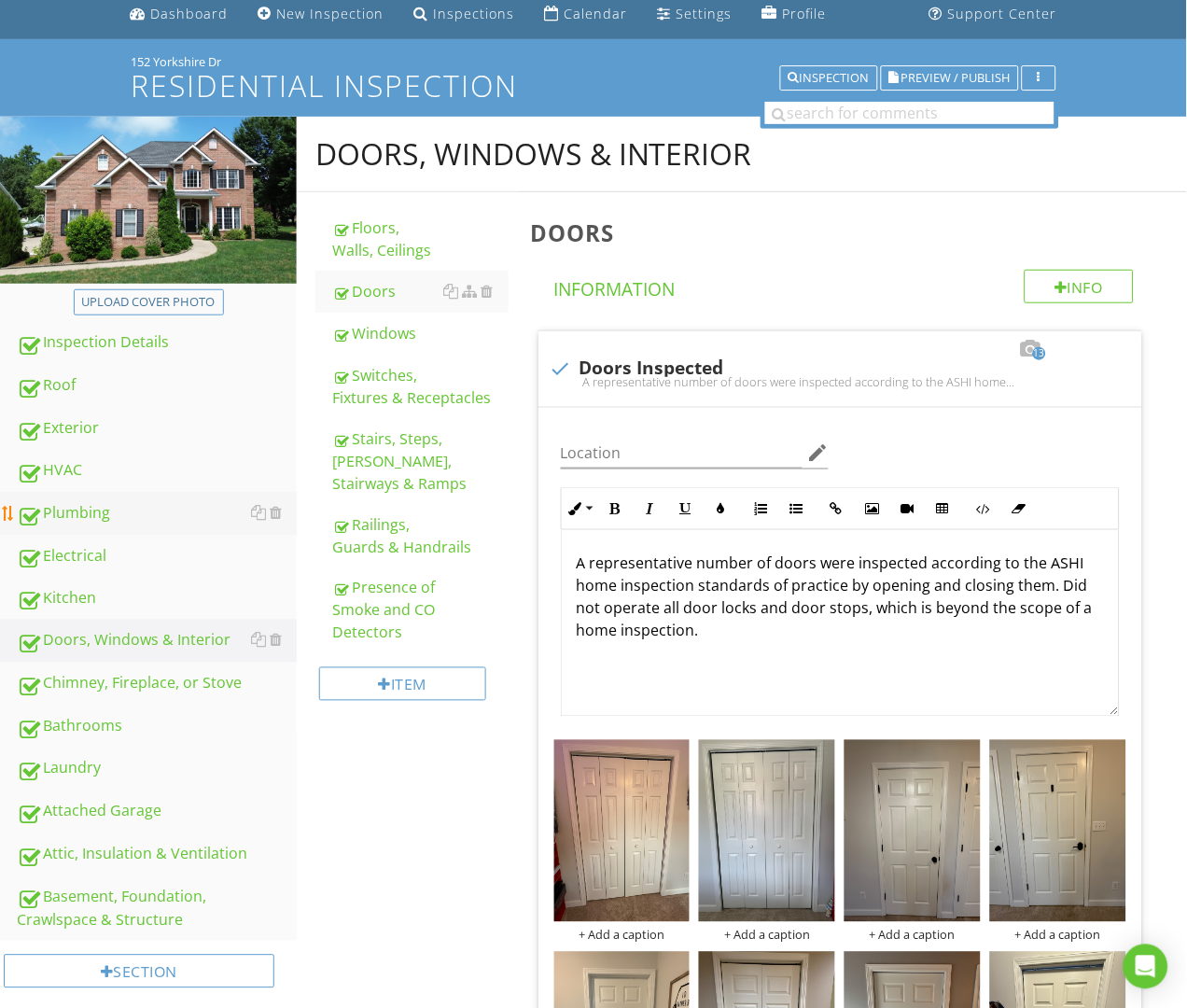 scroll, scrollTop: 0, scrollLeft: 0, axis: both 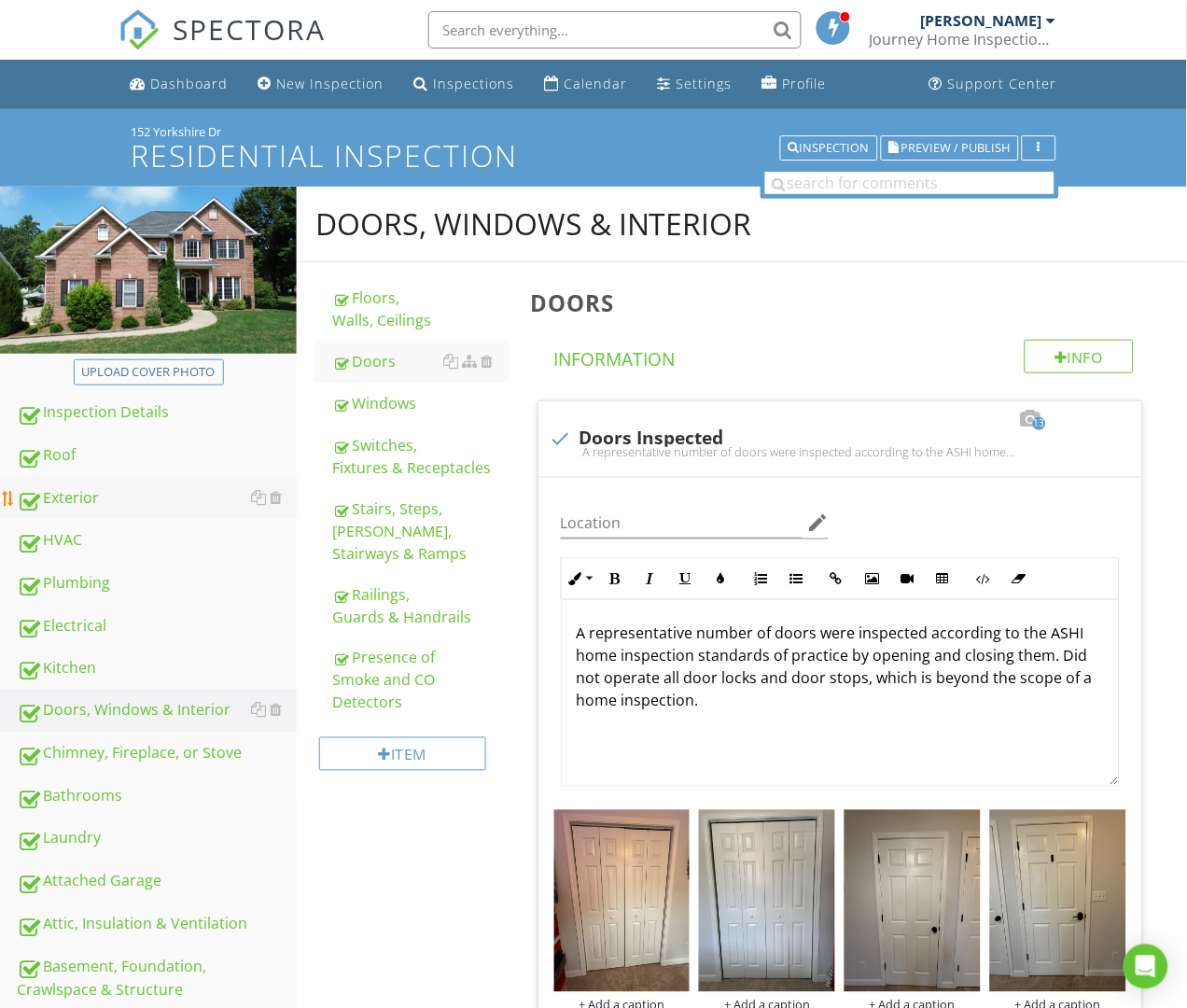 click on "Exterior" at bounding box center (157, 498) 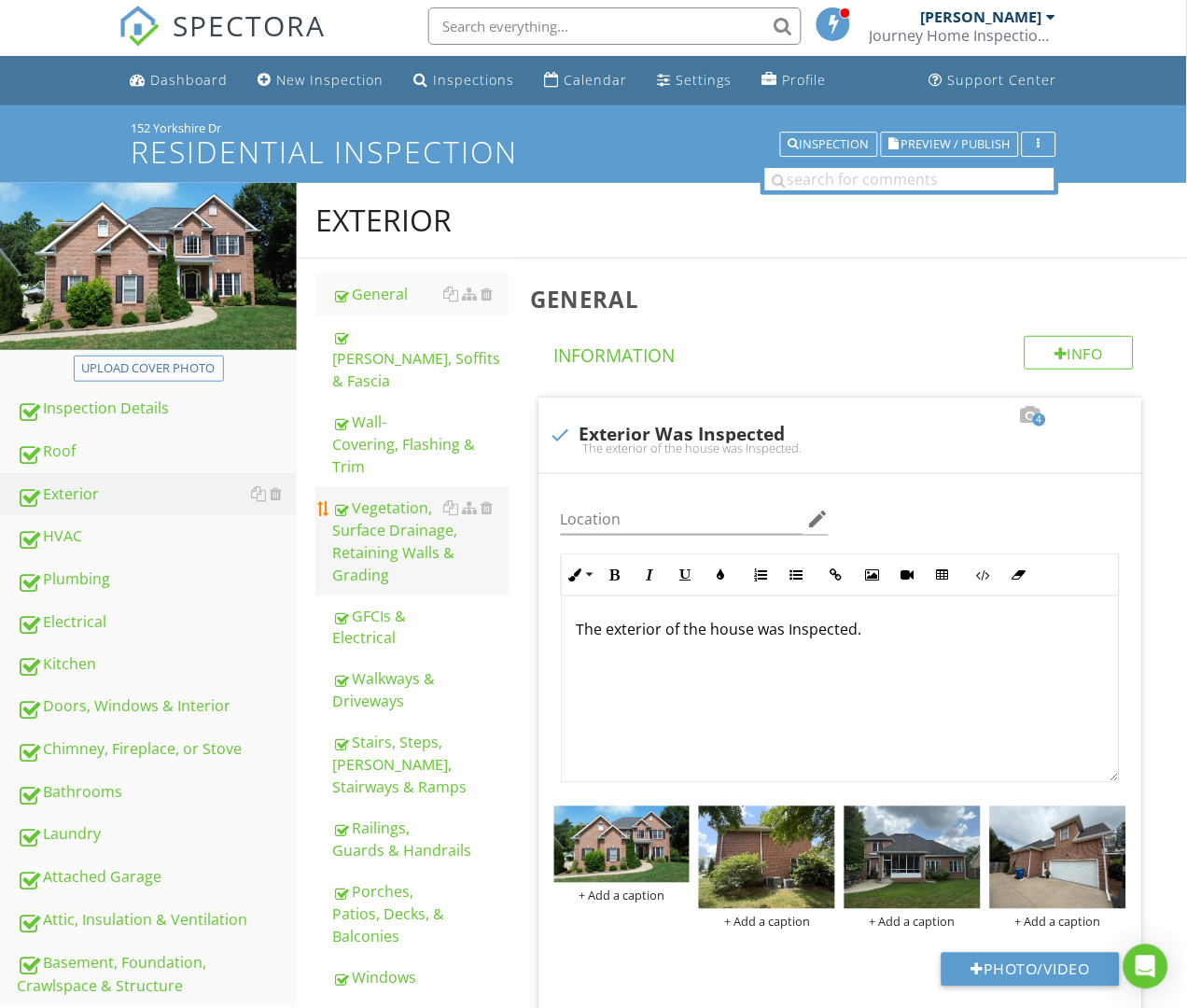 scroll, scrollTop: 63, scrollLeft: 0, axis: vertical 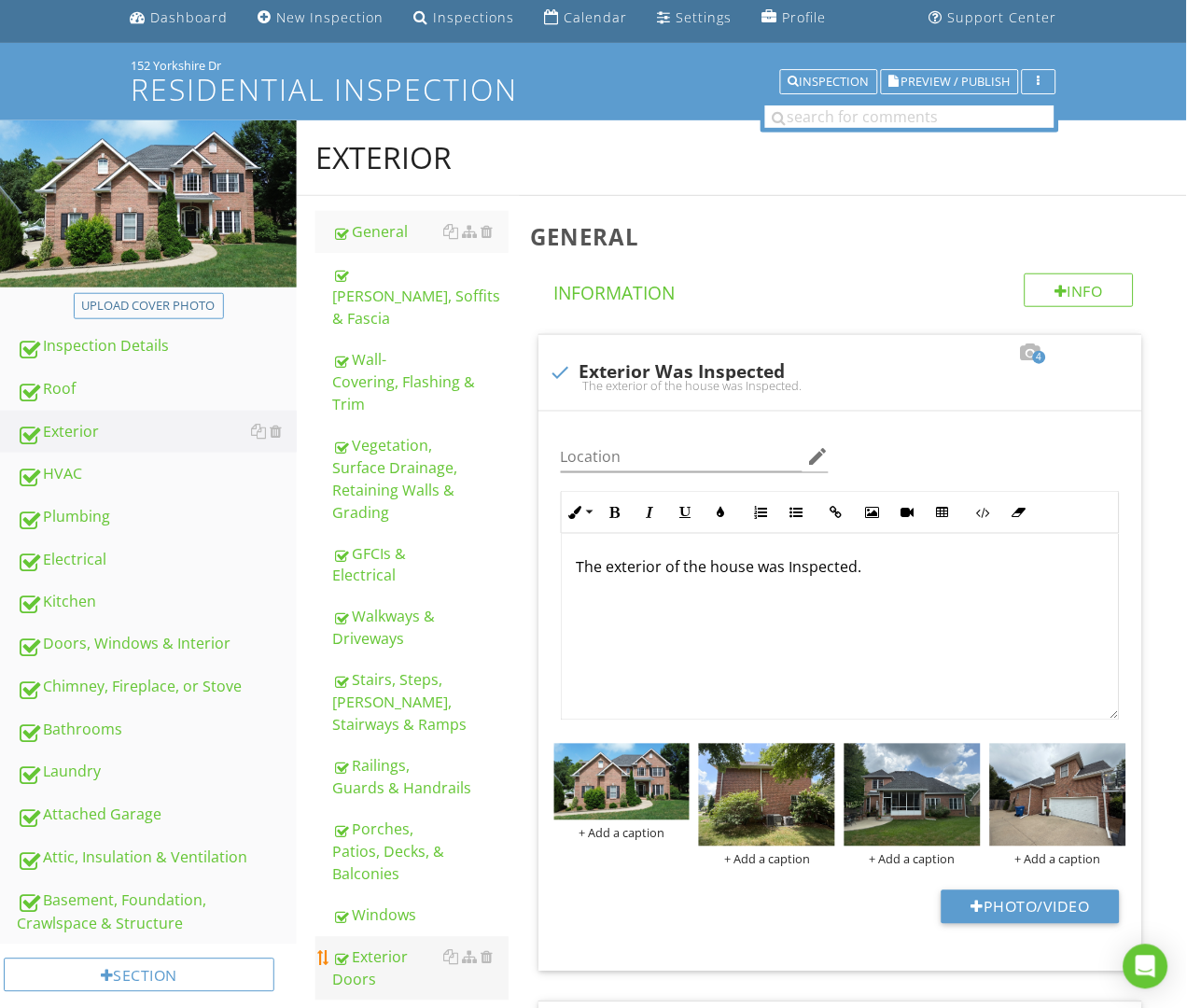 click on "Exterior Doors" at bounding box center (420, 969) 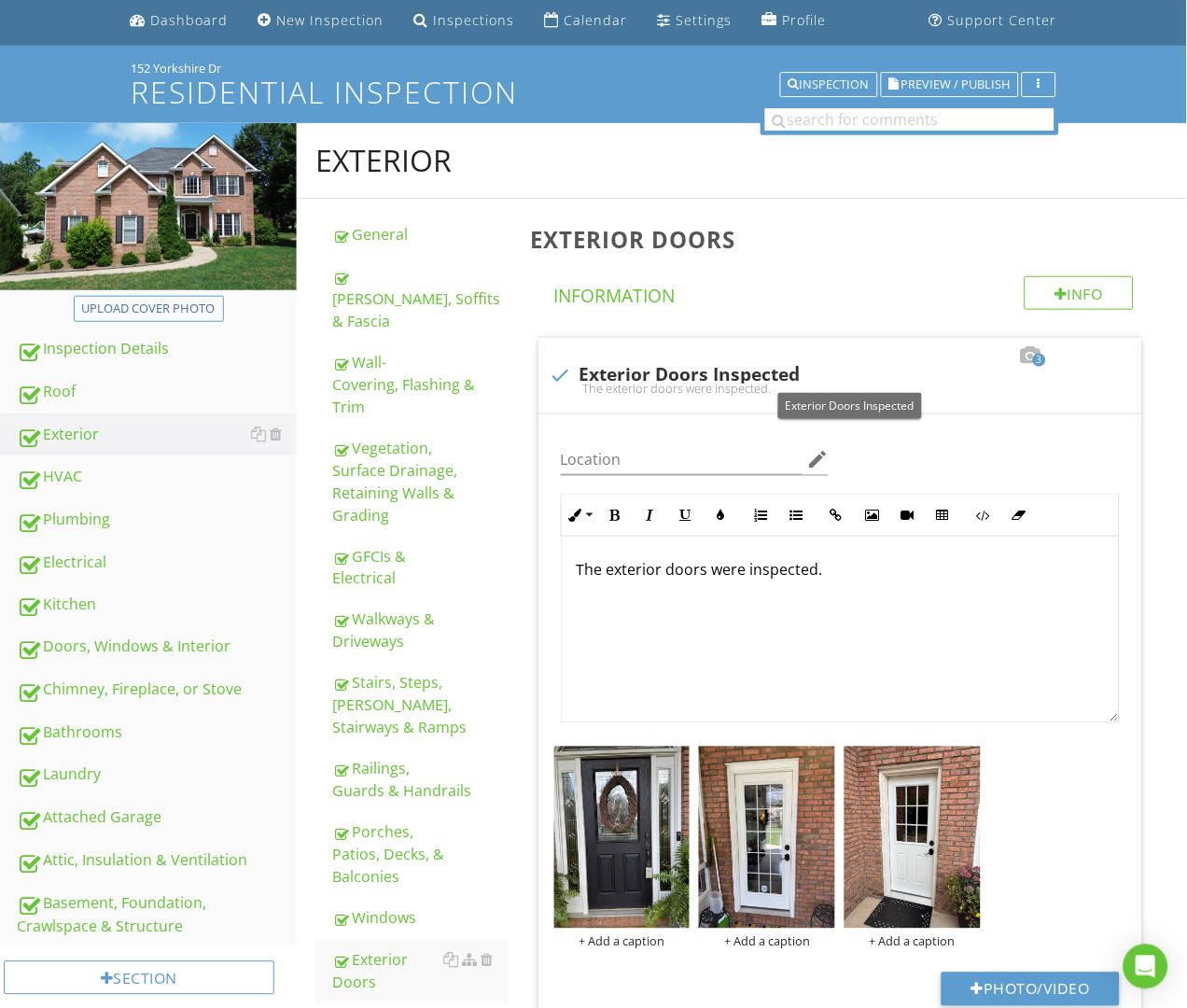 scroll, scrollTop: 891, scrollLeft: 0, axis: vertical 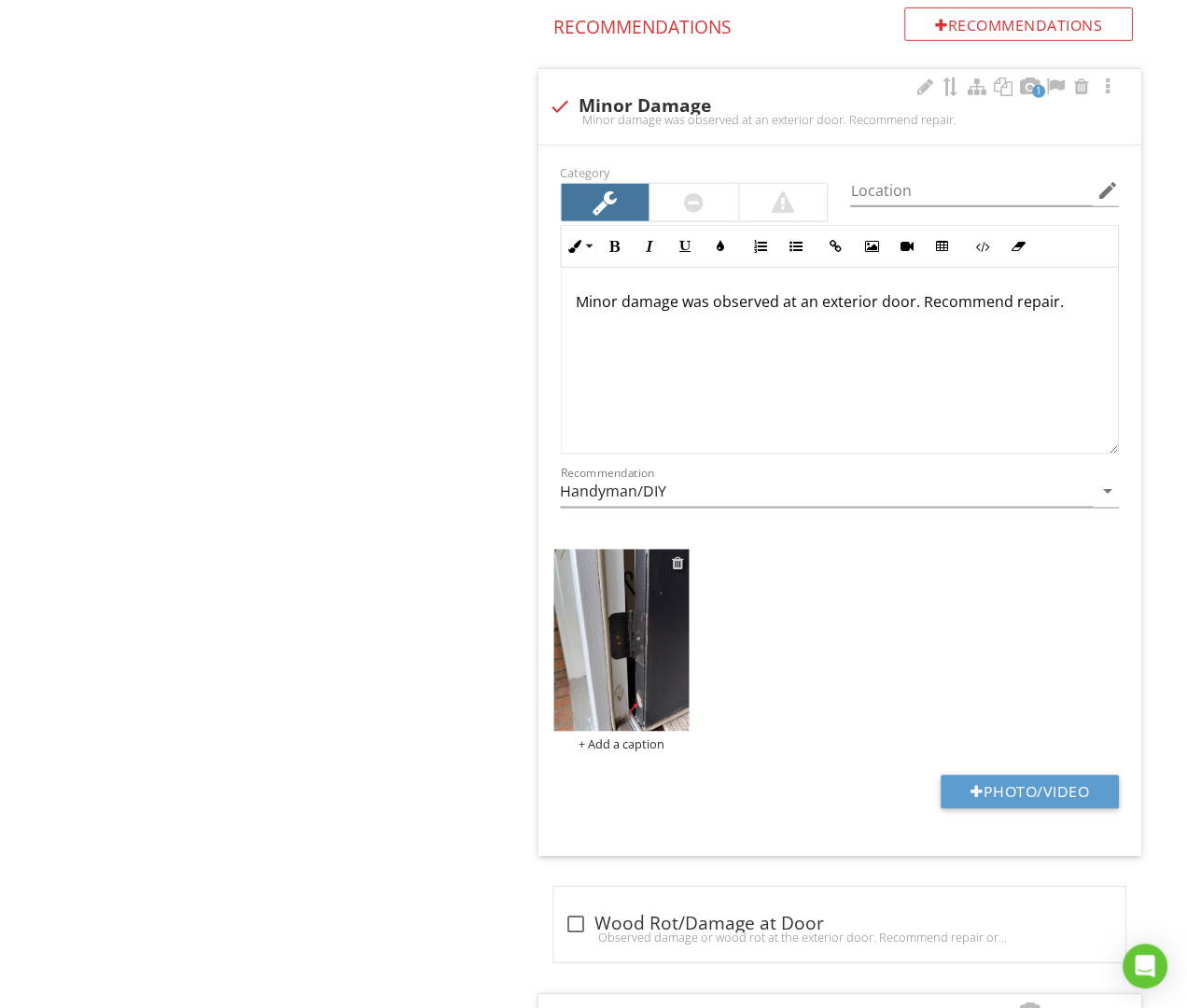 click at bounding box center (677, 564) 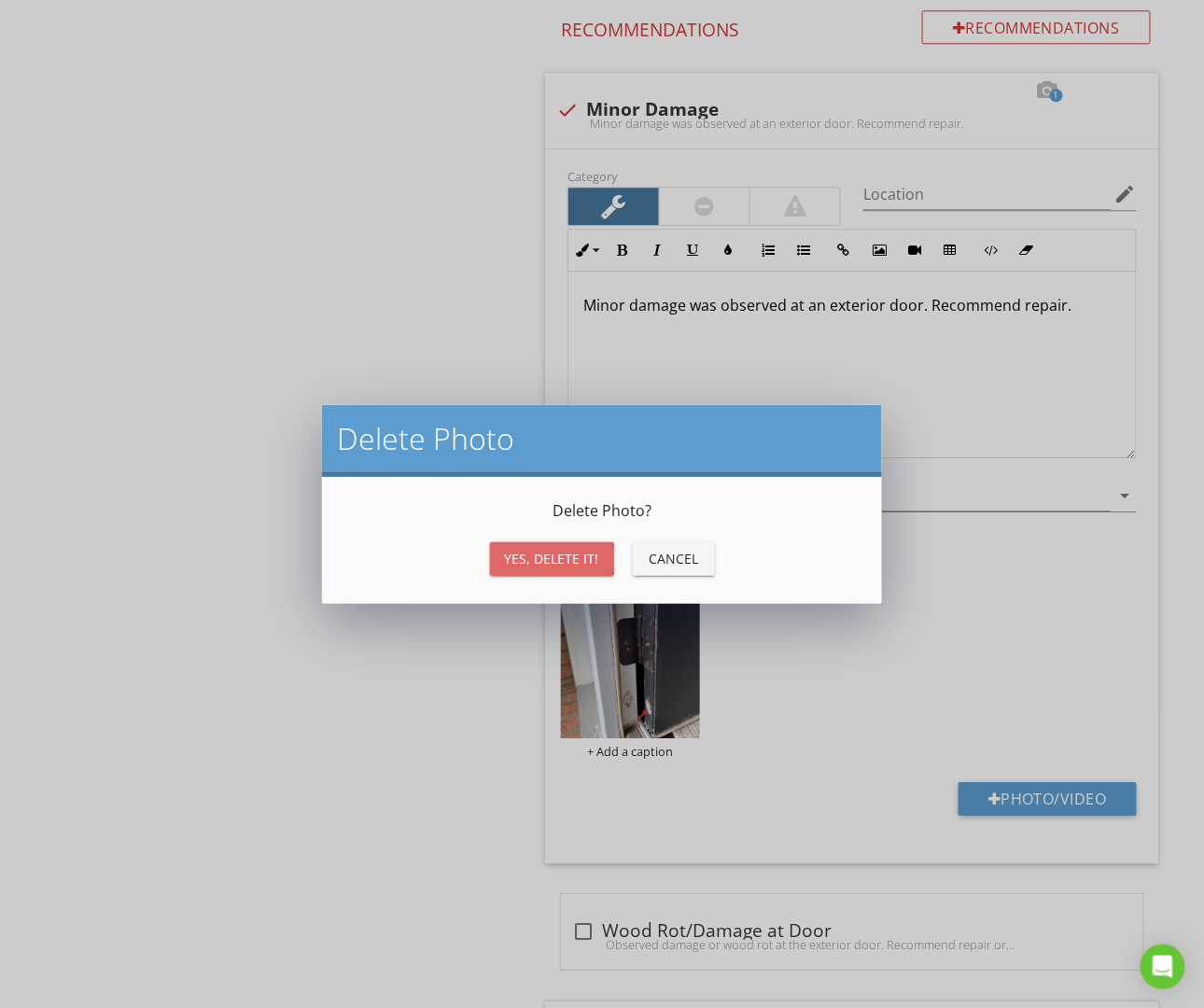 click on "Yes, Delete it!" at bounding box center (552, 558) 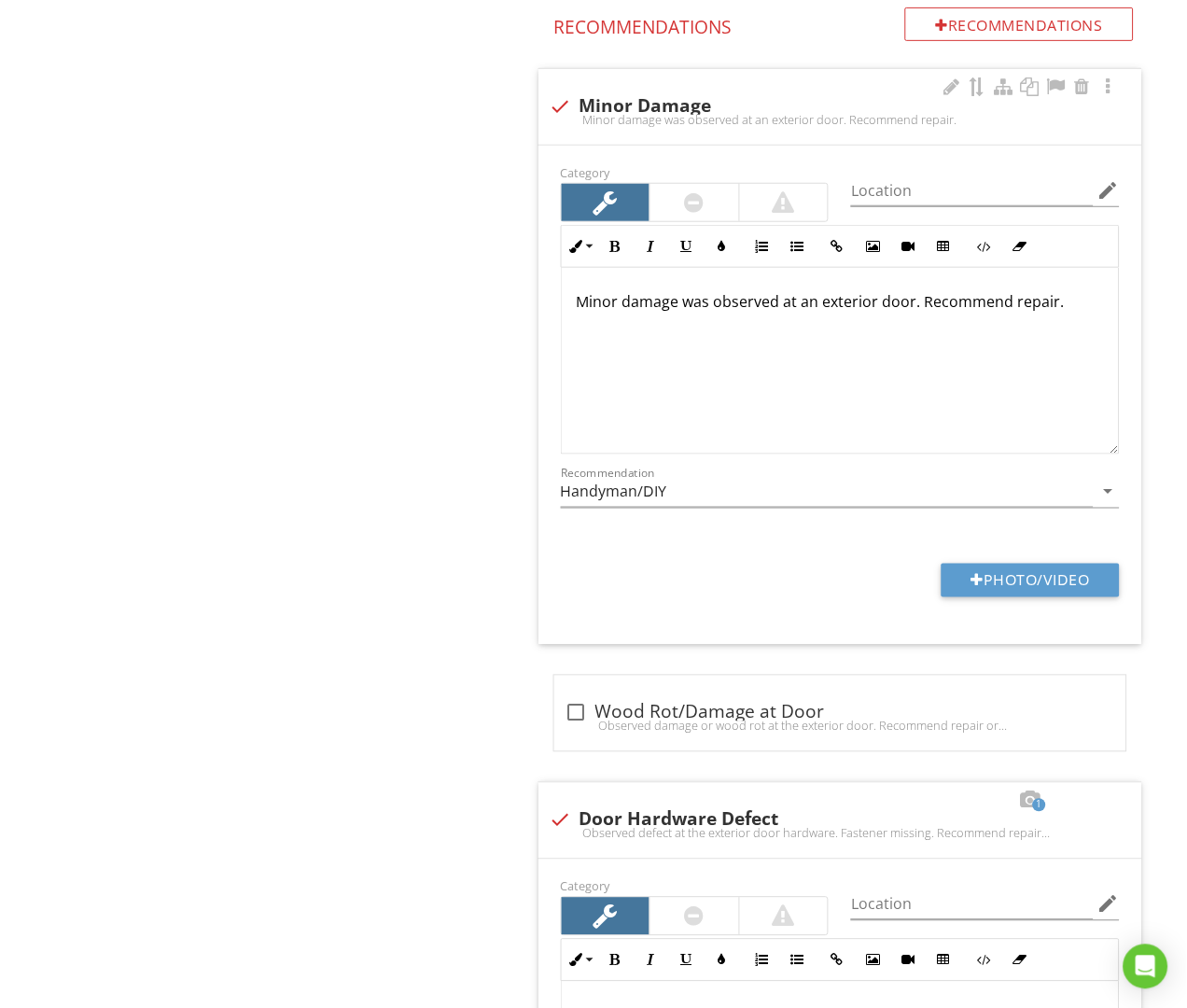 click at bounding box center [561, 106] 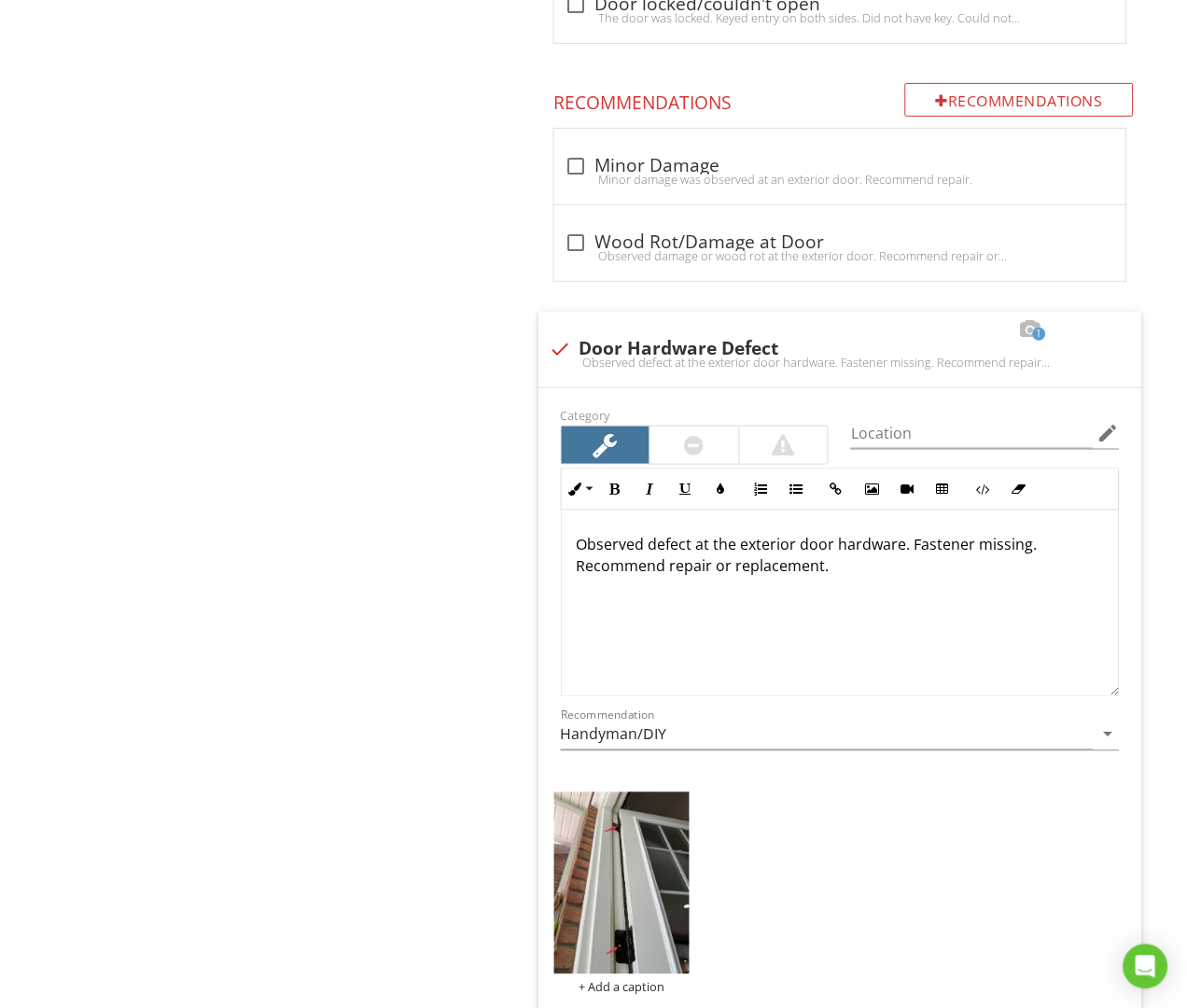 scroll, scrollTop: 290, scrollLeft: 0, axis: vertical 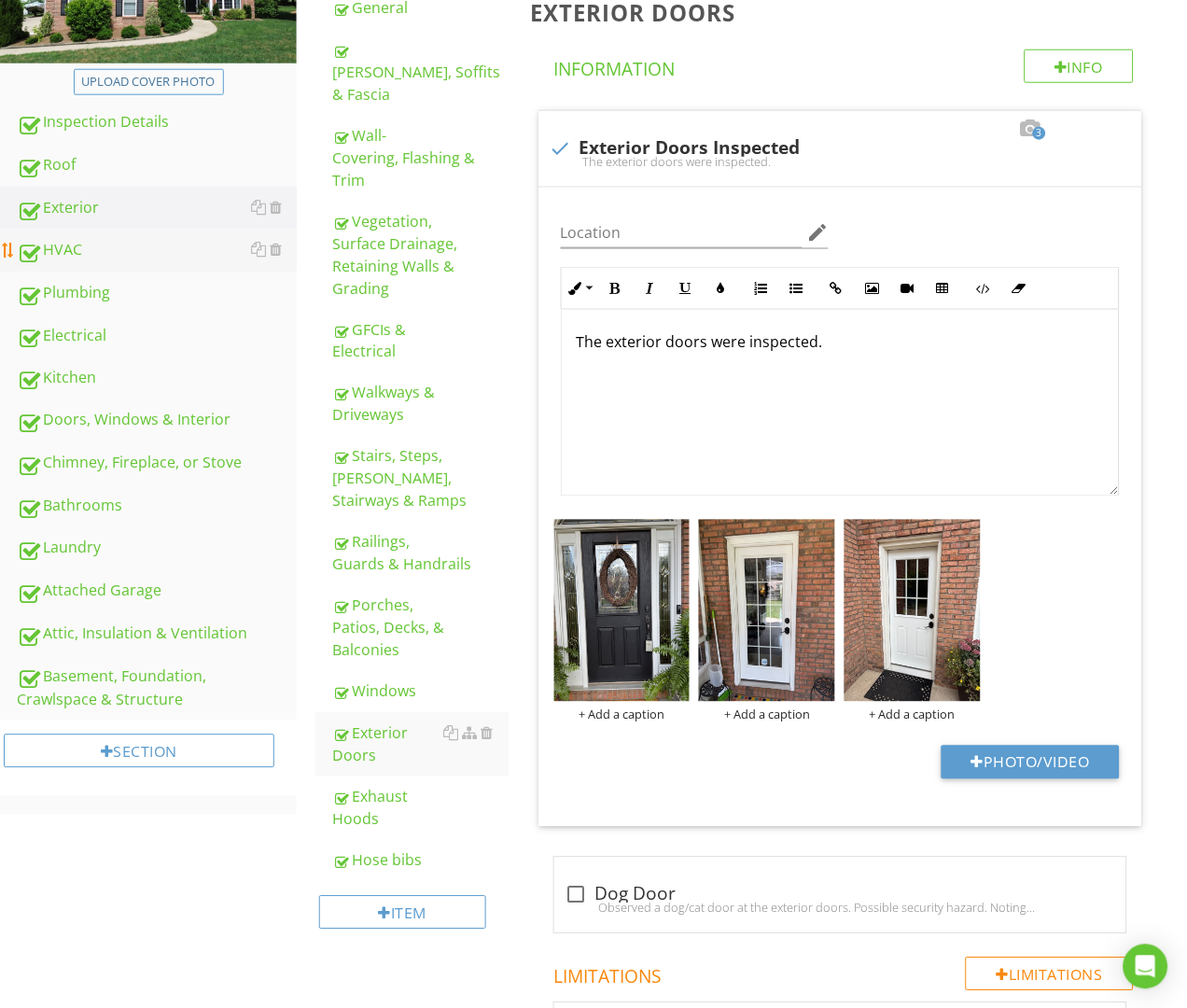click on "HVAC" at bounding box center (157, 250) 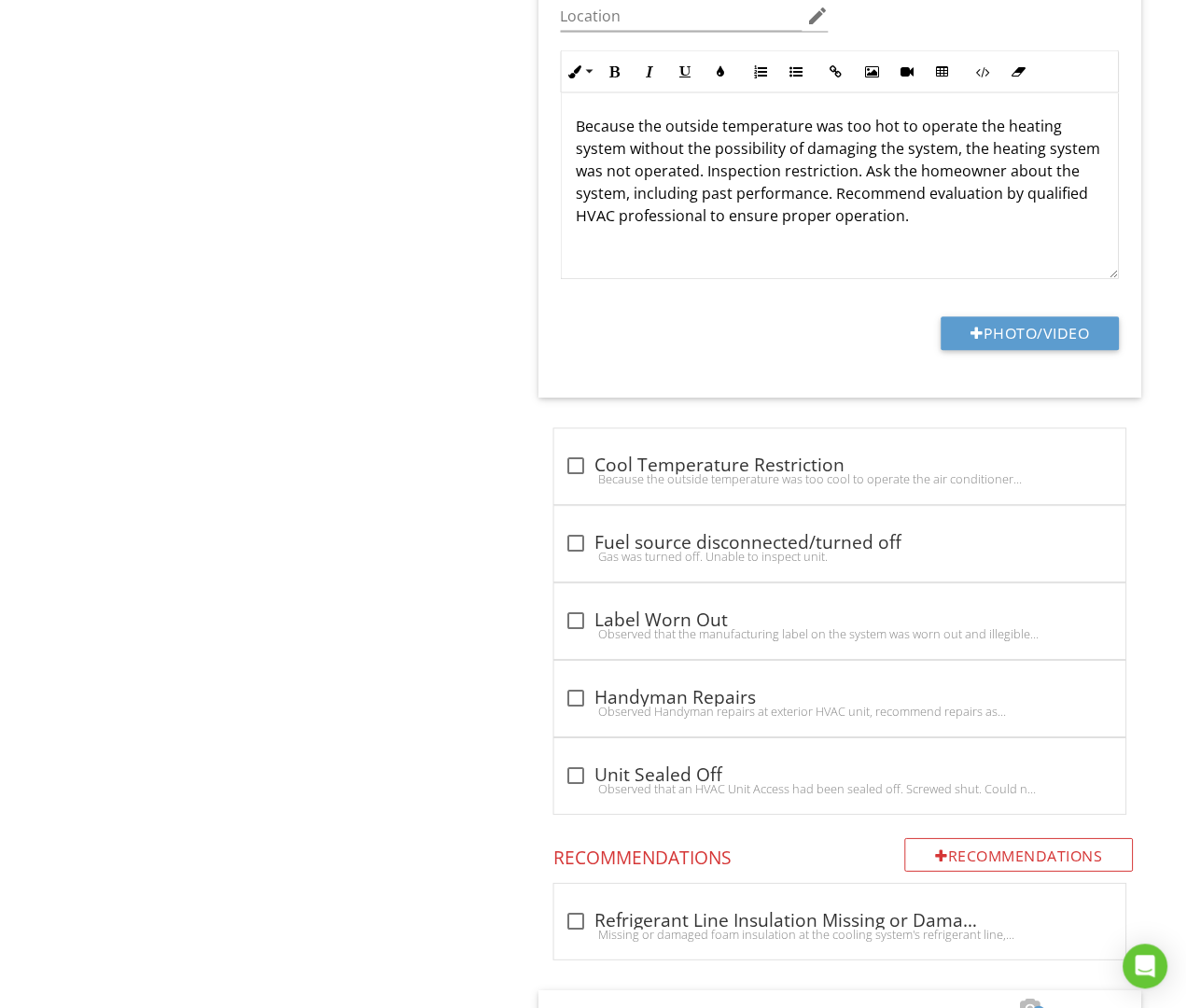 scroll, scrollTop: 3815, scrollLeft: 0, axis: vertical 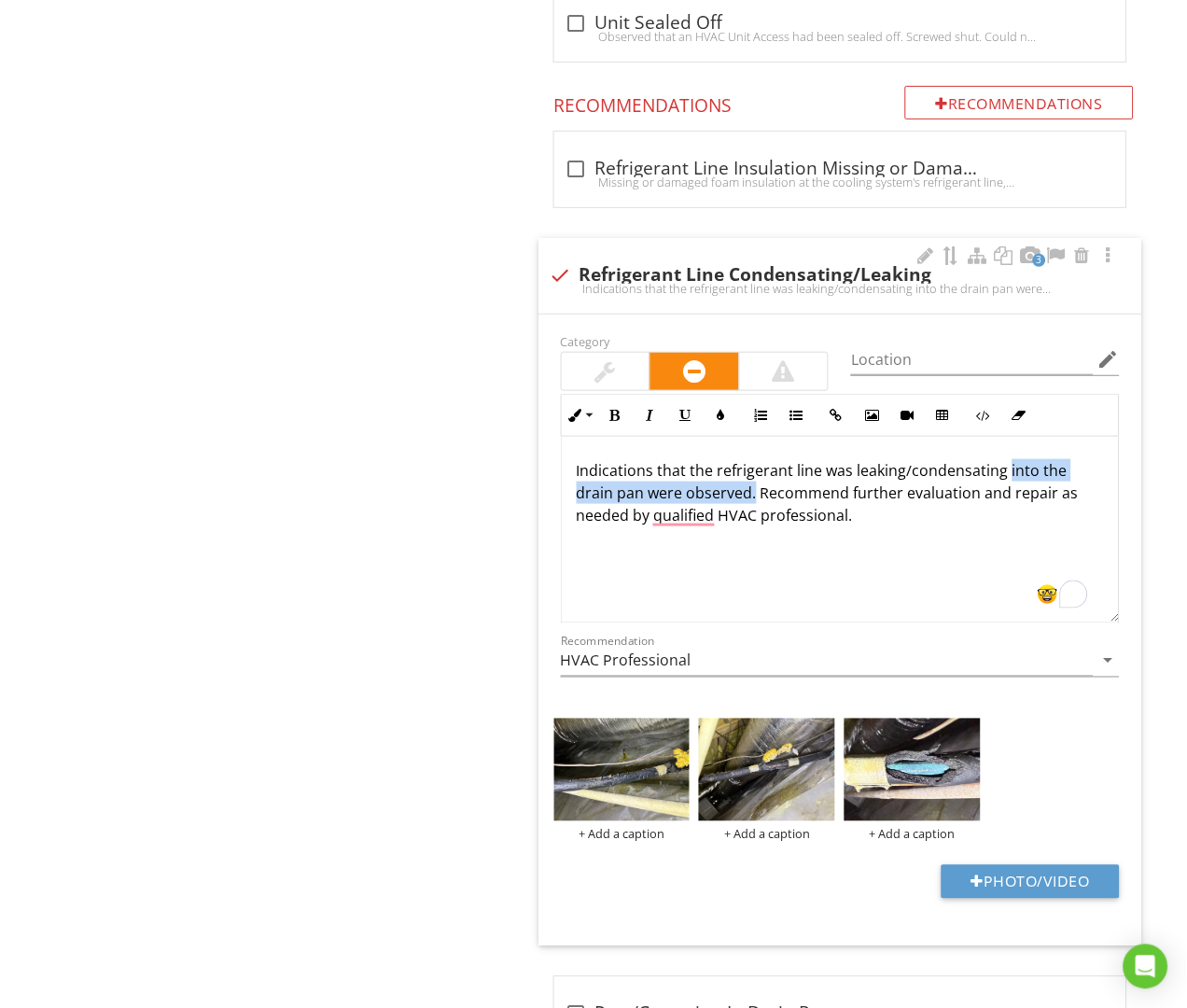 drag, startPoint x: 1007, startPoint y: 455, endPoint x: 754, endPoint y: 482, distance: 254.43663 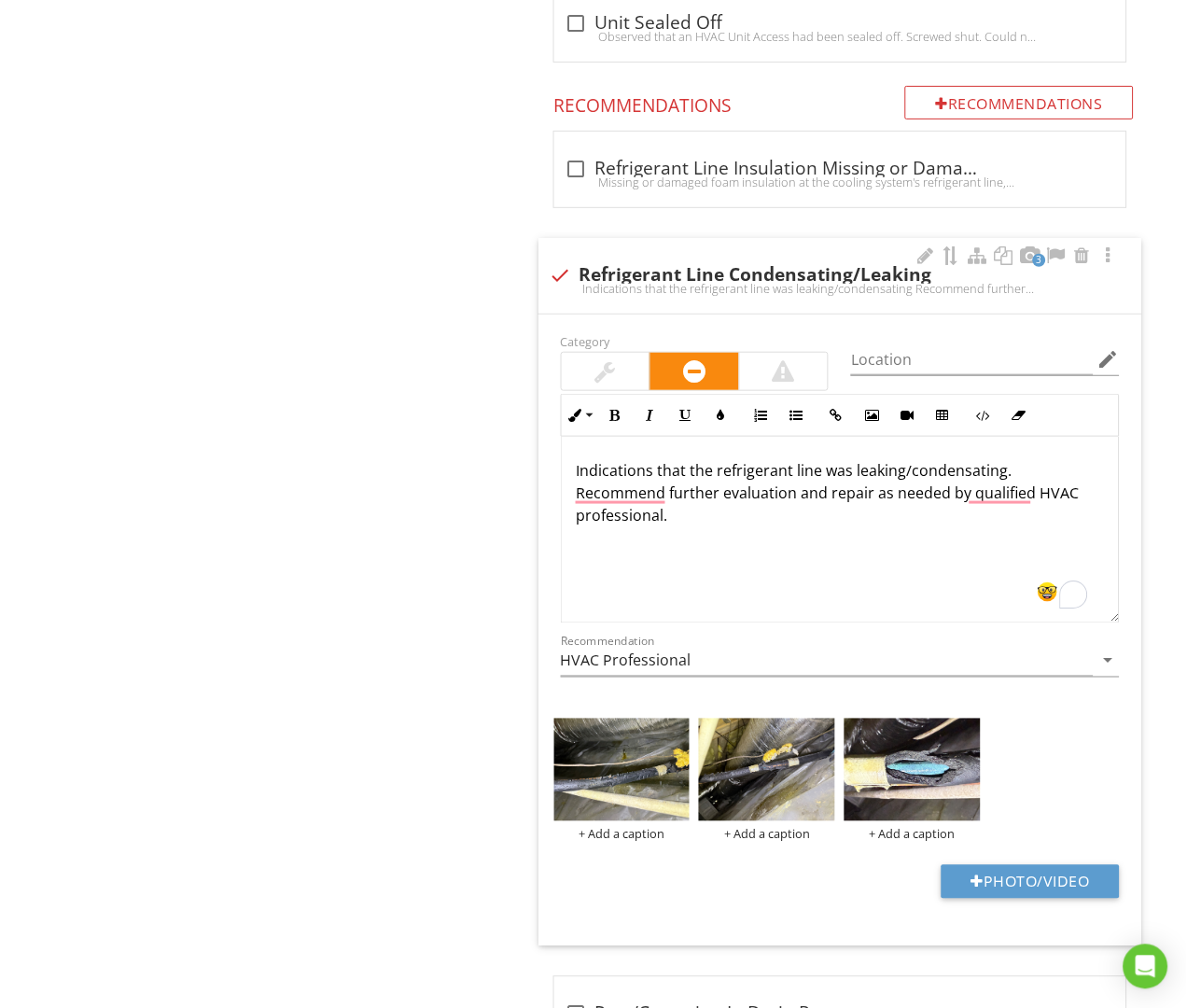 type 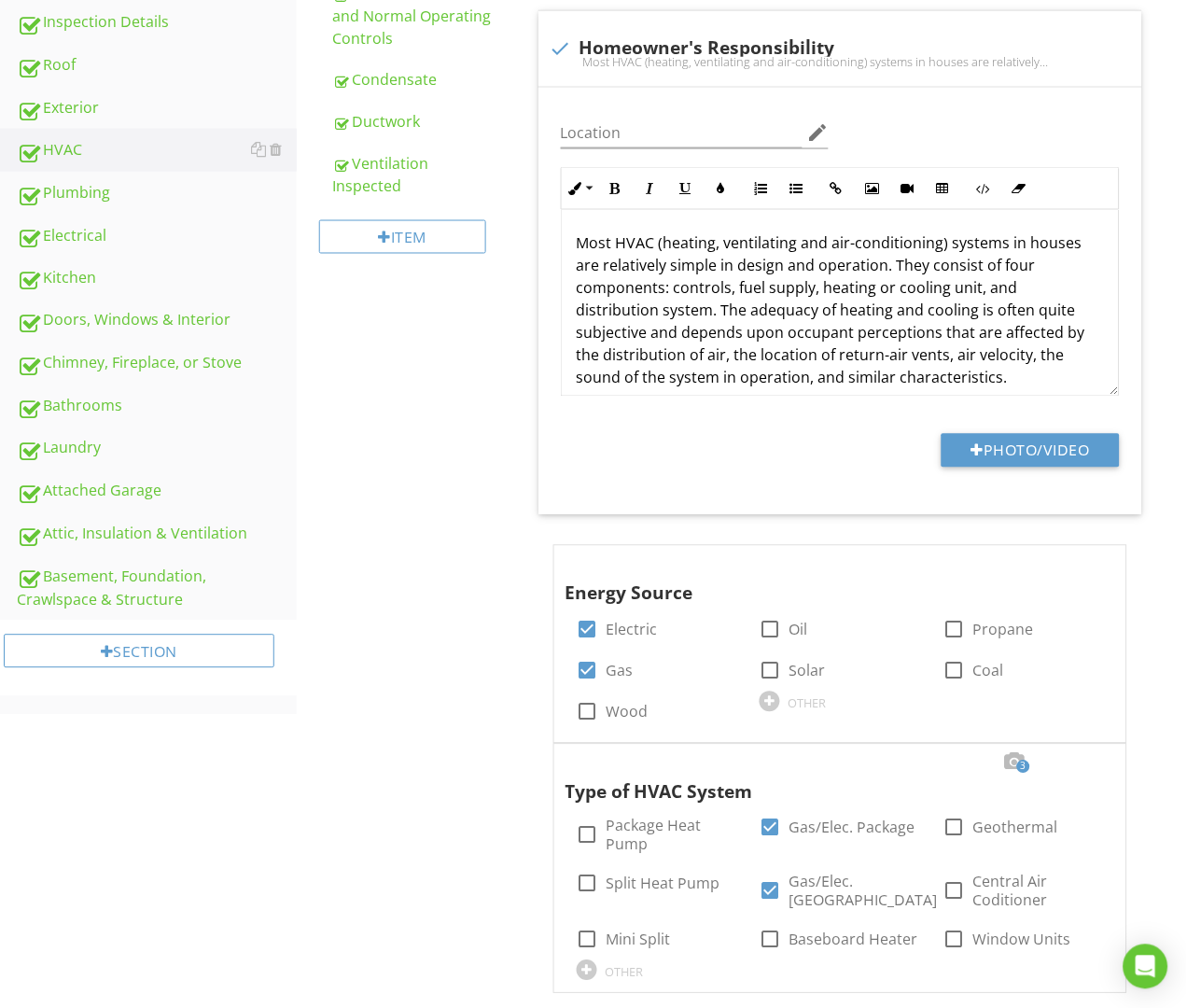 scroll, scrollTop: 386, scrollLeft: 0, axis: vertical 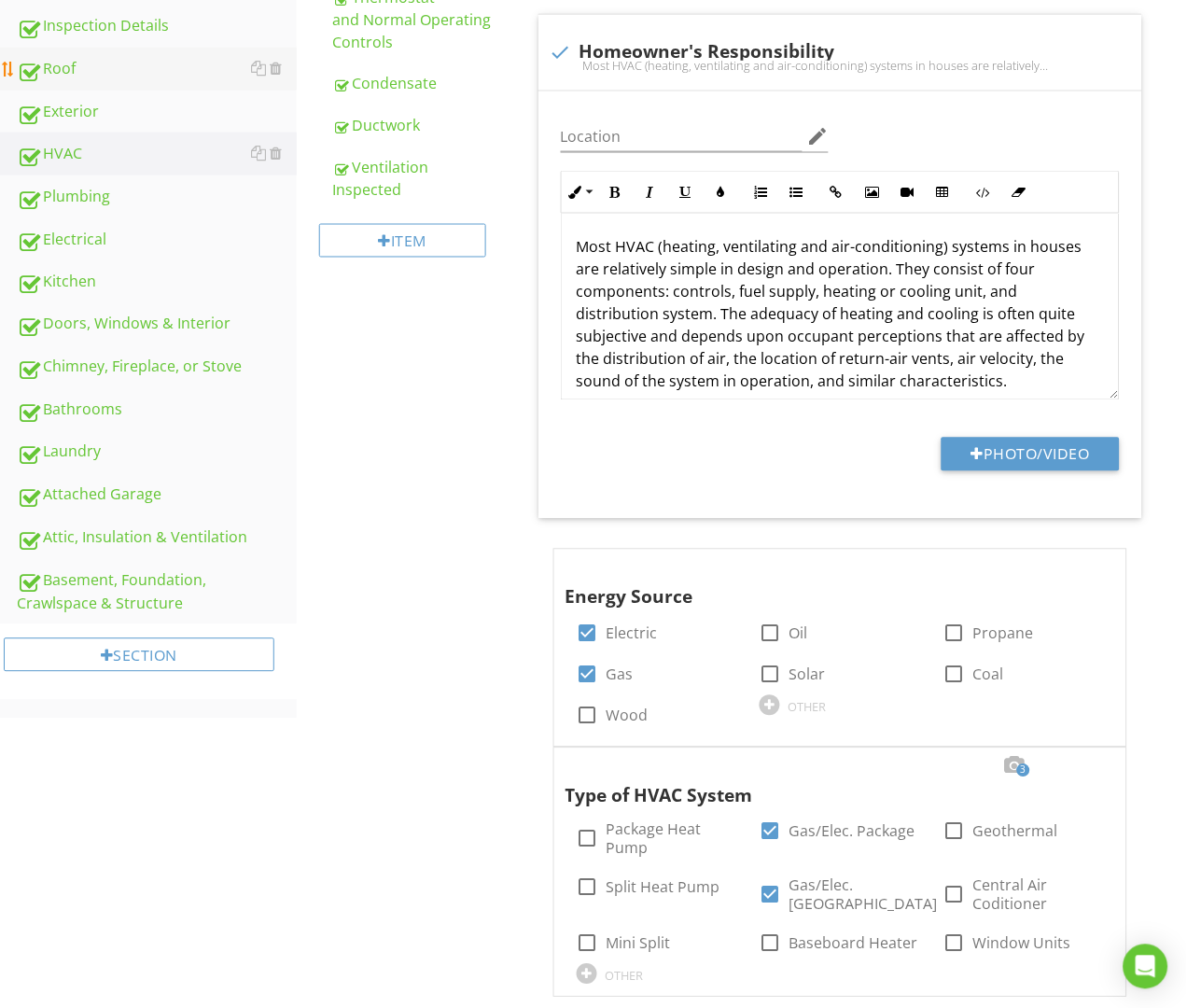click on "Roof" at bounding box center [157, 69] 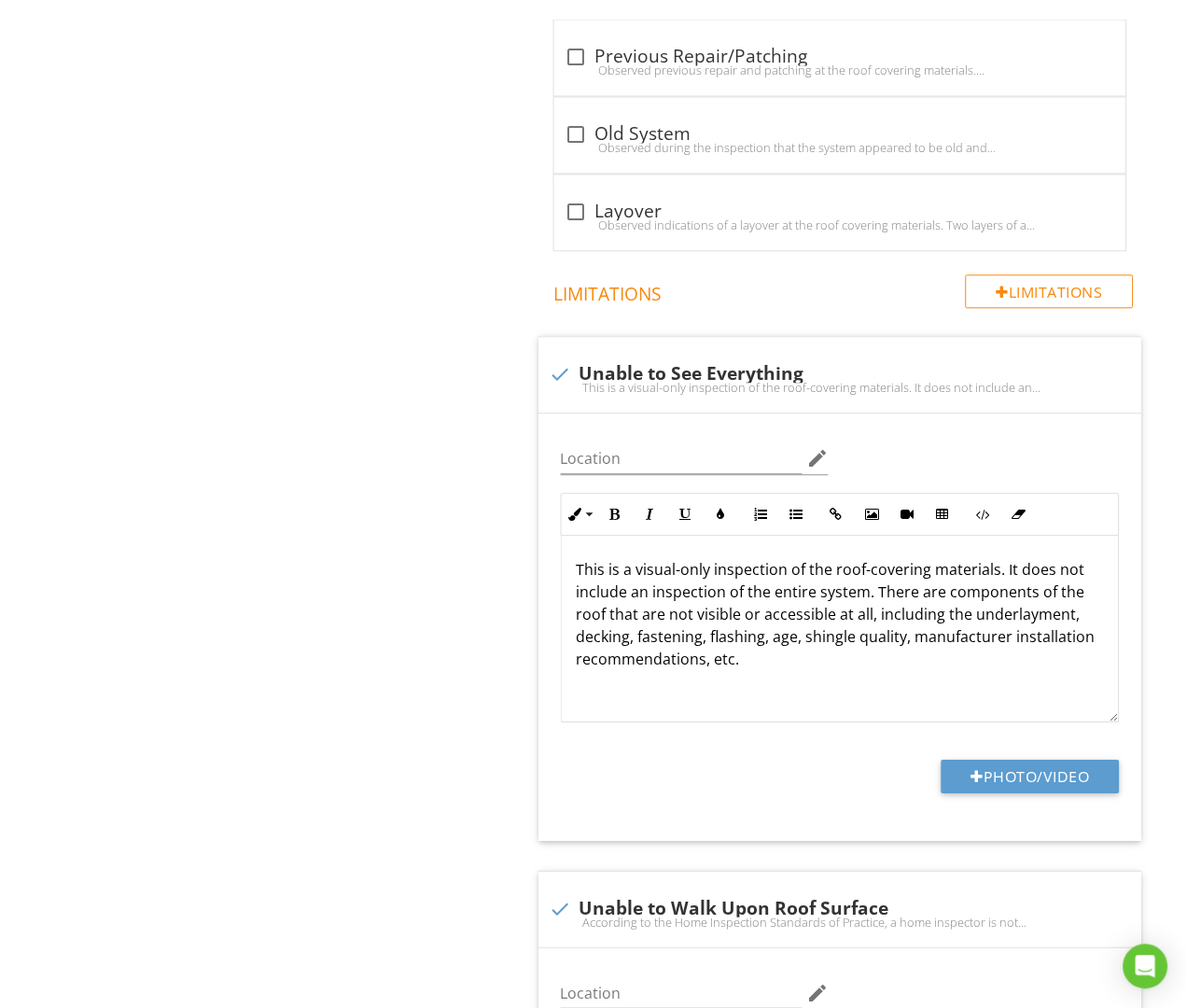 scroll, scrollTop: 49, scrollLeft: 0, axis: vertical 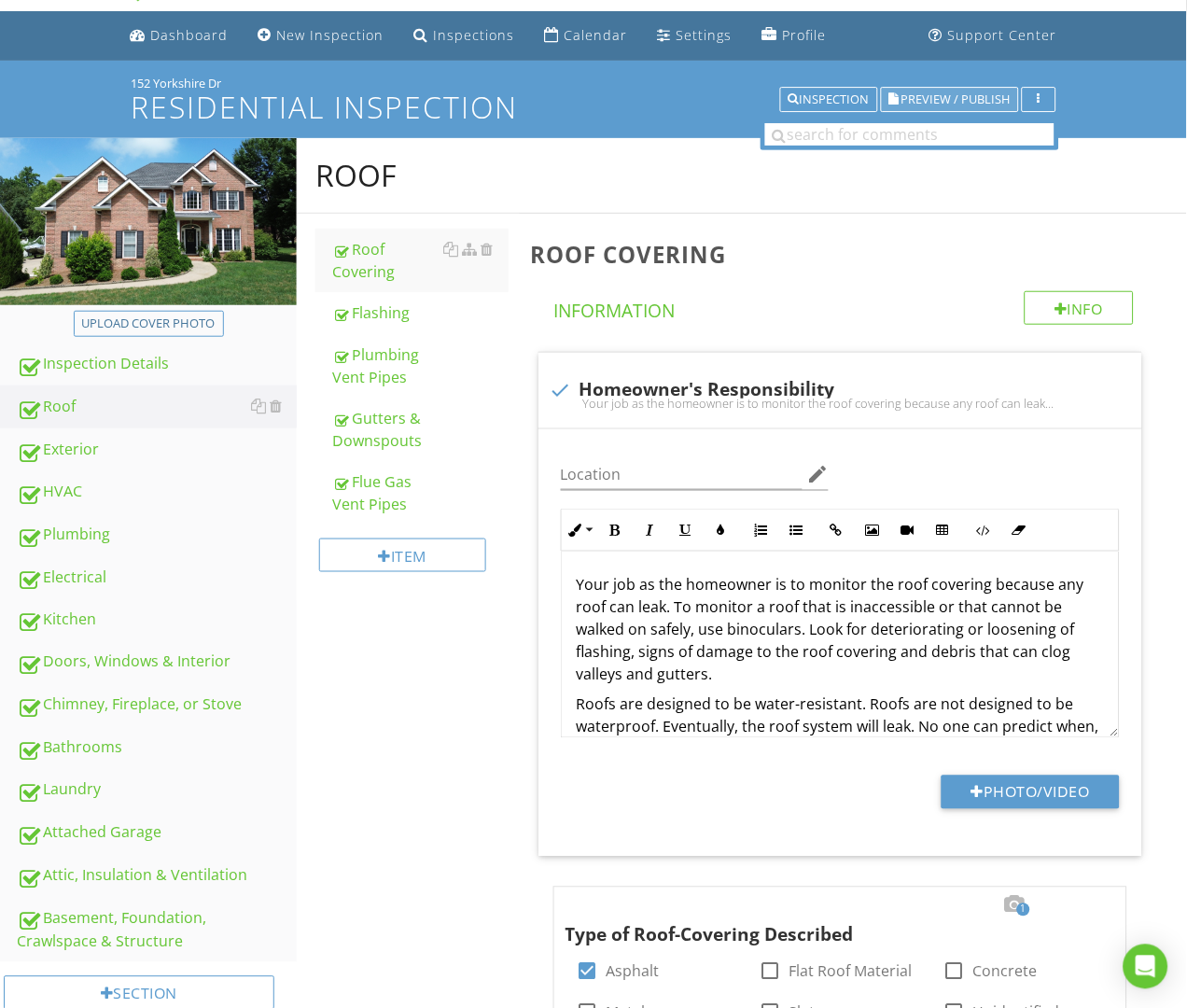 click on "Preview / Publish" at bounding box center [956, 99] 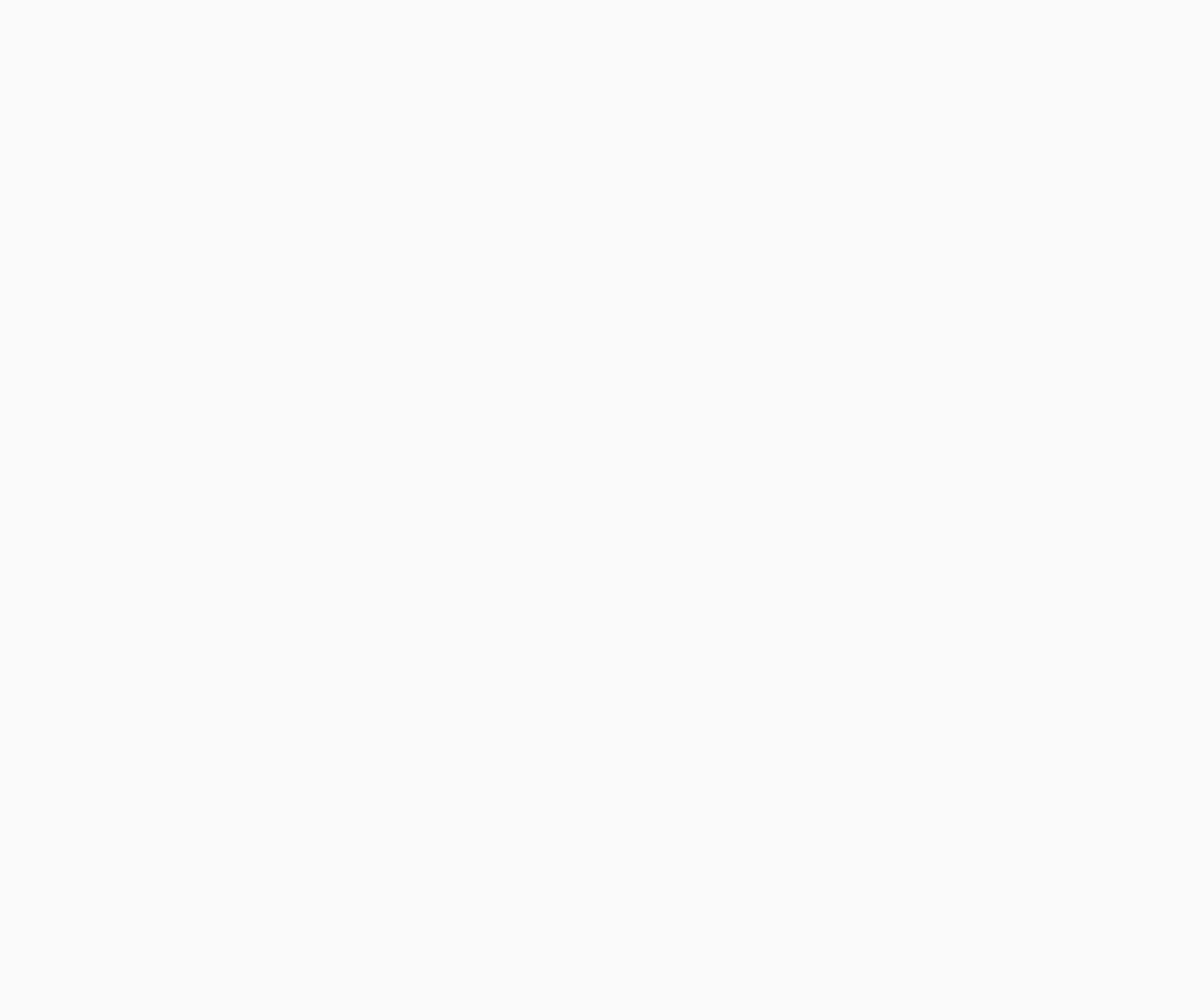 scroll, scrollTop: 0, scrollLeft: 0, axis: both 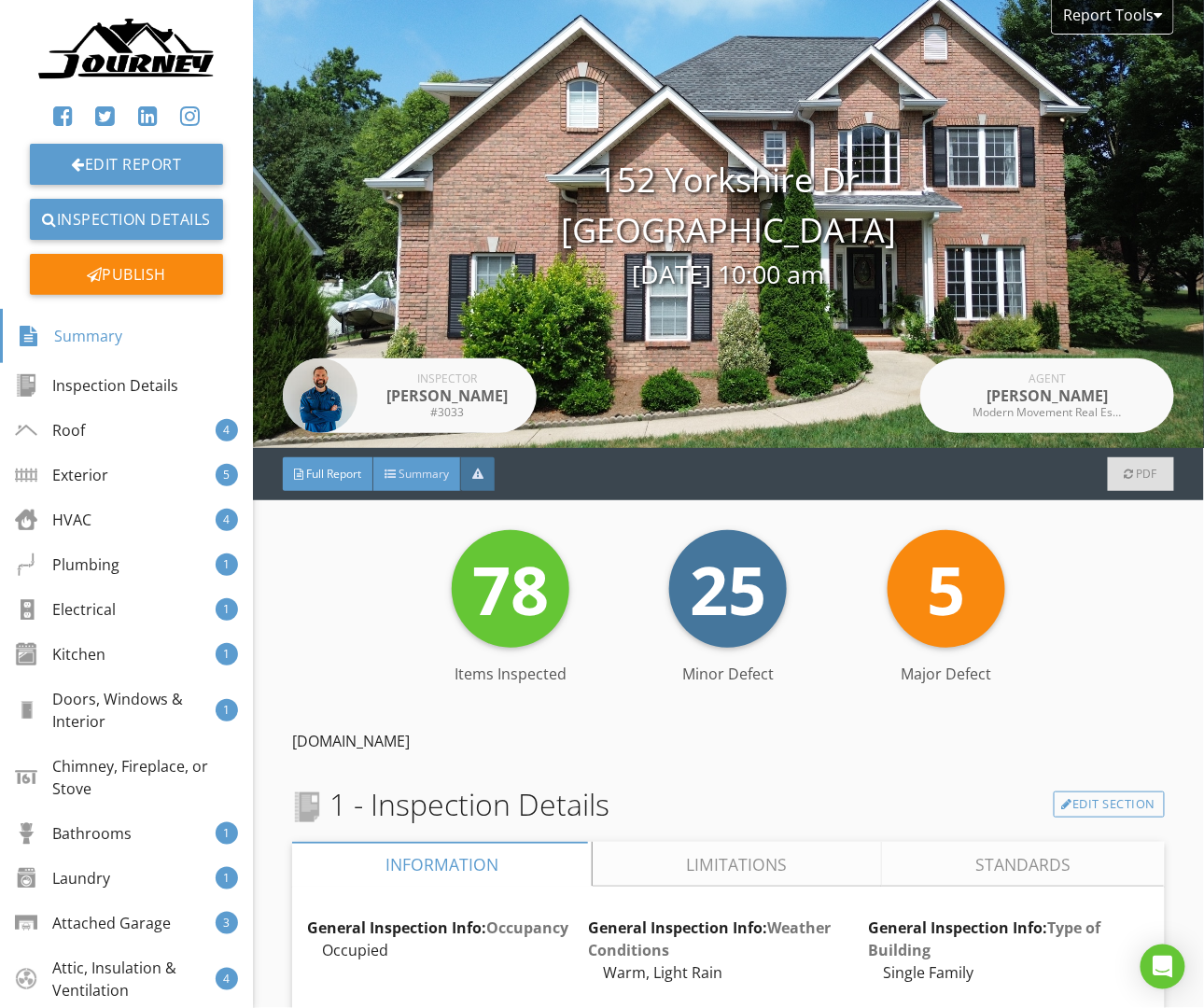 click on "Summary" at bounding box center [424, 473] 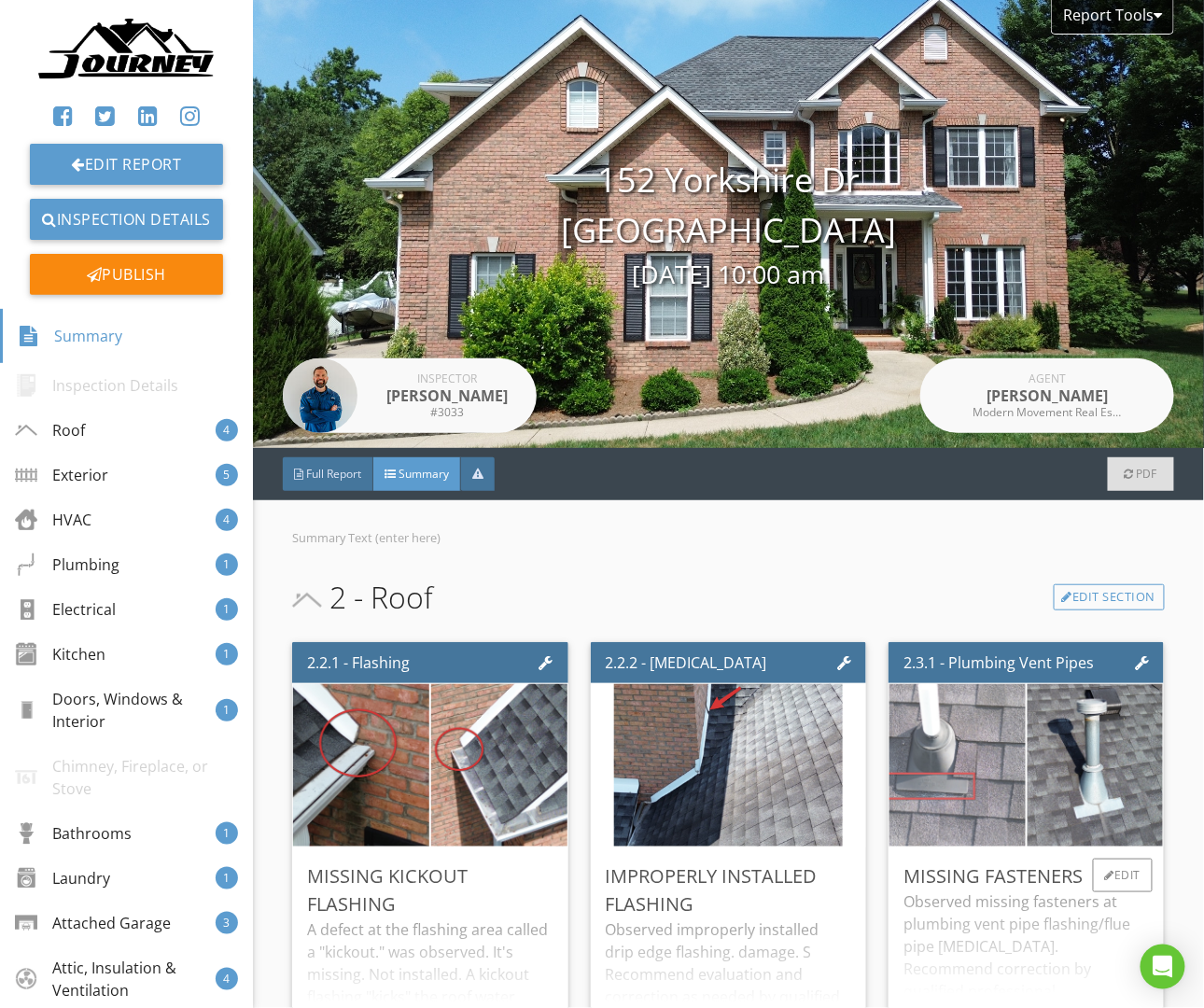 scroll, scrollTop: 139, scrollLeft: 0, axis: vertical 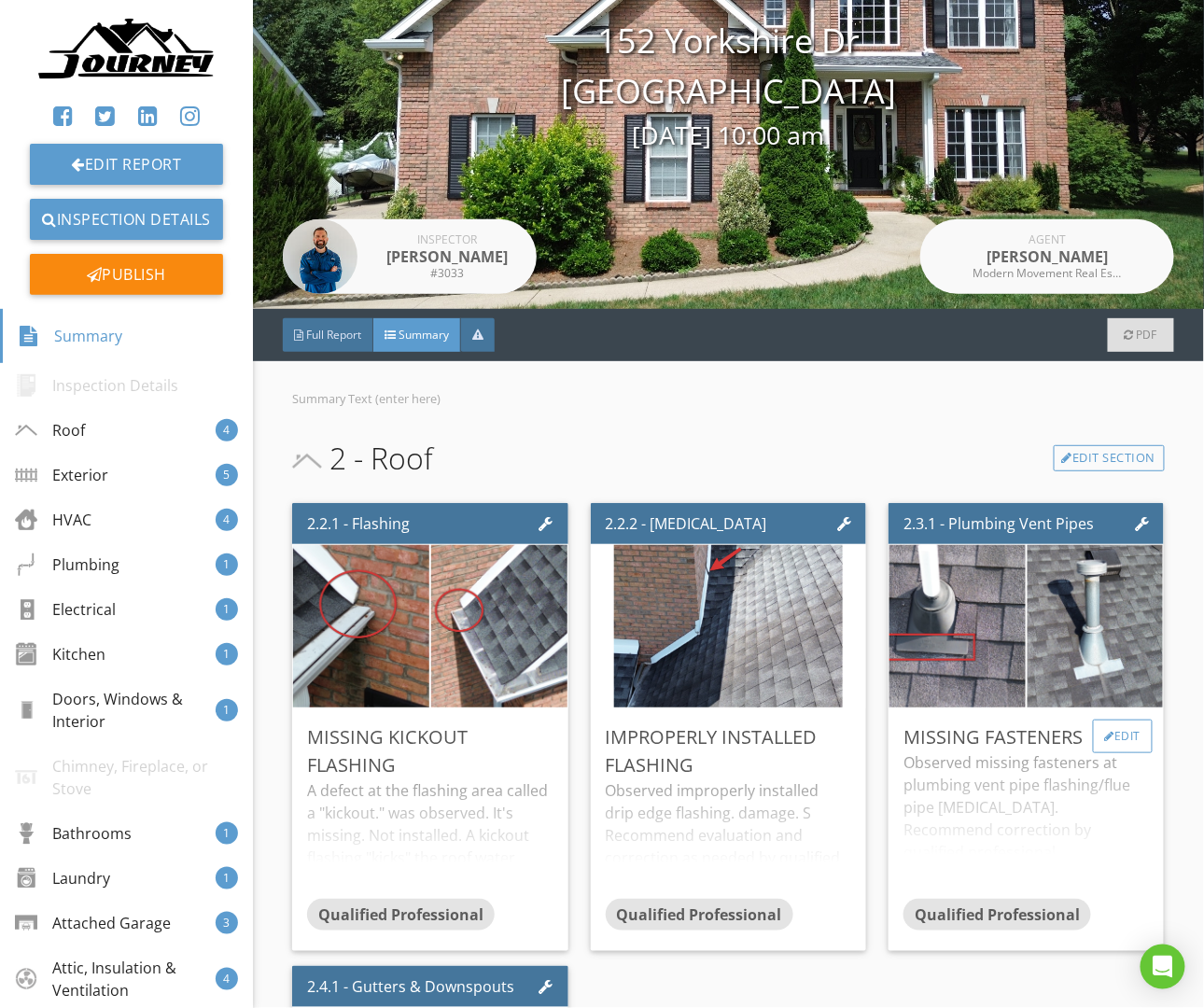 click on "Edit" at bounding box center (1123, 736) 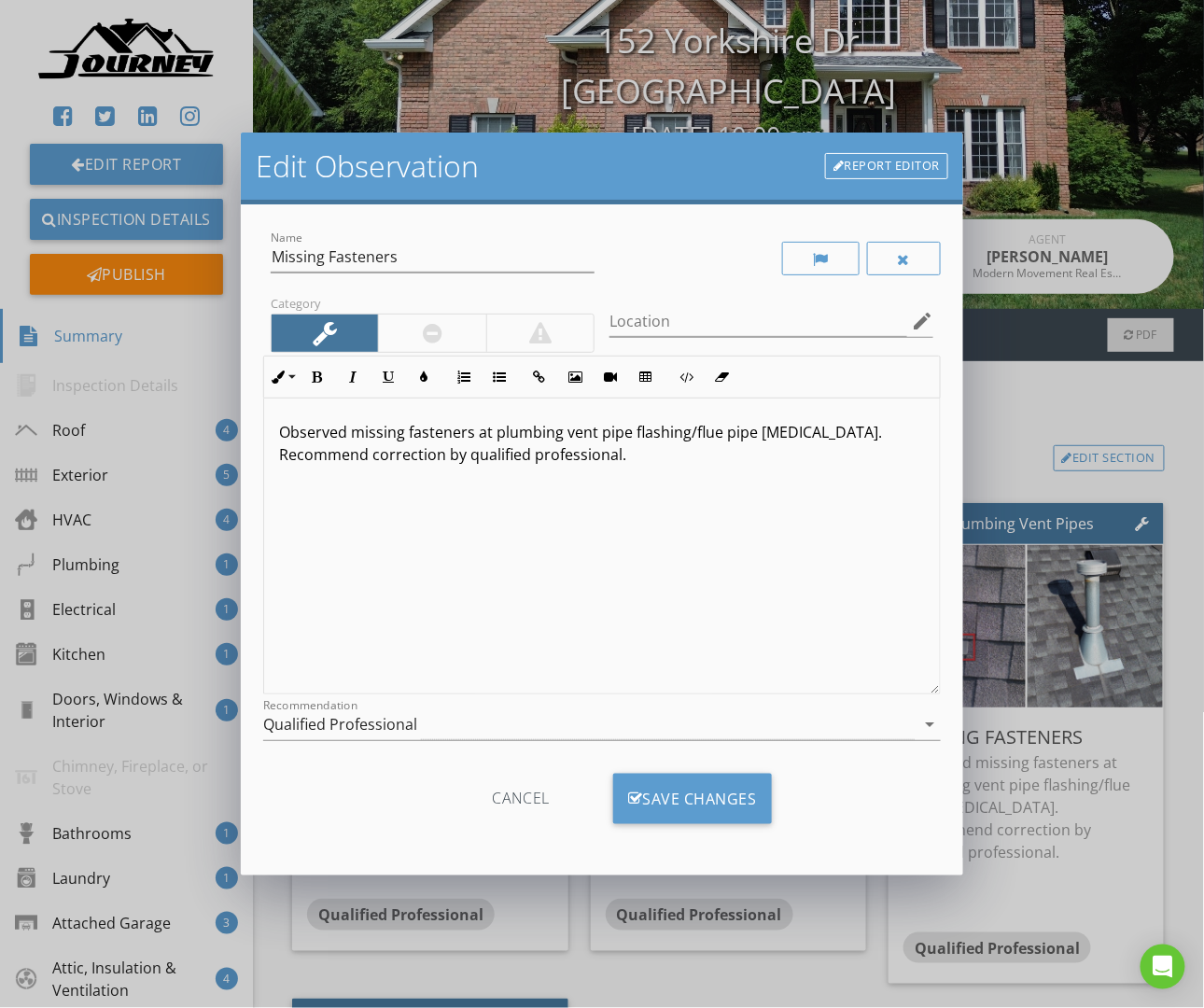 click on "Report Editor" at bounding box center (887, 166) 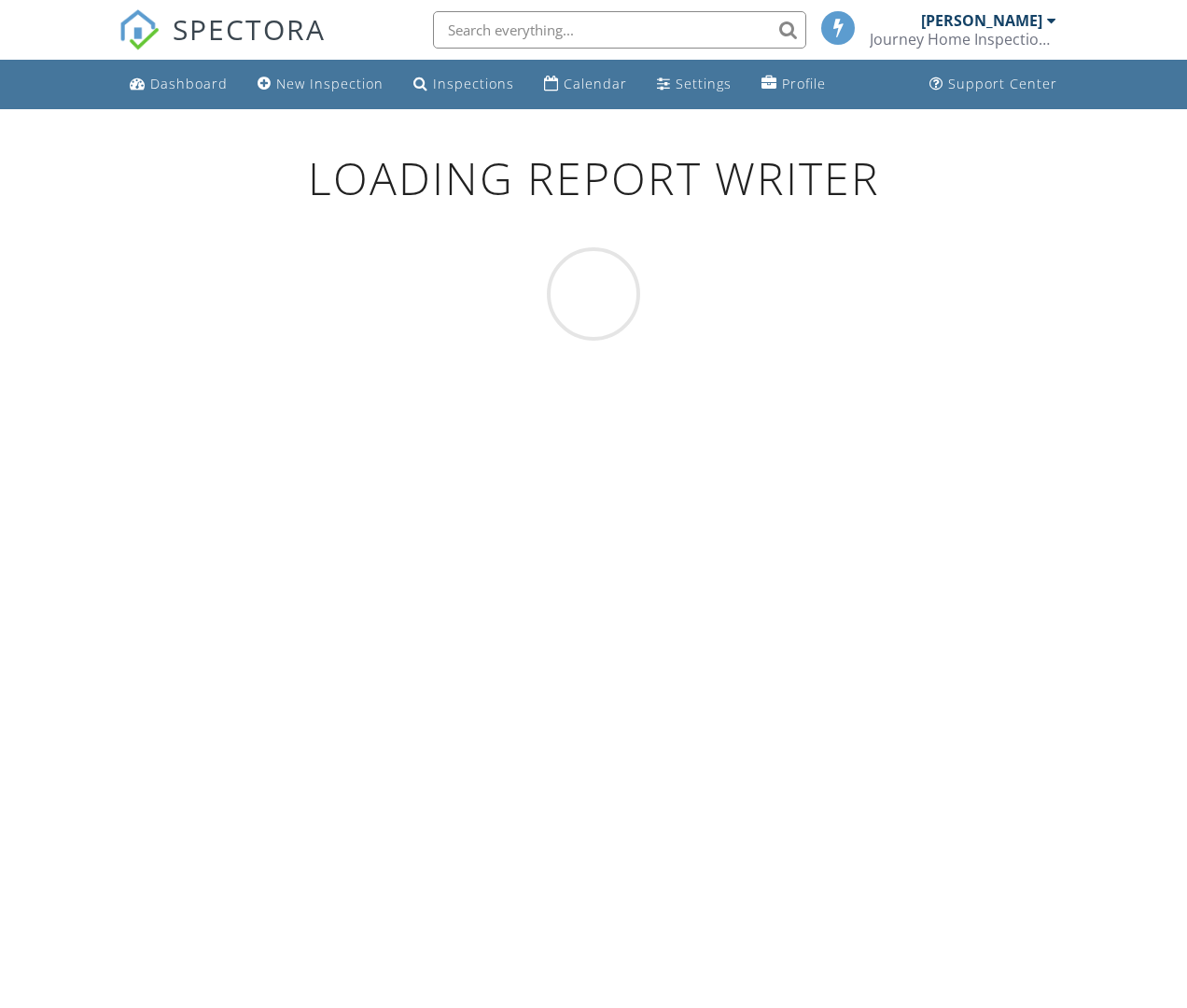 scroll, scrollTop: 0, scrollLeft: 0, axis: both 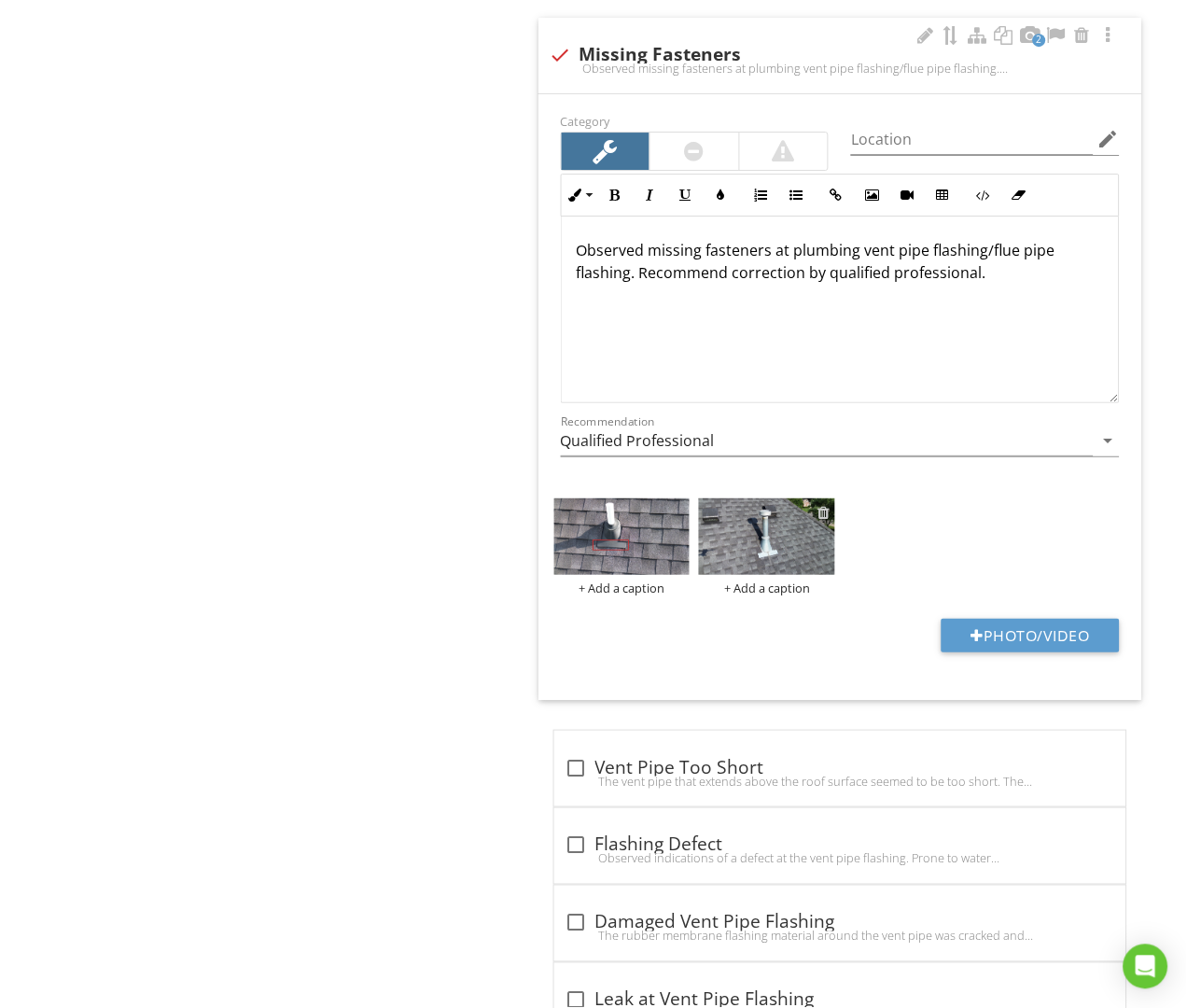 click at bounding box center (823, 512) 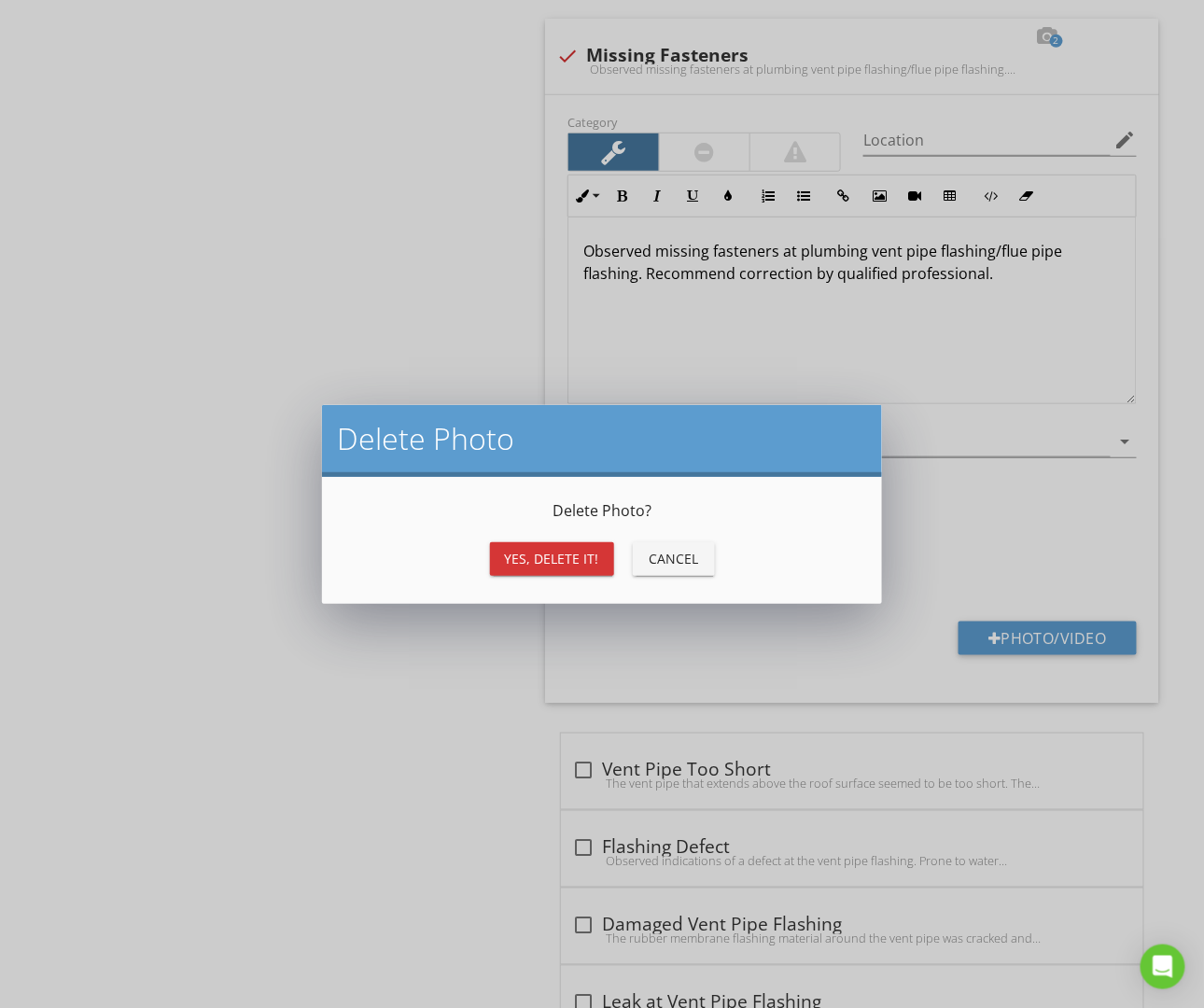 click on "Yes, Delete it!" at bounding box center [552, 558] 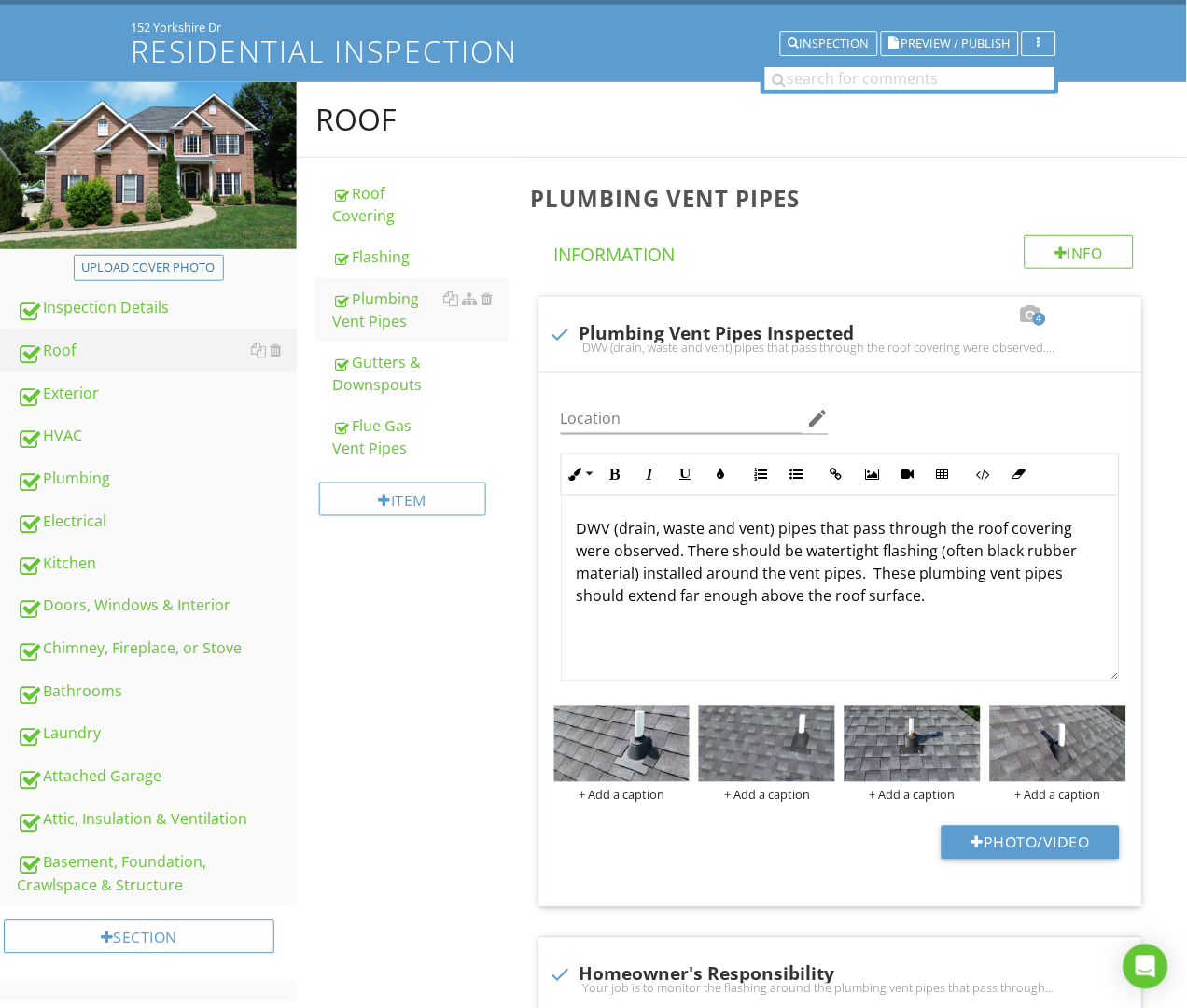 scroll, scrollTop: 109, scrollLeft: 0, axis: vertical 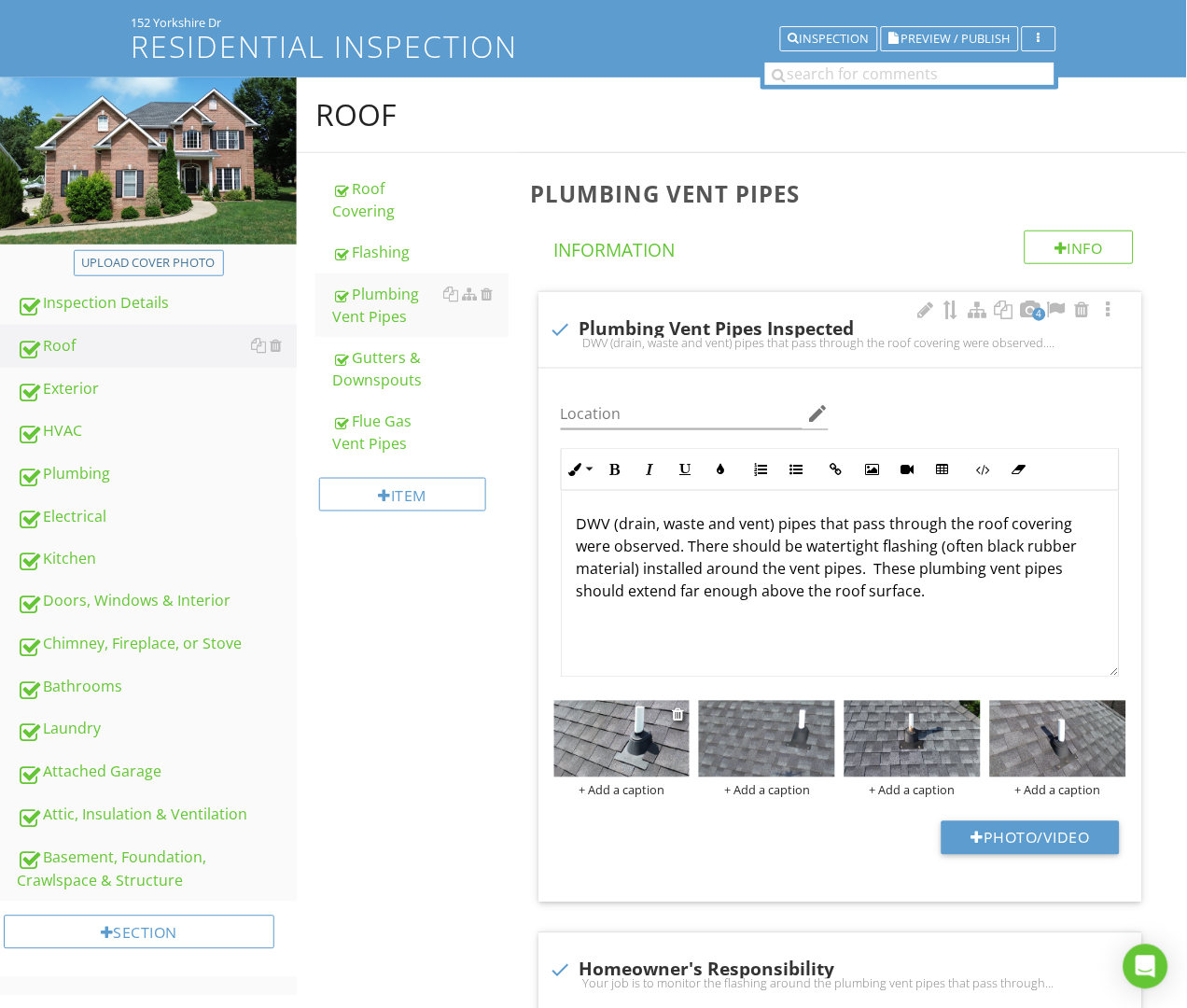 click at bounding box center [622, 739] 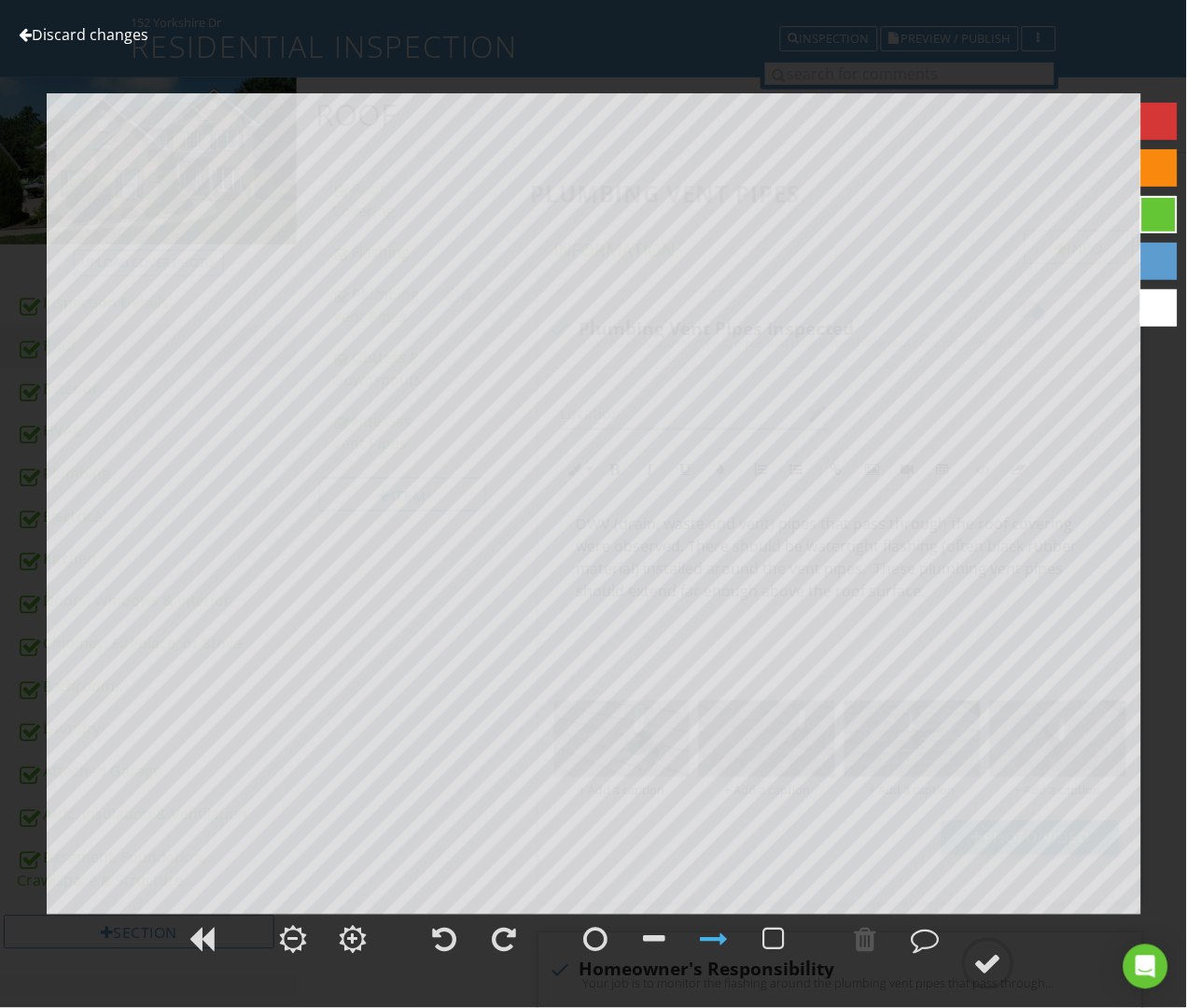 click on "Discard changes" at bounding box center (83, 35) 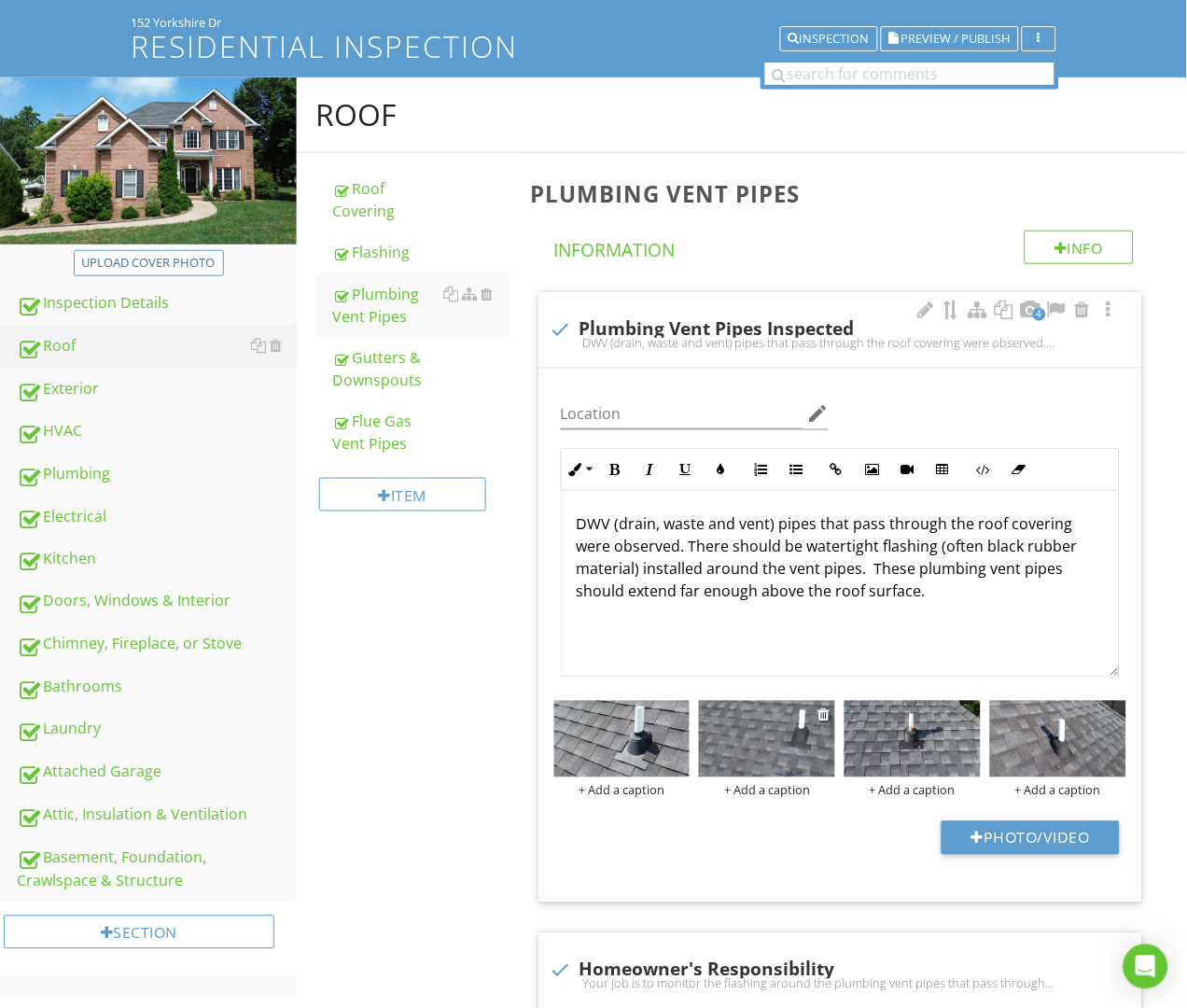 click at bounding box center [767, 739] 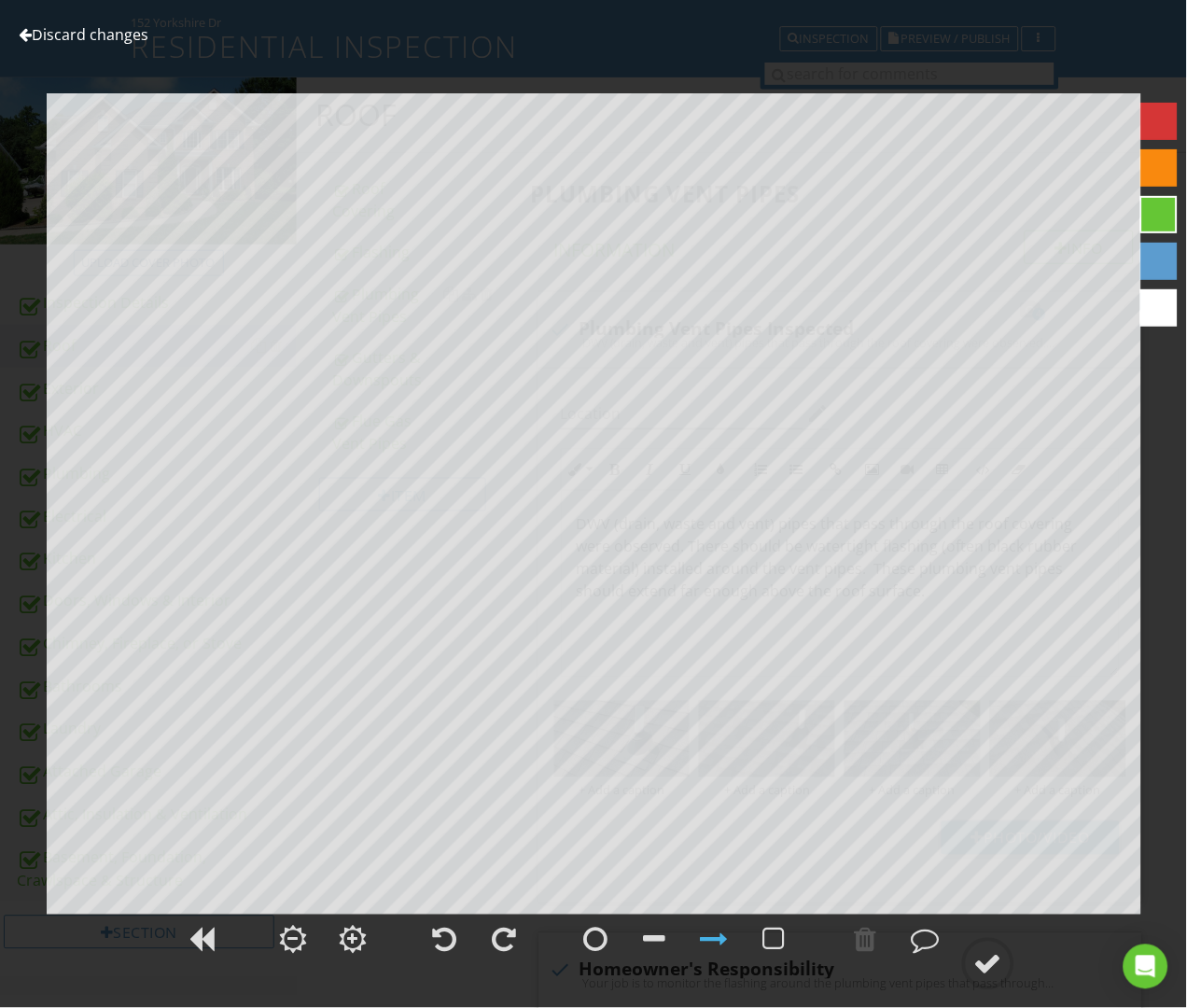 click on "Discard changes" at bounding box center [83, 35] 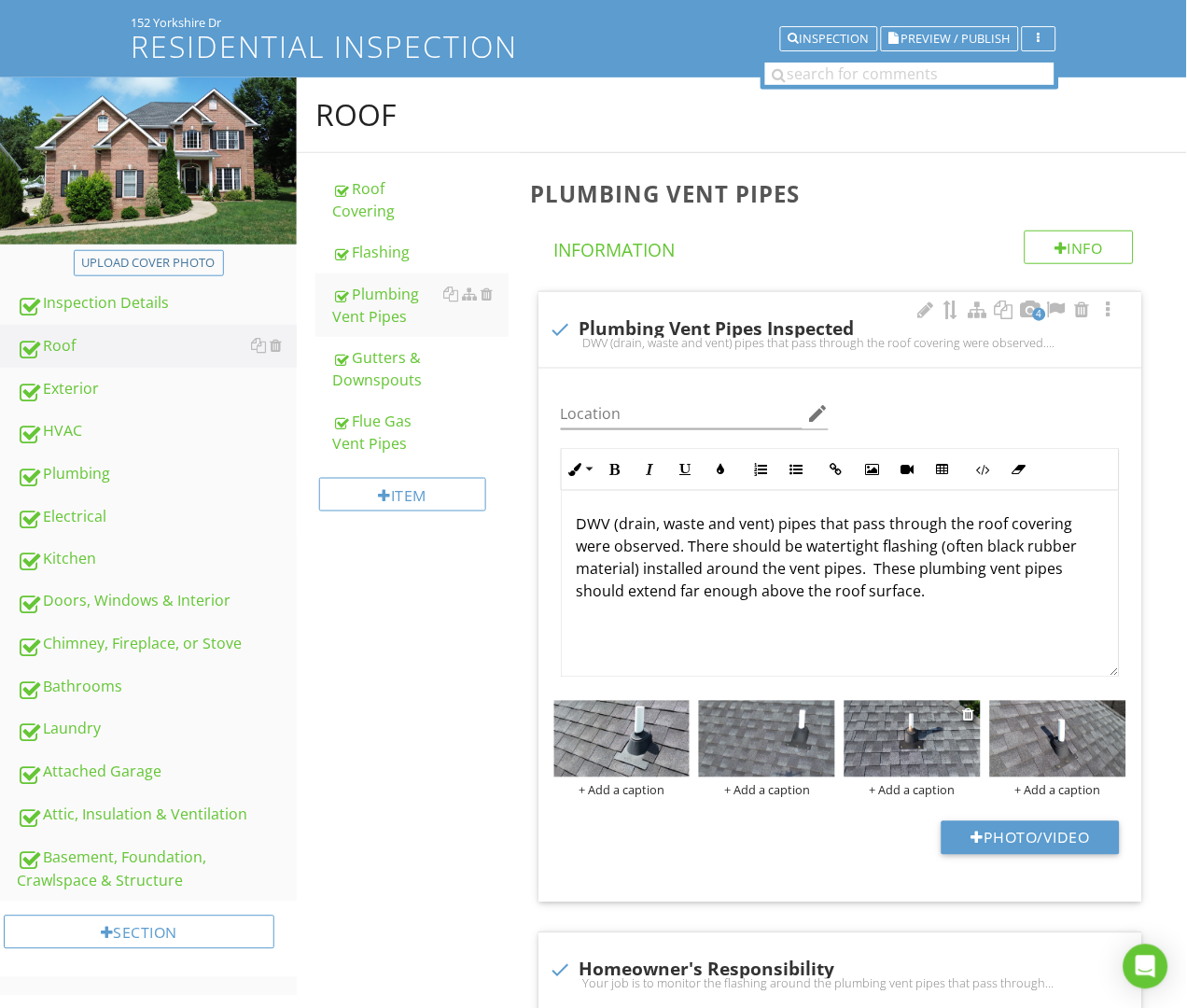 click at bounding box center (913, 739) 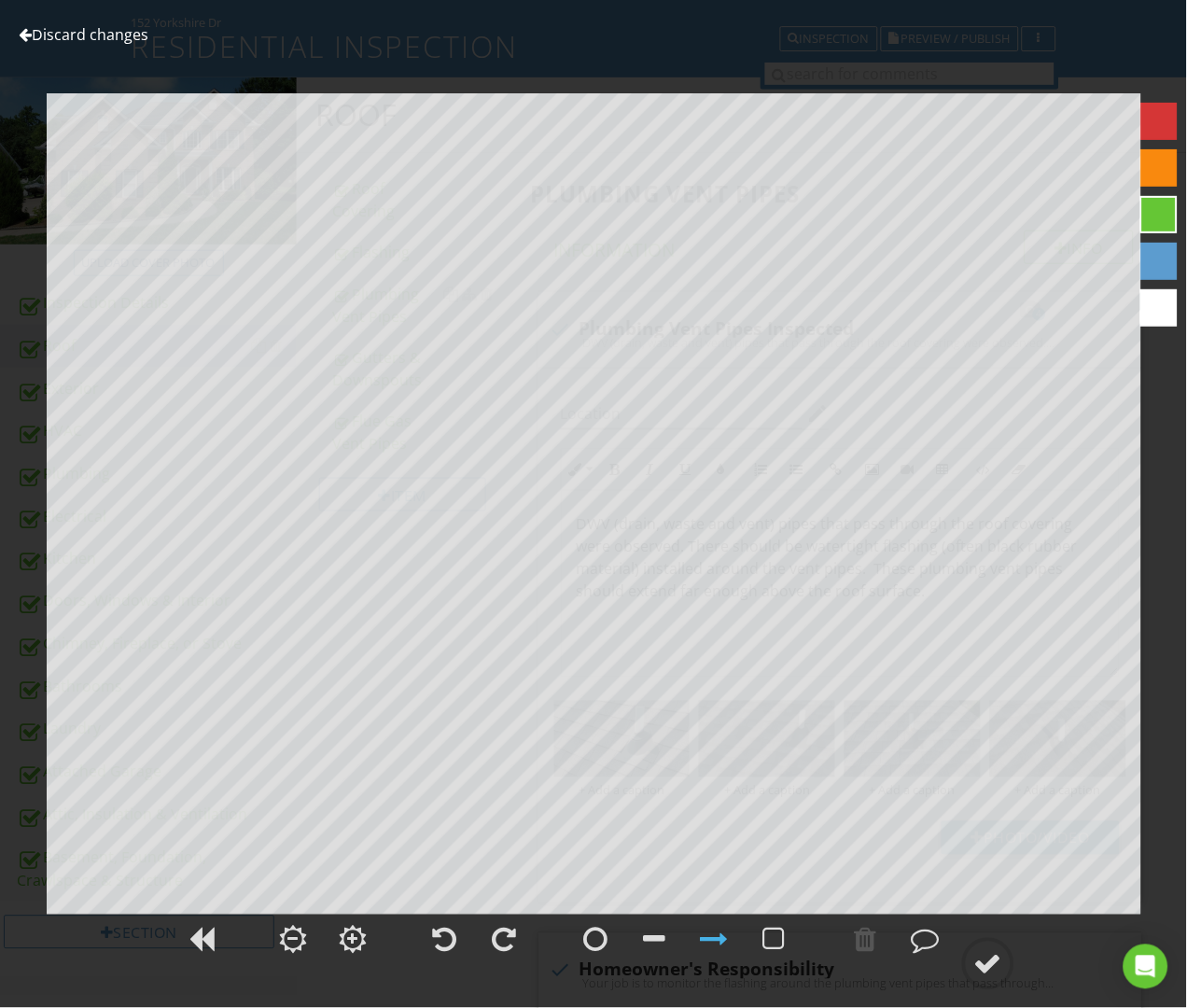 click on "Discard changes" at bounding box center (83, 35) 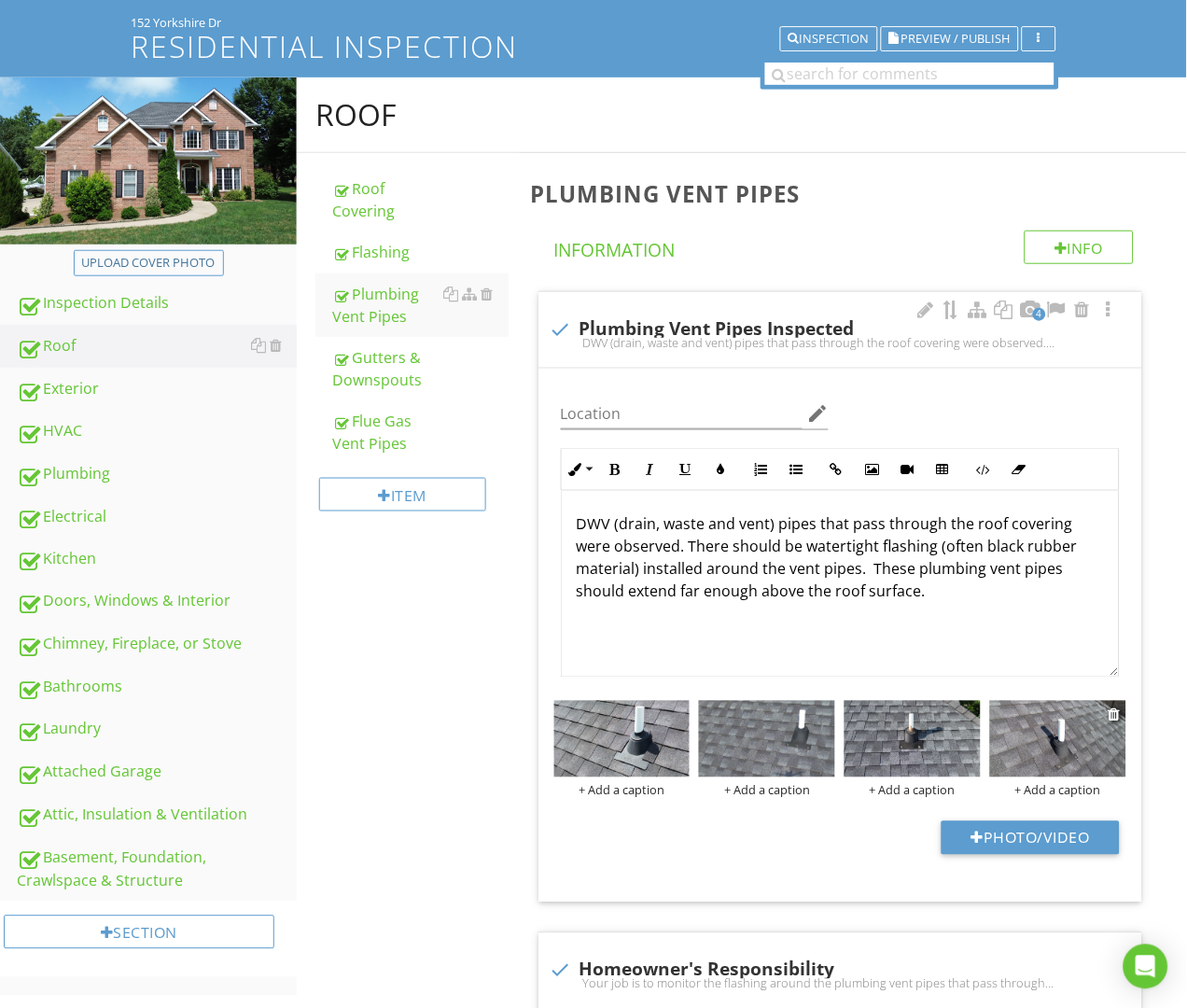 click at bounding box center (1058, 739) 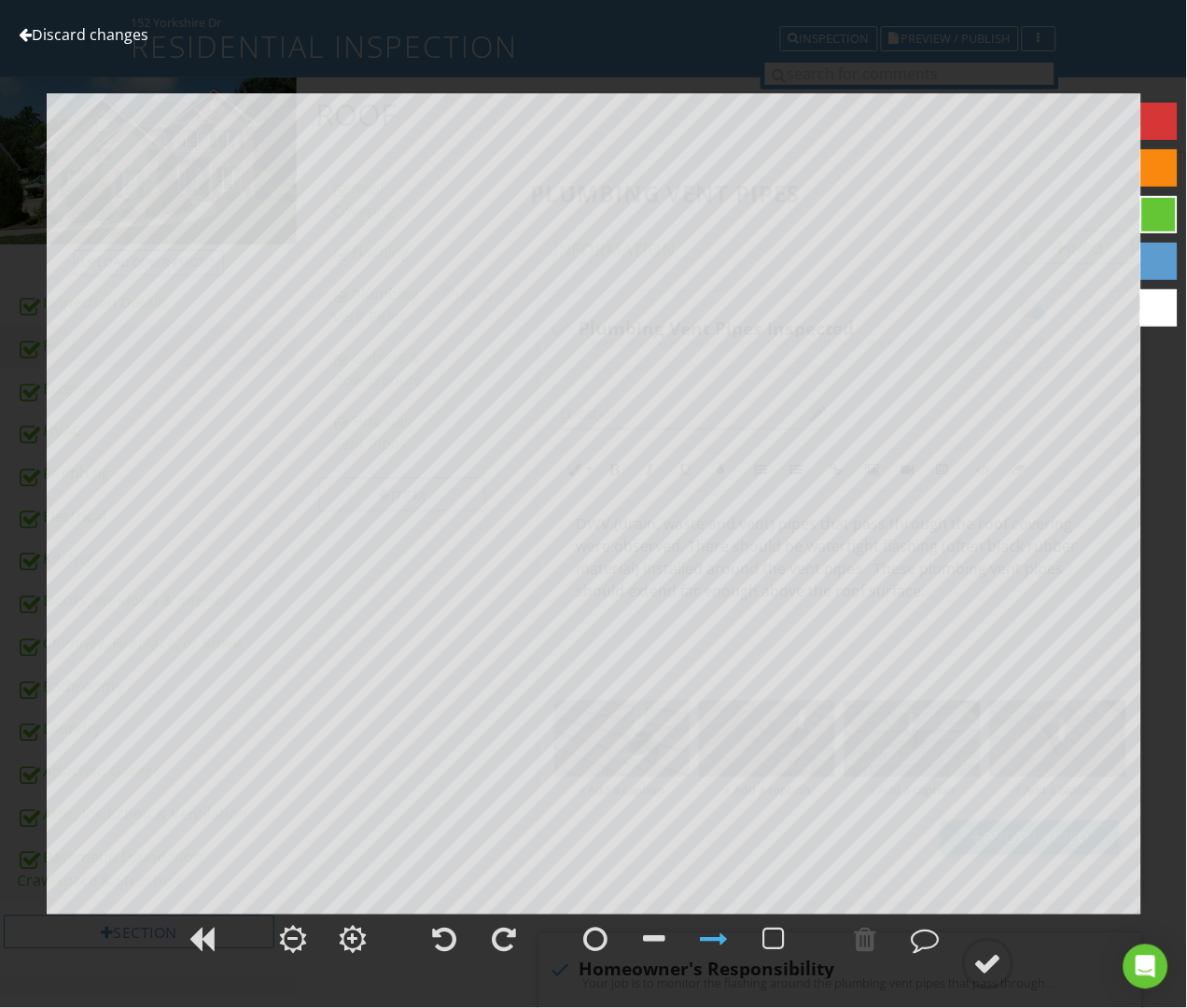click on "Discard changes" at bounding box center [83, 35] 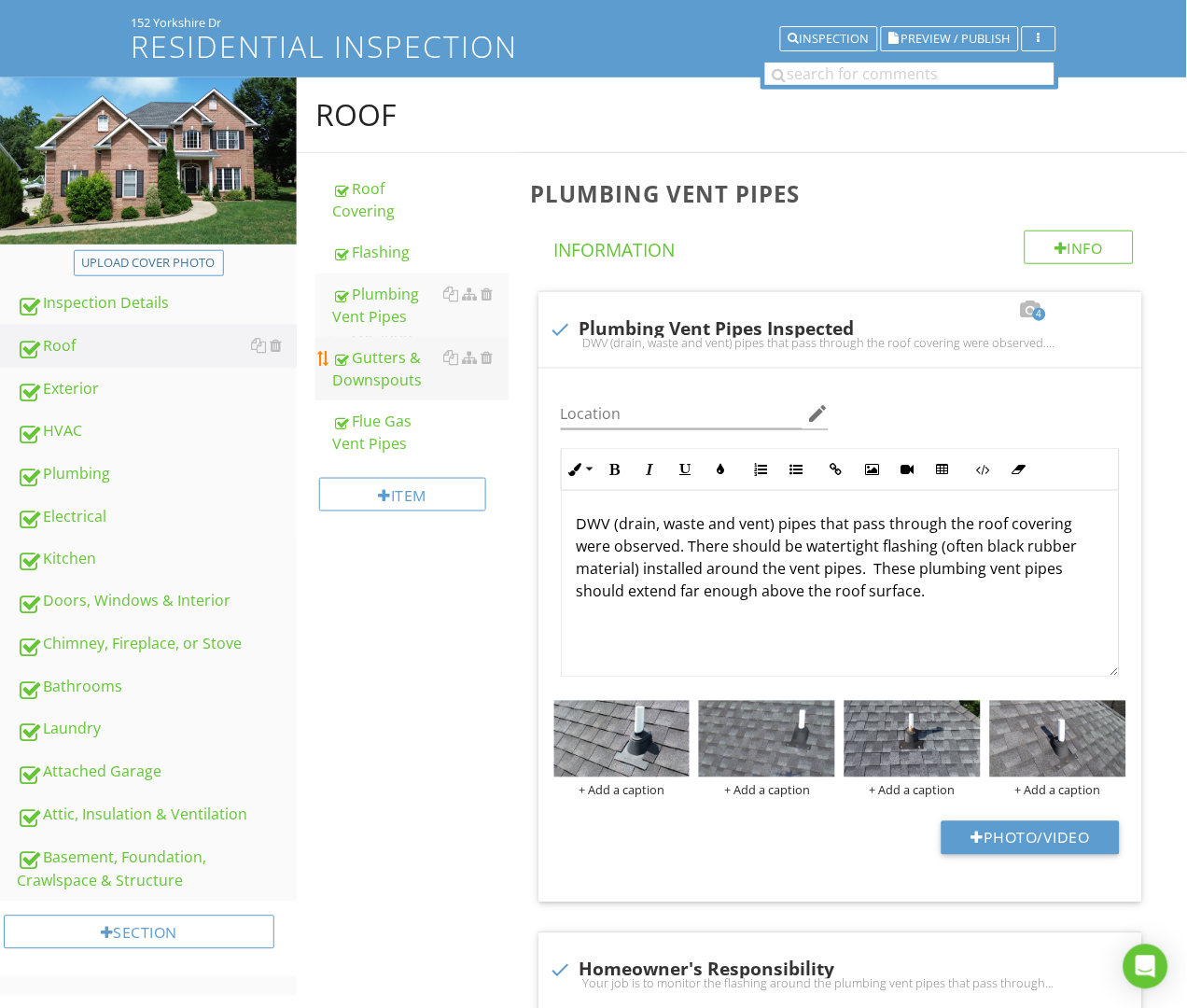 click on "Gutters & Downspouts" at bounding box center [420, 369] 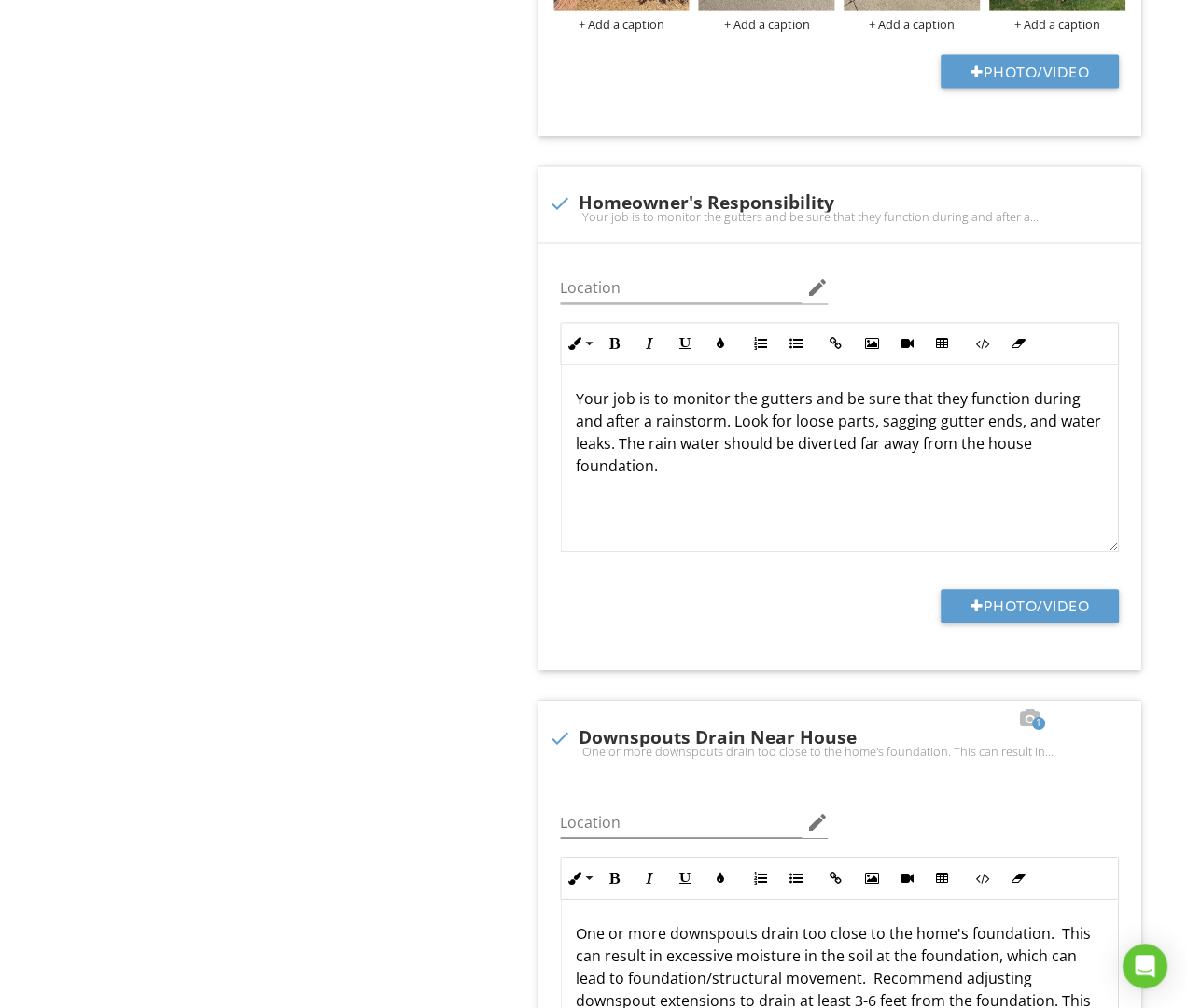 scroll, scrollTop: 1041, scrollLeft: 0, axis: vertical 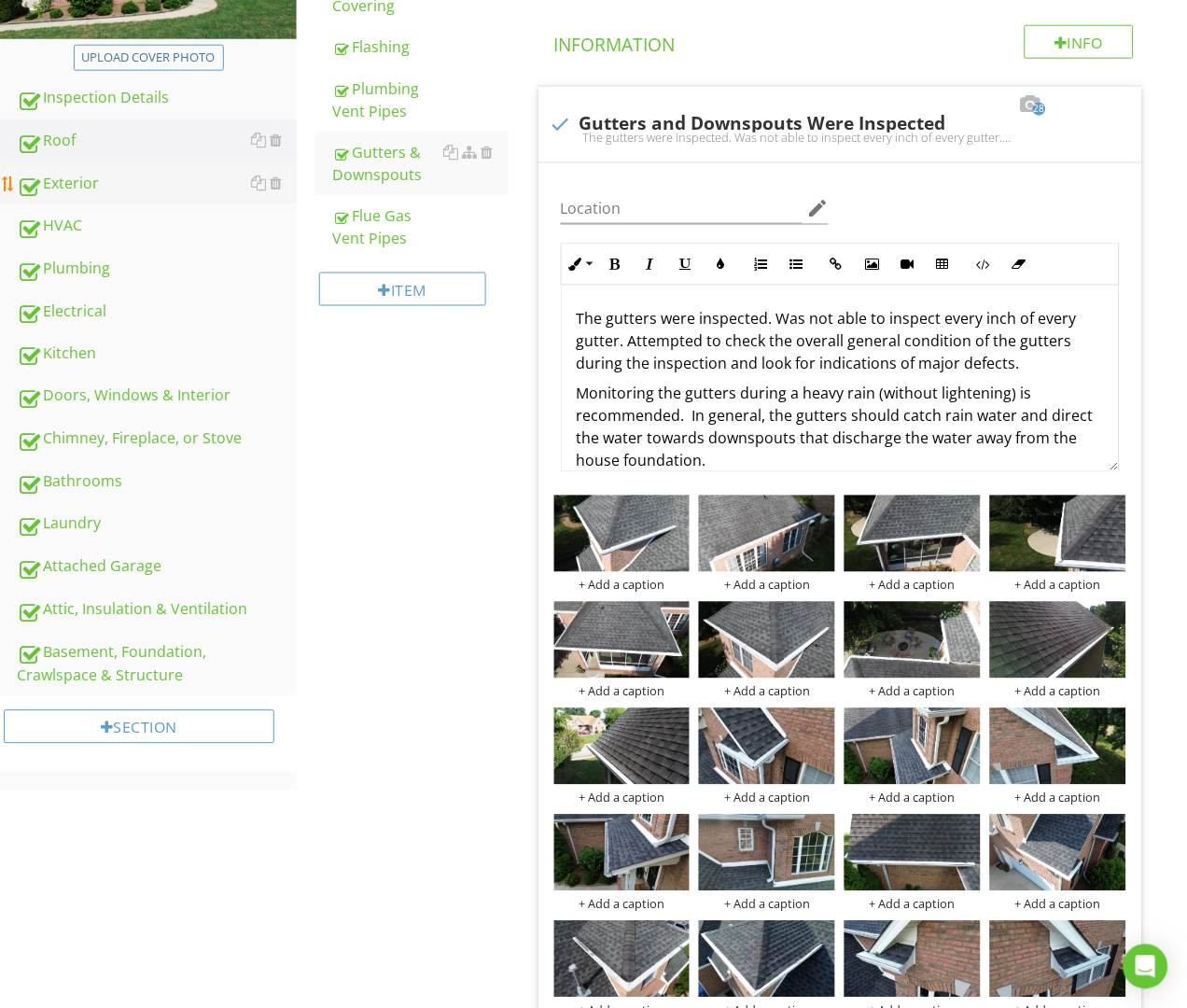 click on "Exterior" at bounding box center [157, 184] 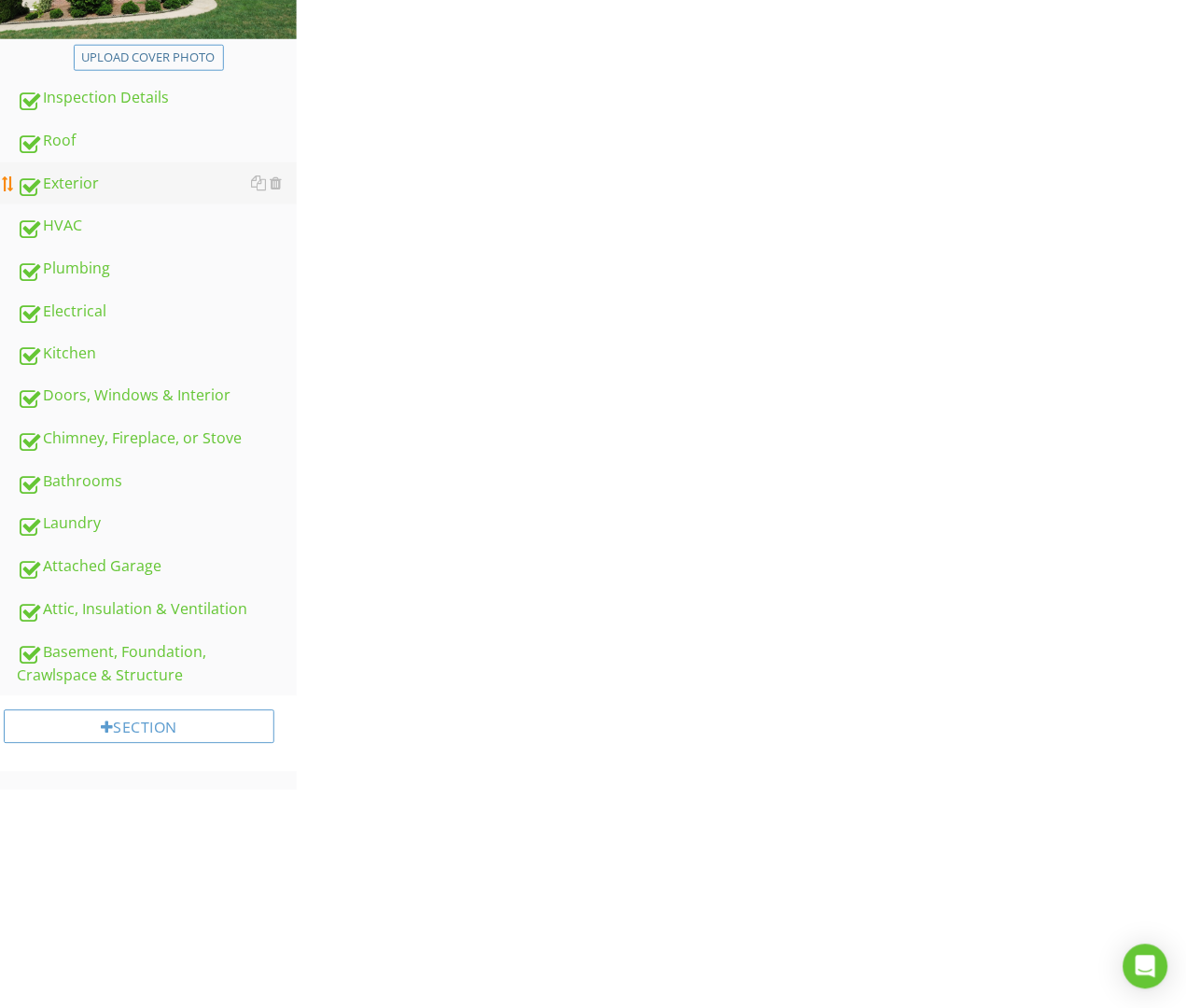 scroll, scrollTop: 313, scrollLeft: 0, axis: vertical 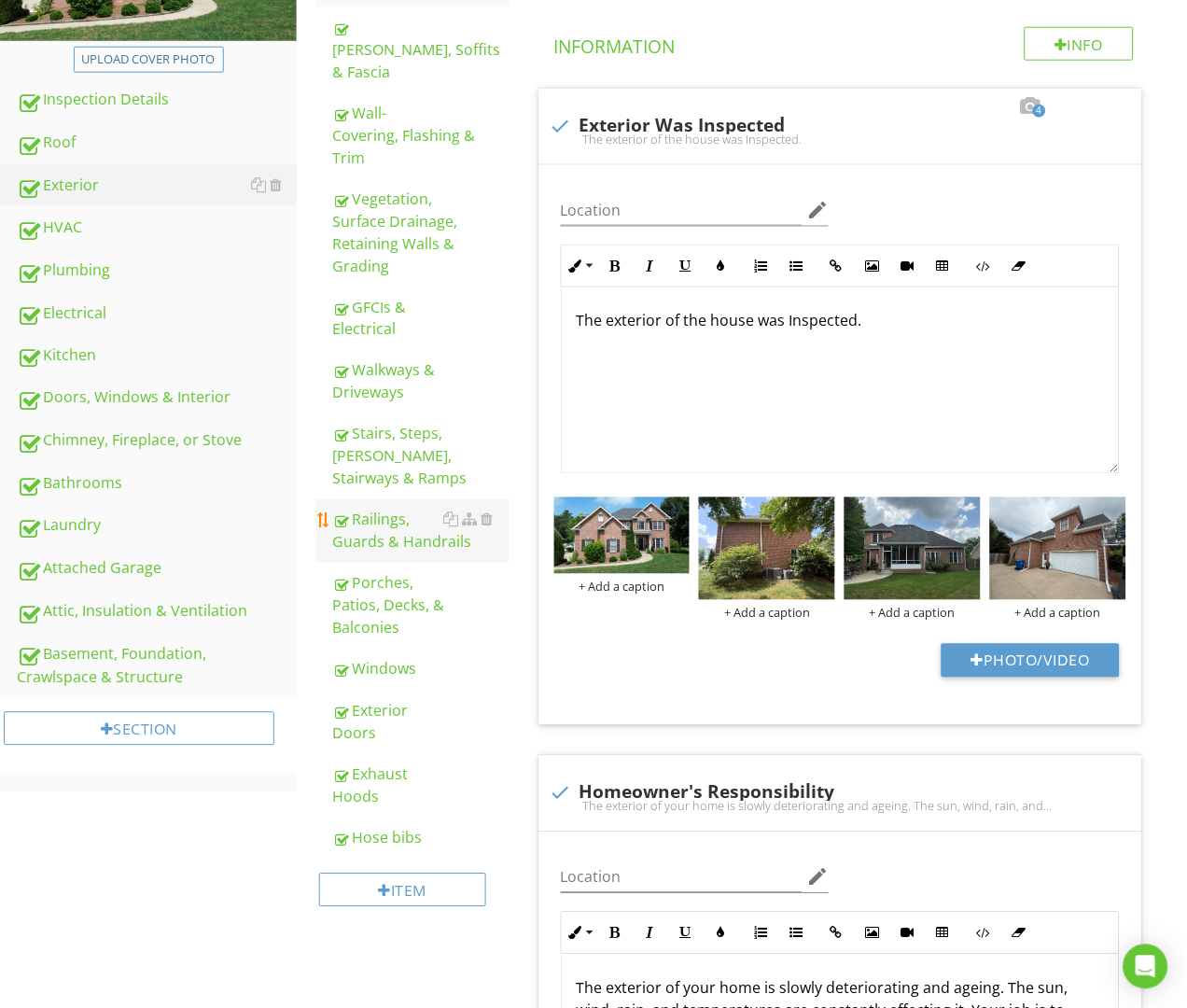 click on "Railings, Guards & Handrails" at bounding box center [420, 531] 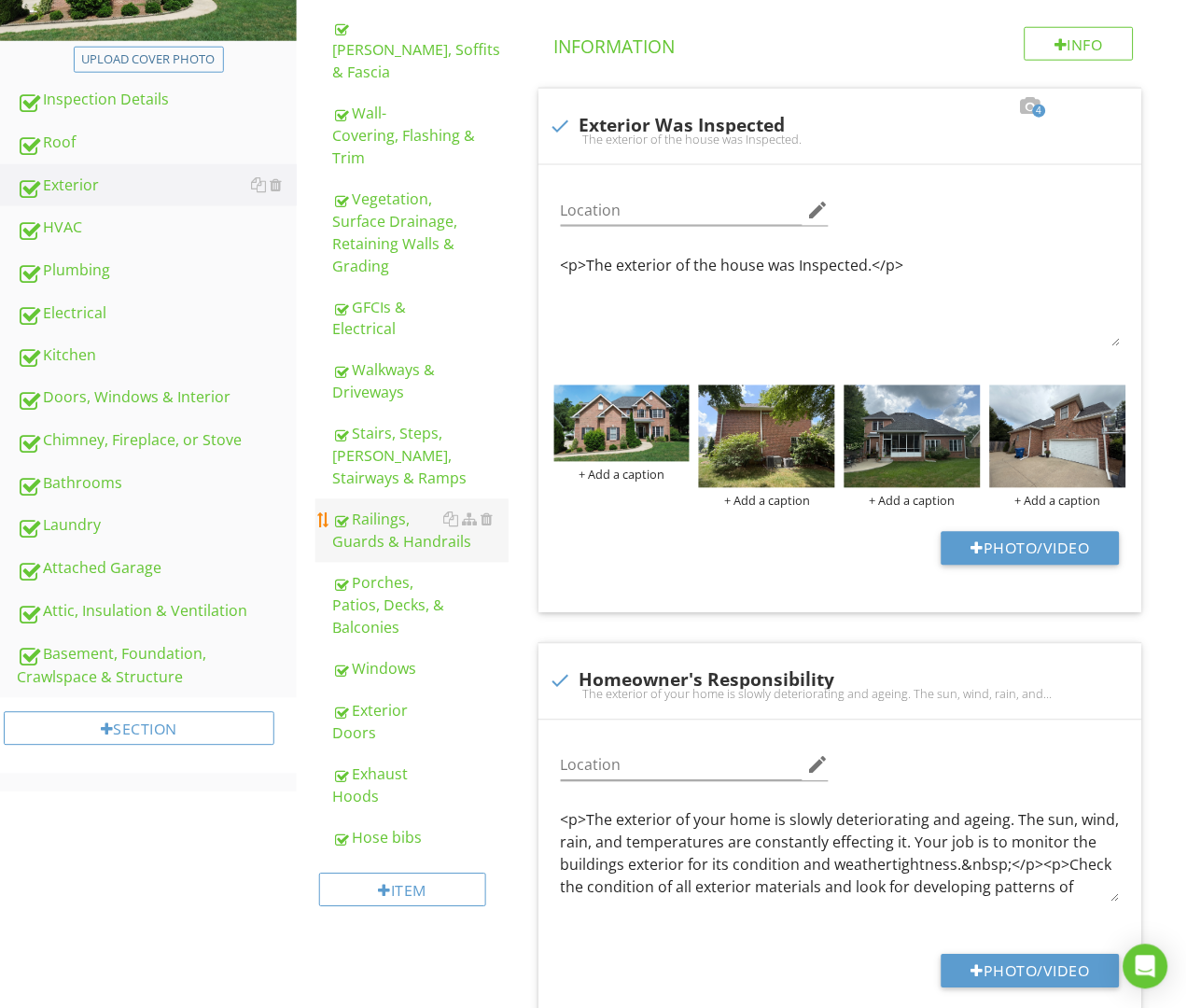 scroll, scrollTop: 312, scrollLeft: 0, axis: vertical 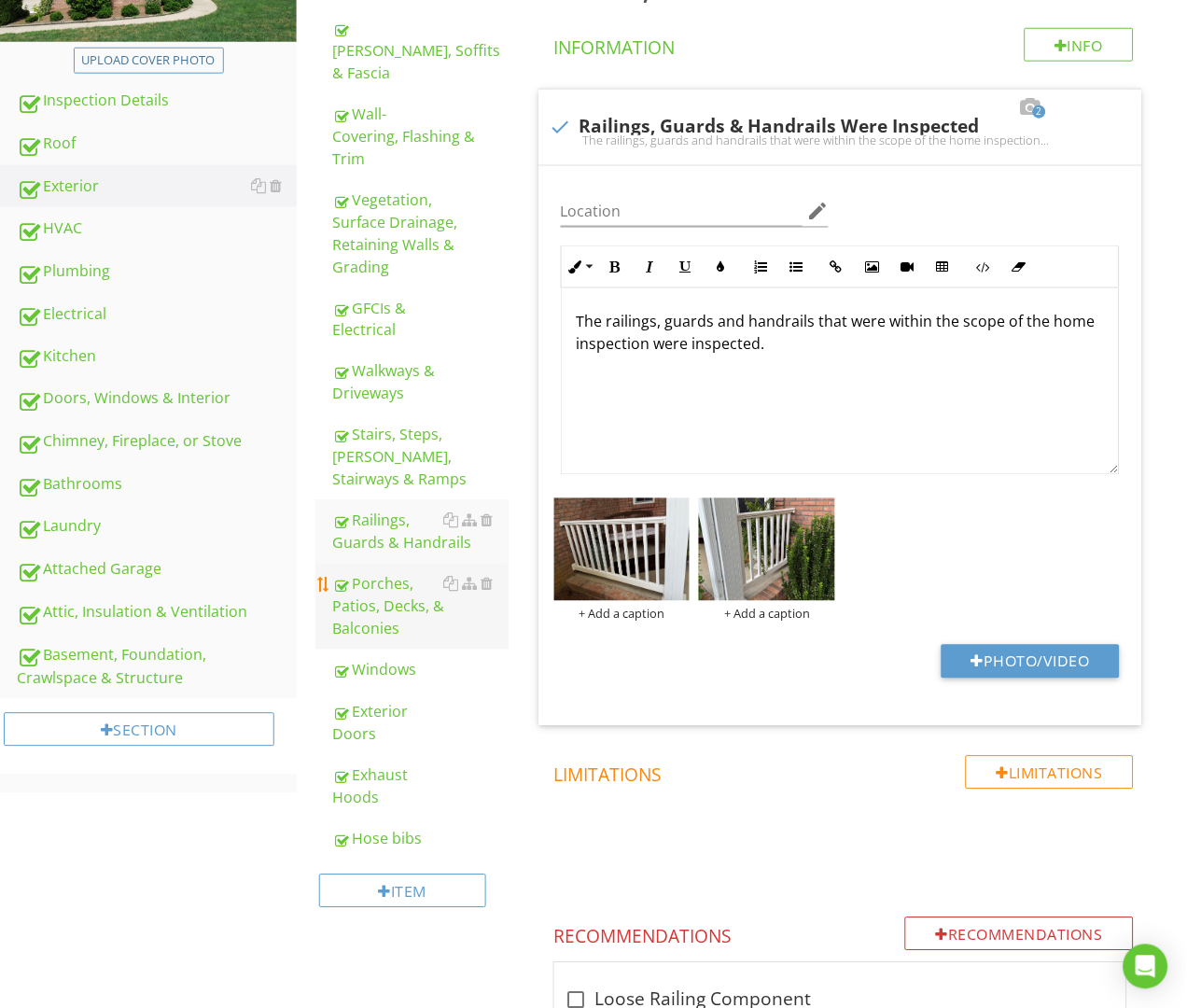 click on "Porches, Patios, Decks, & Balconies" at bounding box center [420, 607] 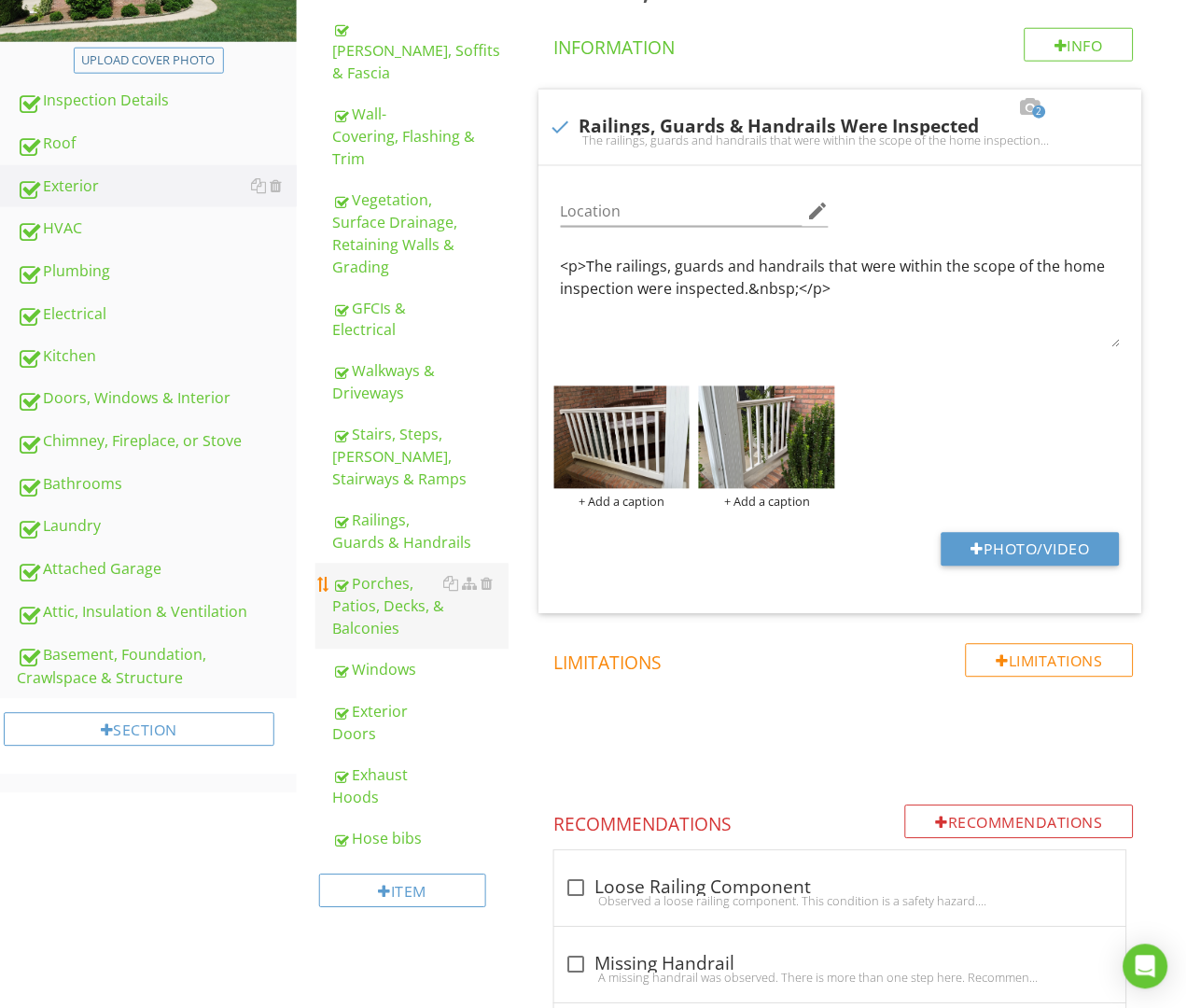scroll, scrollTop: 310, scrollLeft: 0, axis: vertical 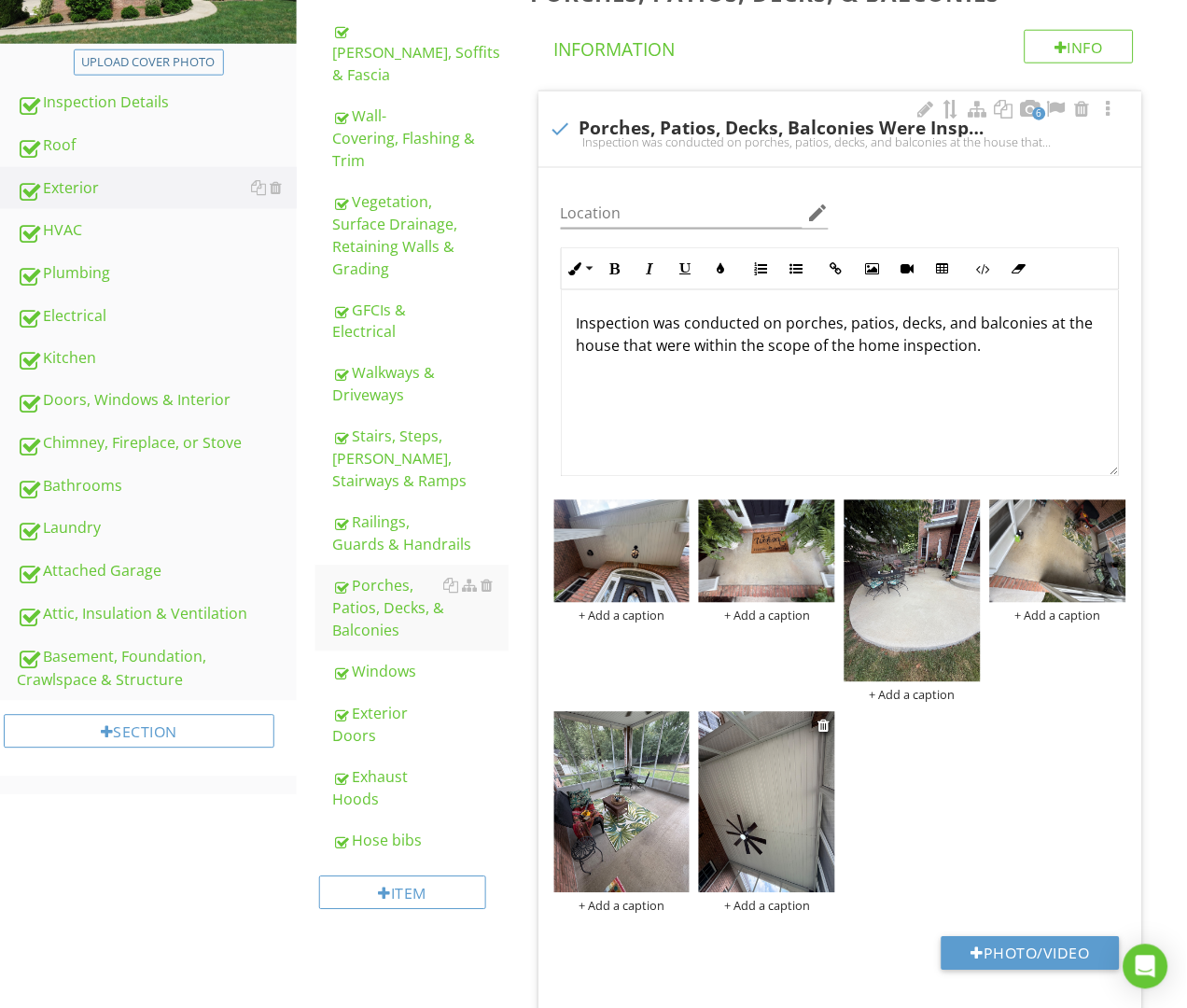click at bounding box center [767, 803] 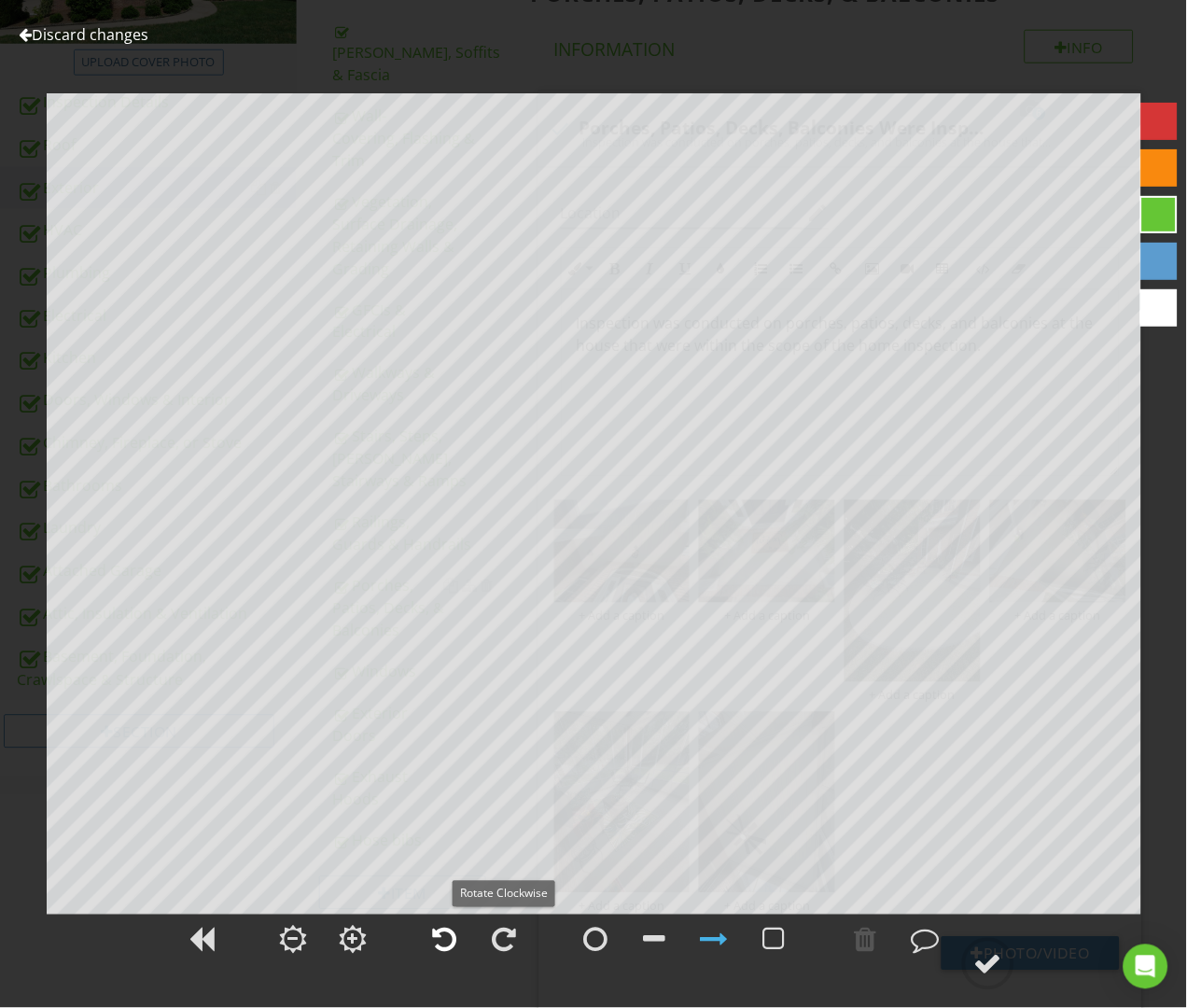 click at bounding box center [444, 940] 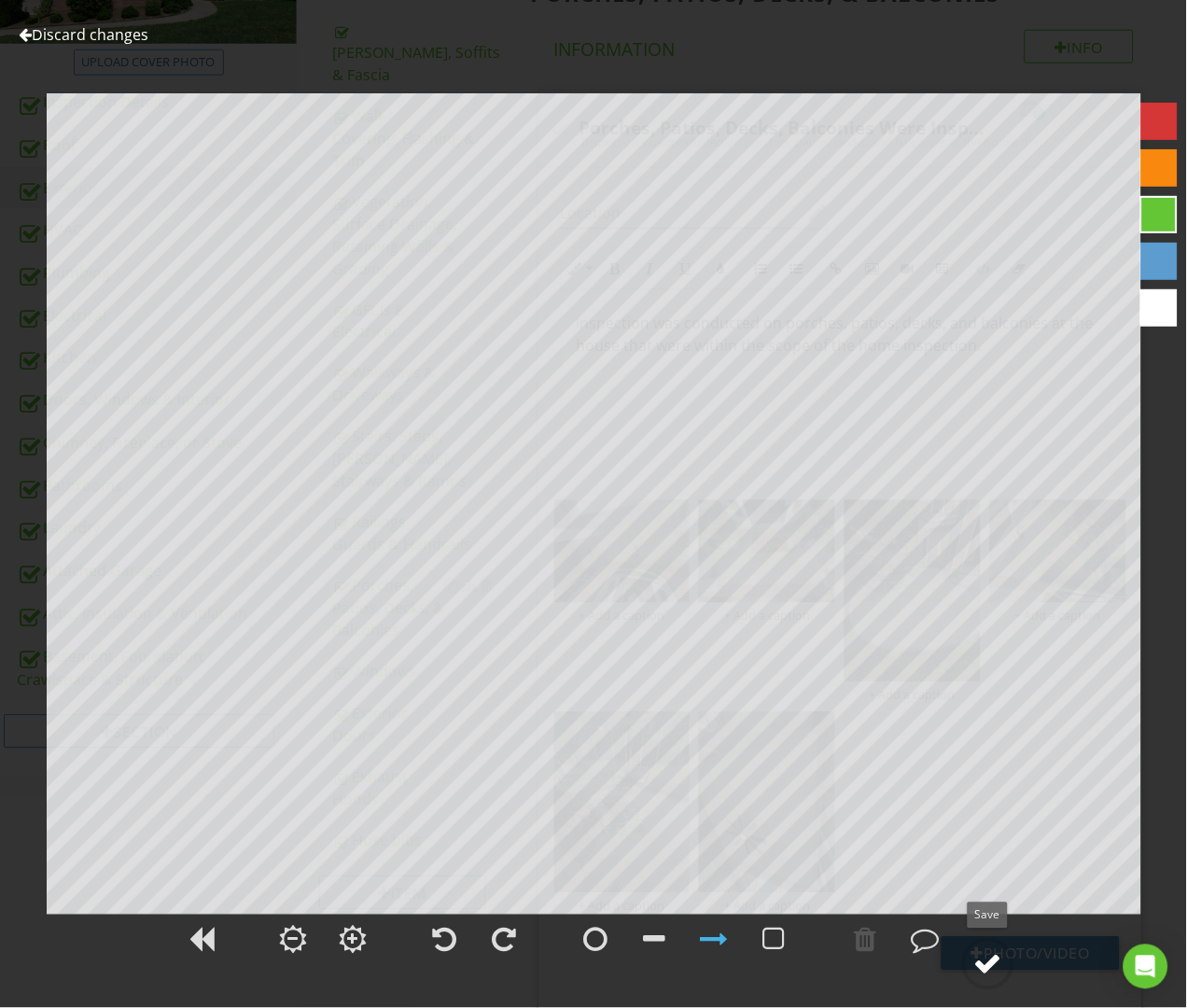 click 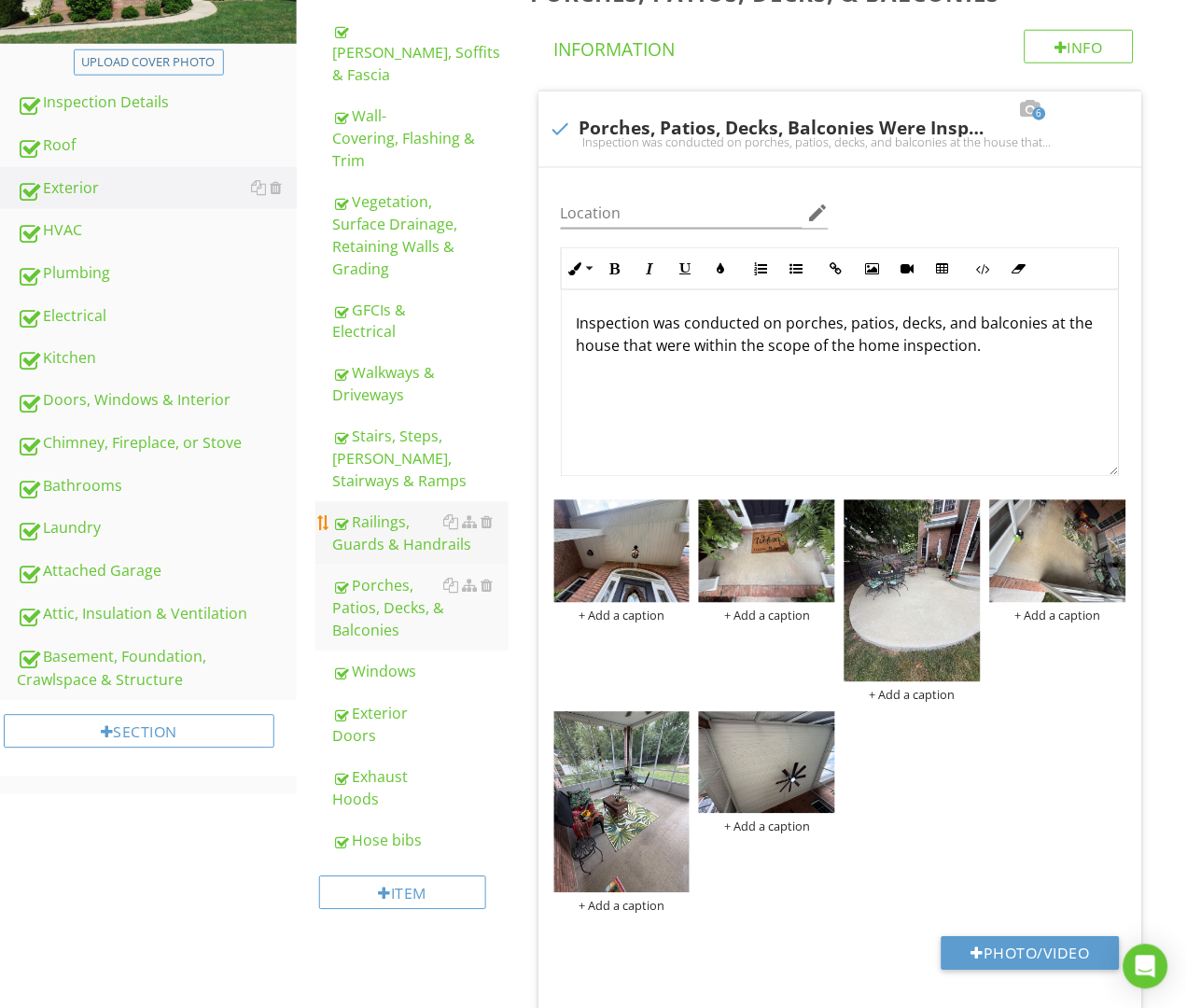 click on "Railings, Guards & Handrails" at bounding box center (420, 534) 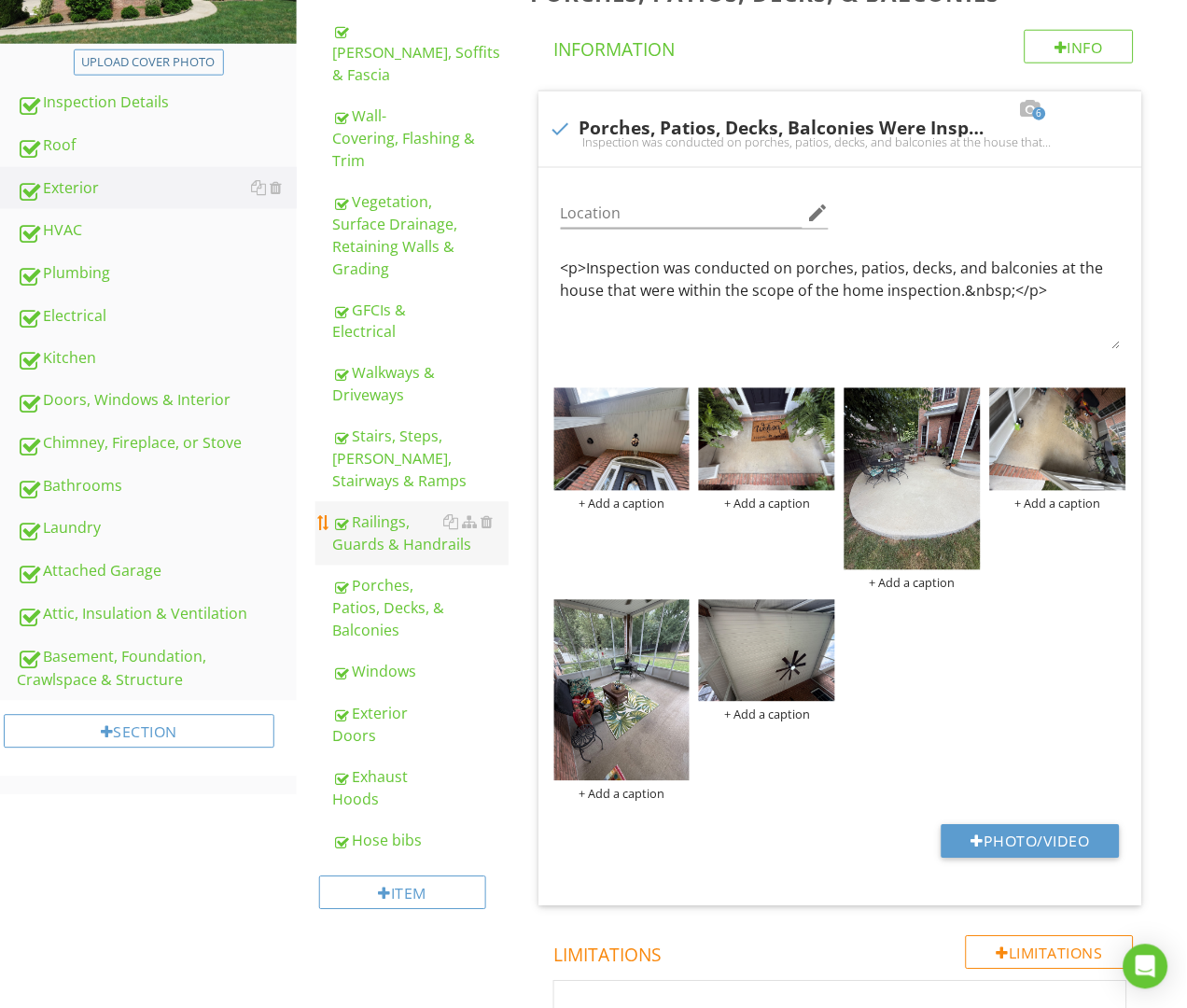 scroll, scrollTop: 309, scrollLeft: 0, axis: vertical 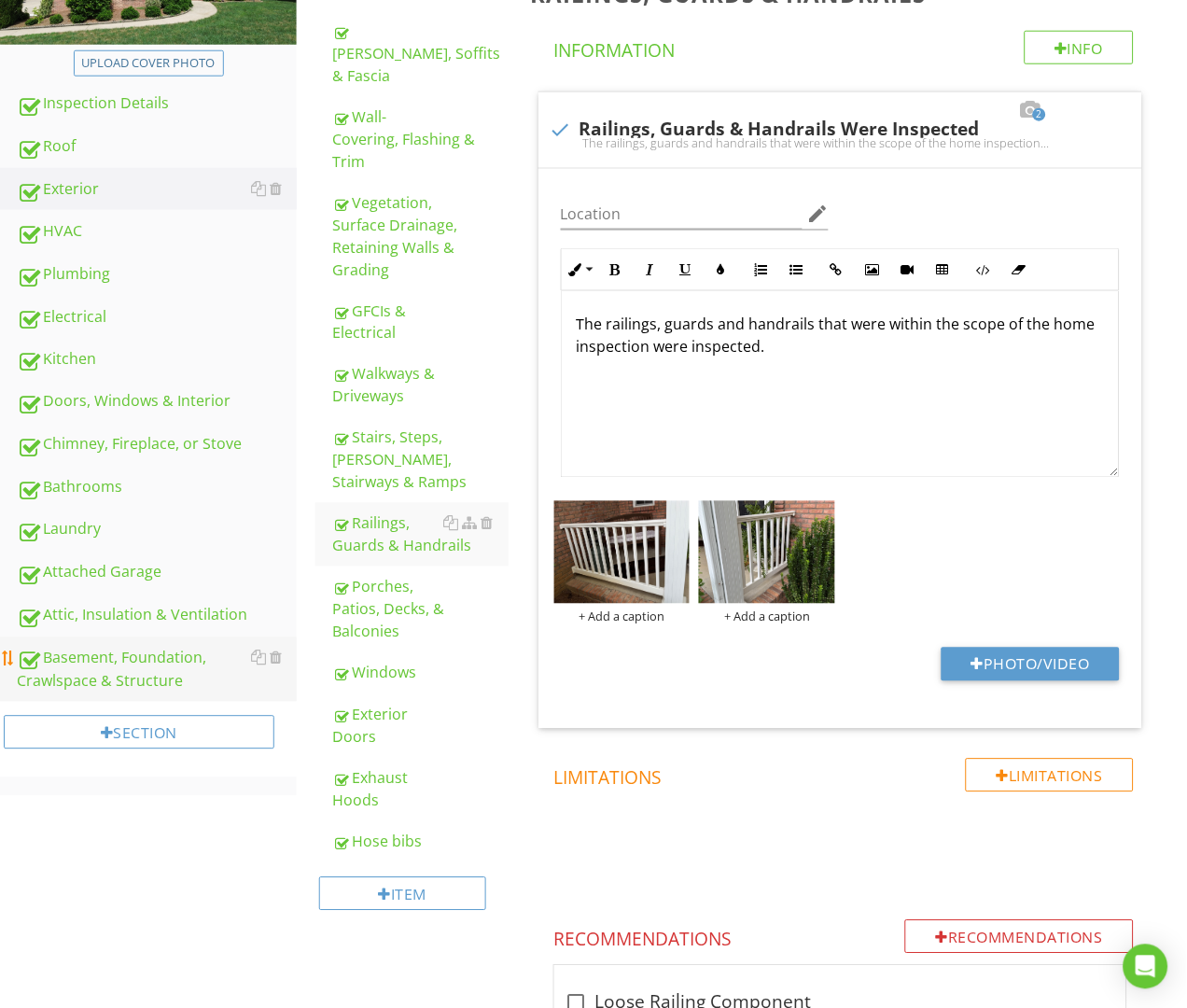 click on "Basement, Foundation, Crawlspace & Structure" at bounding box center (157, 670) 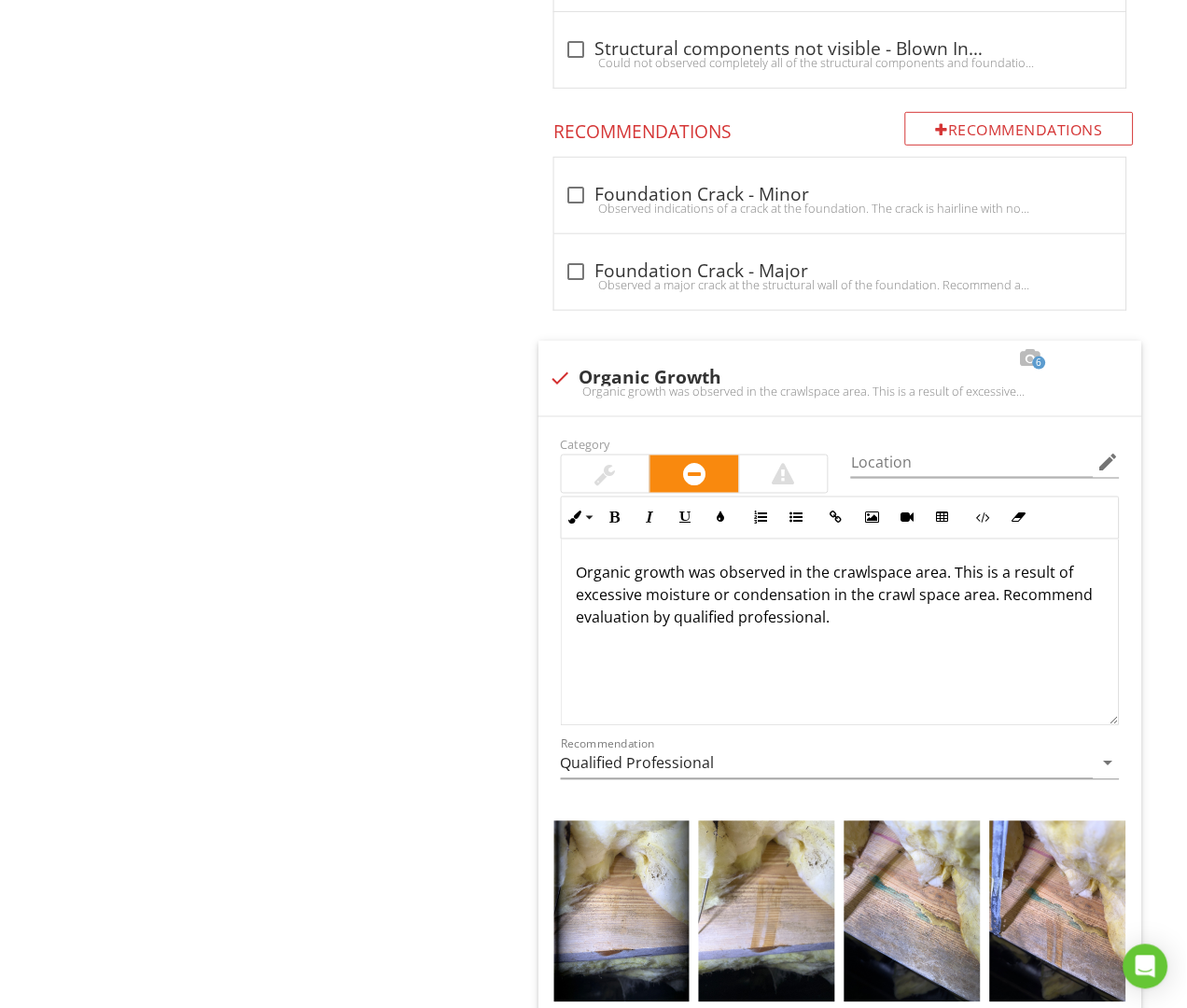 scroll, scrollTop: 6628, scrollLeft: 0, axis: vertical 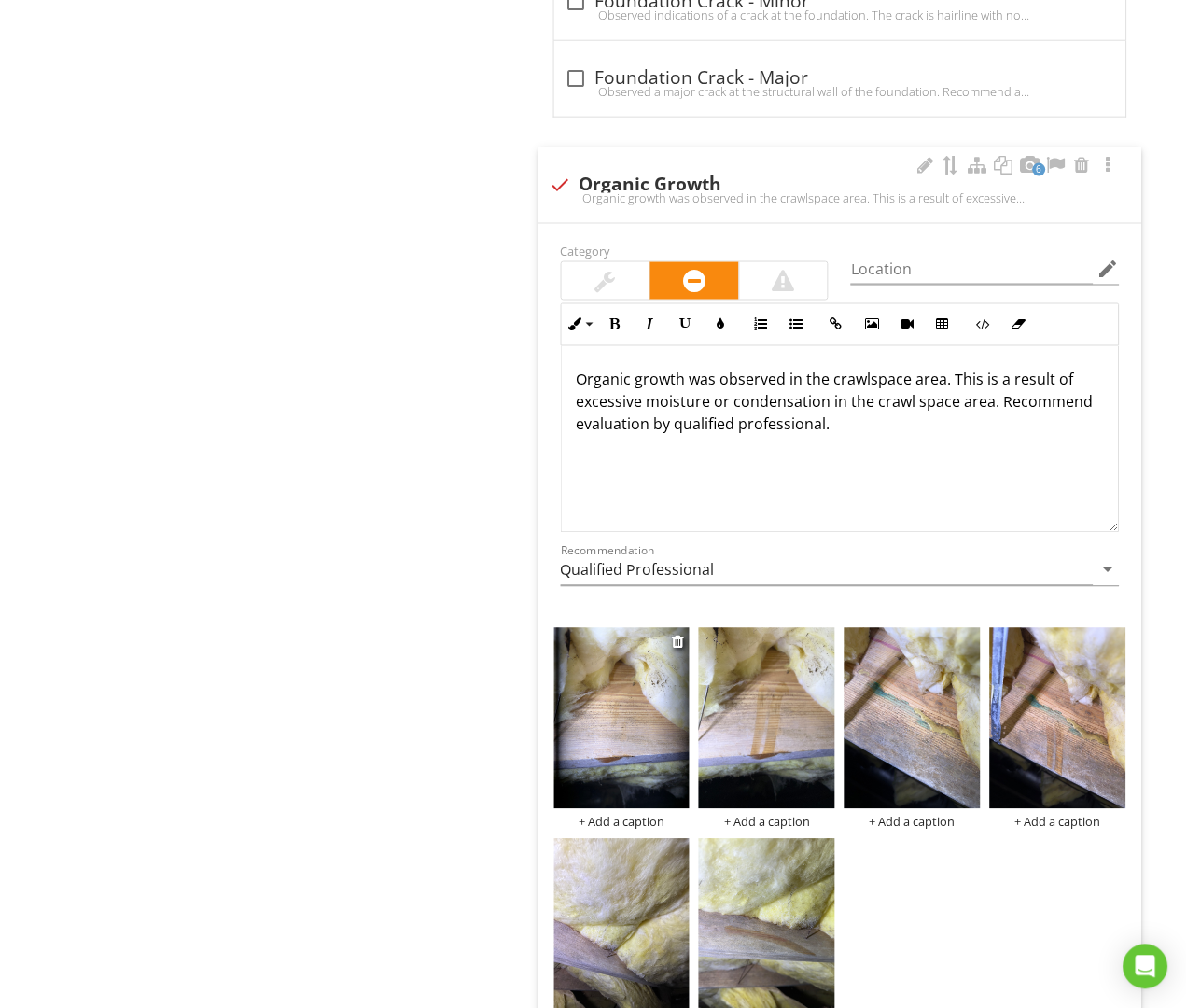 click at bounding box center (622, 719) 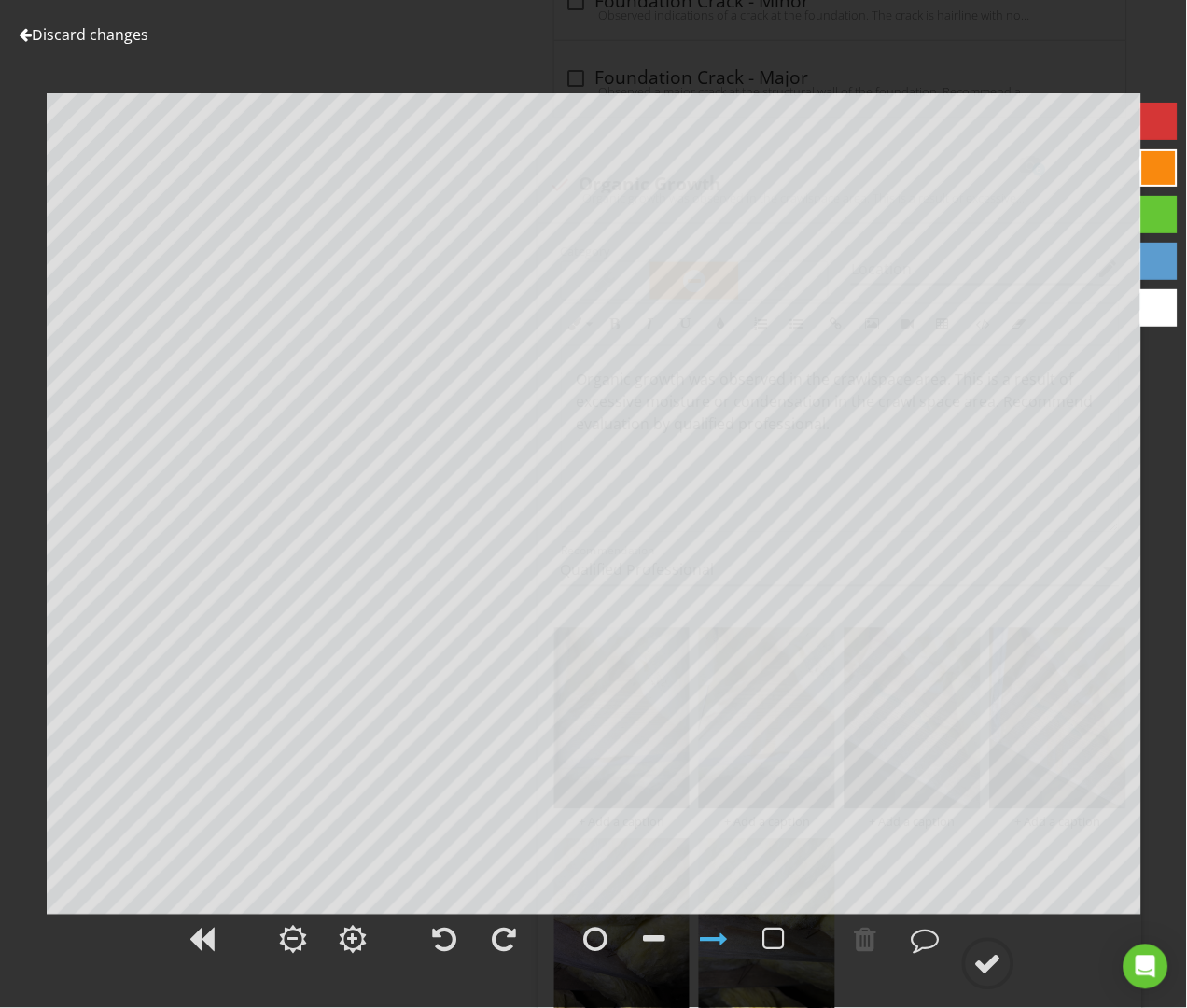 click at bounding box center [1159, 121] 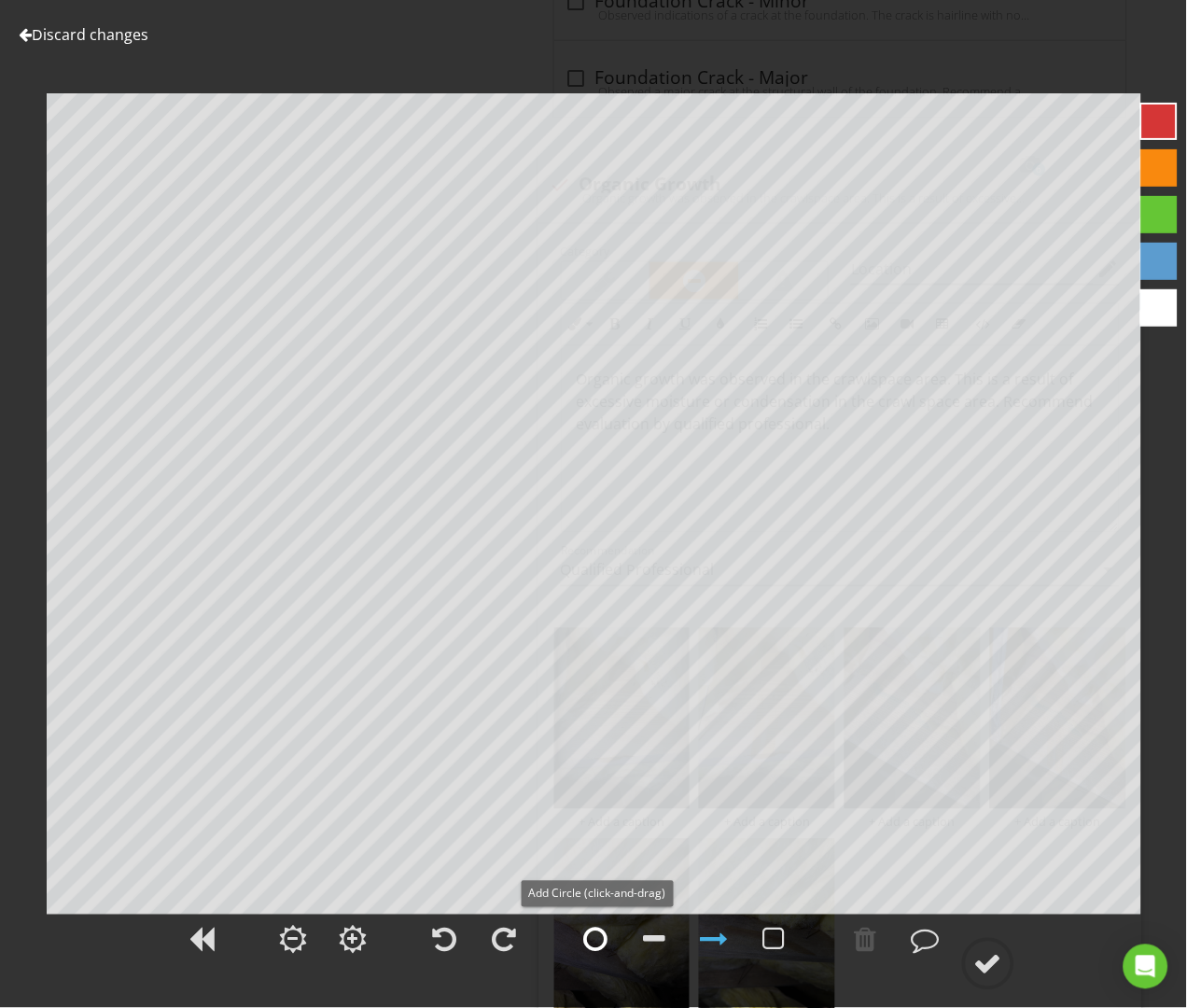 click at bounding box center (595, 940) 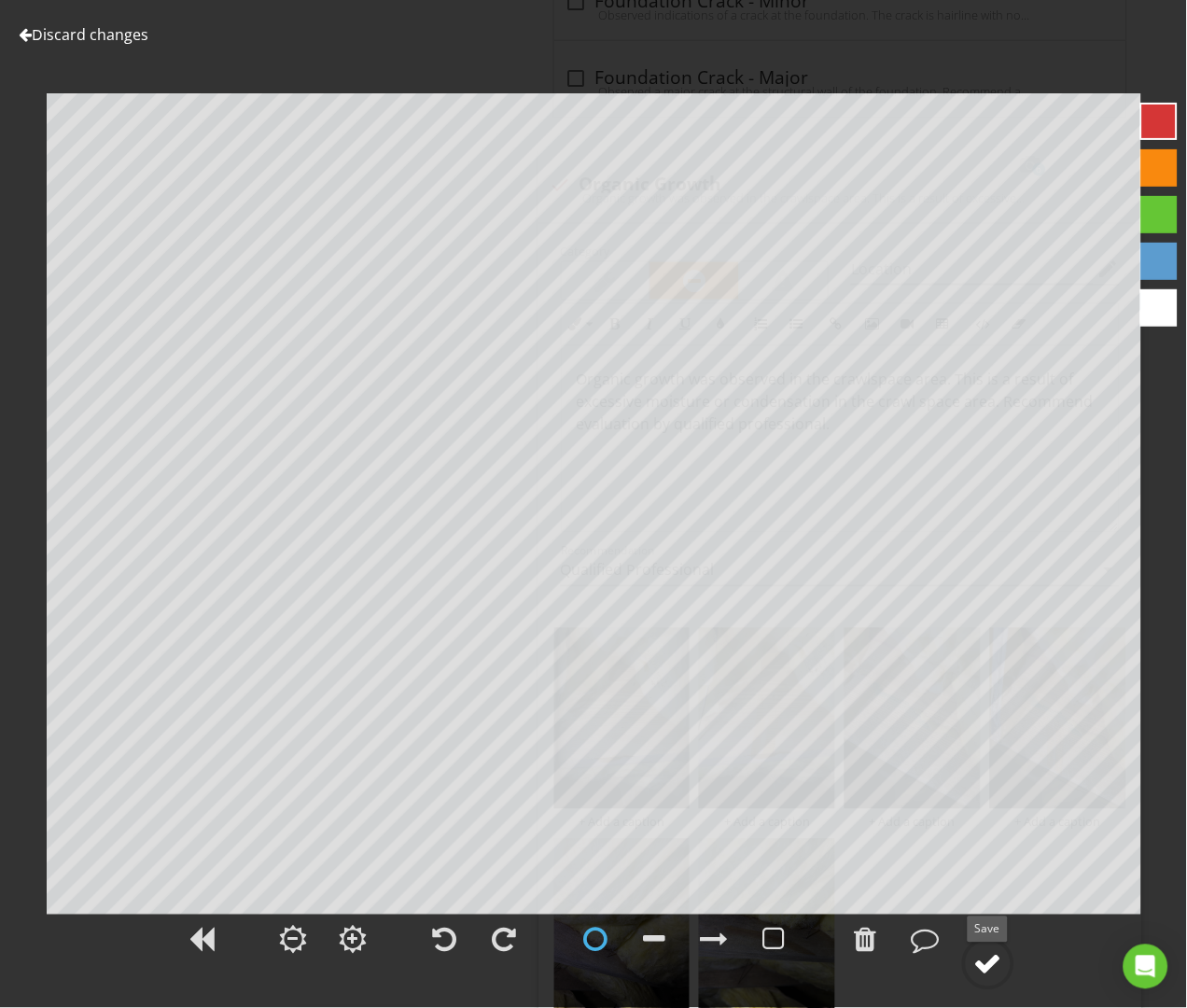 click at bounding box center (988, 964) 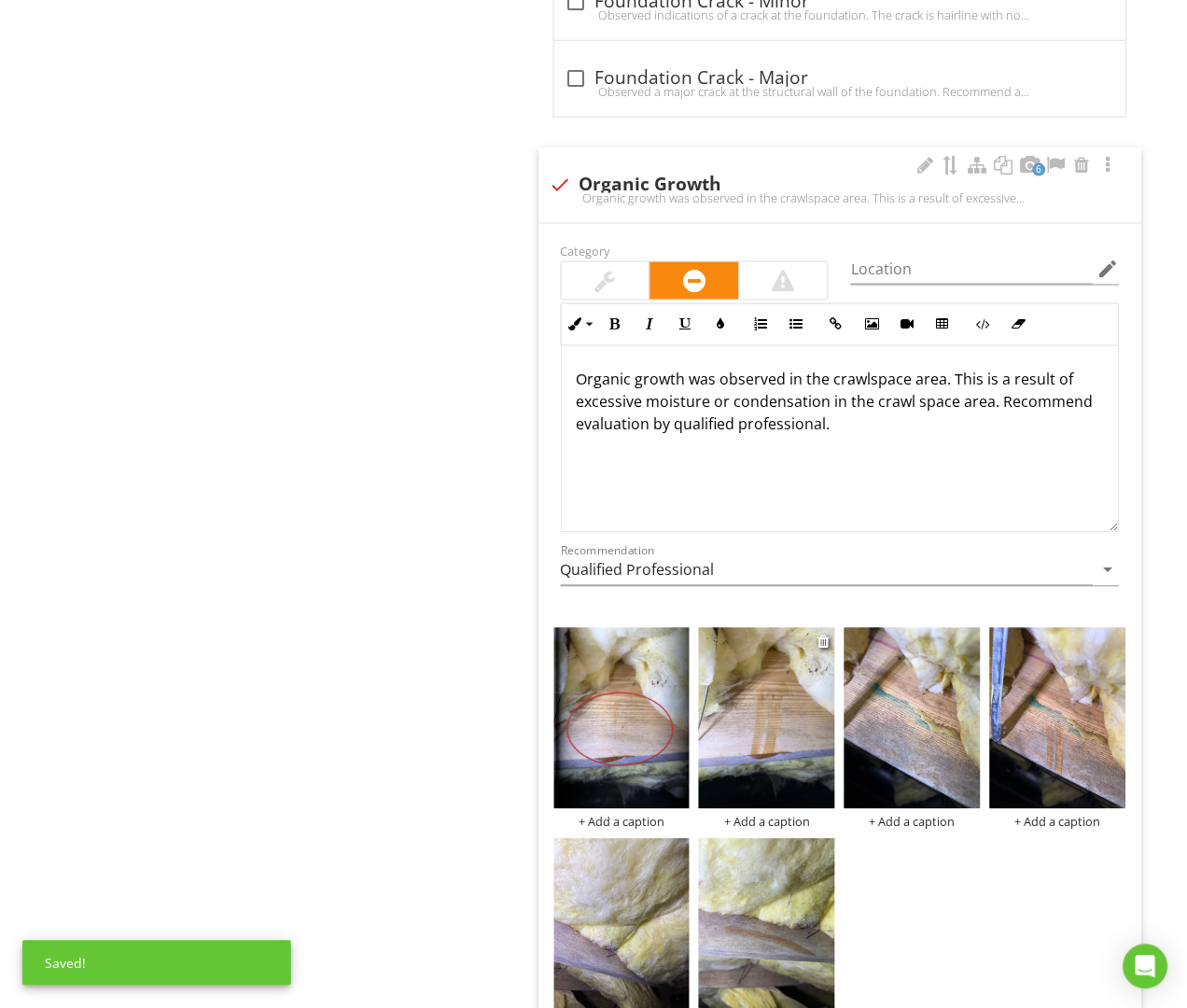 click at bounding box center (767, 719) 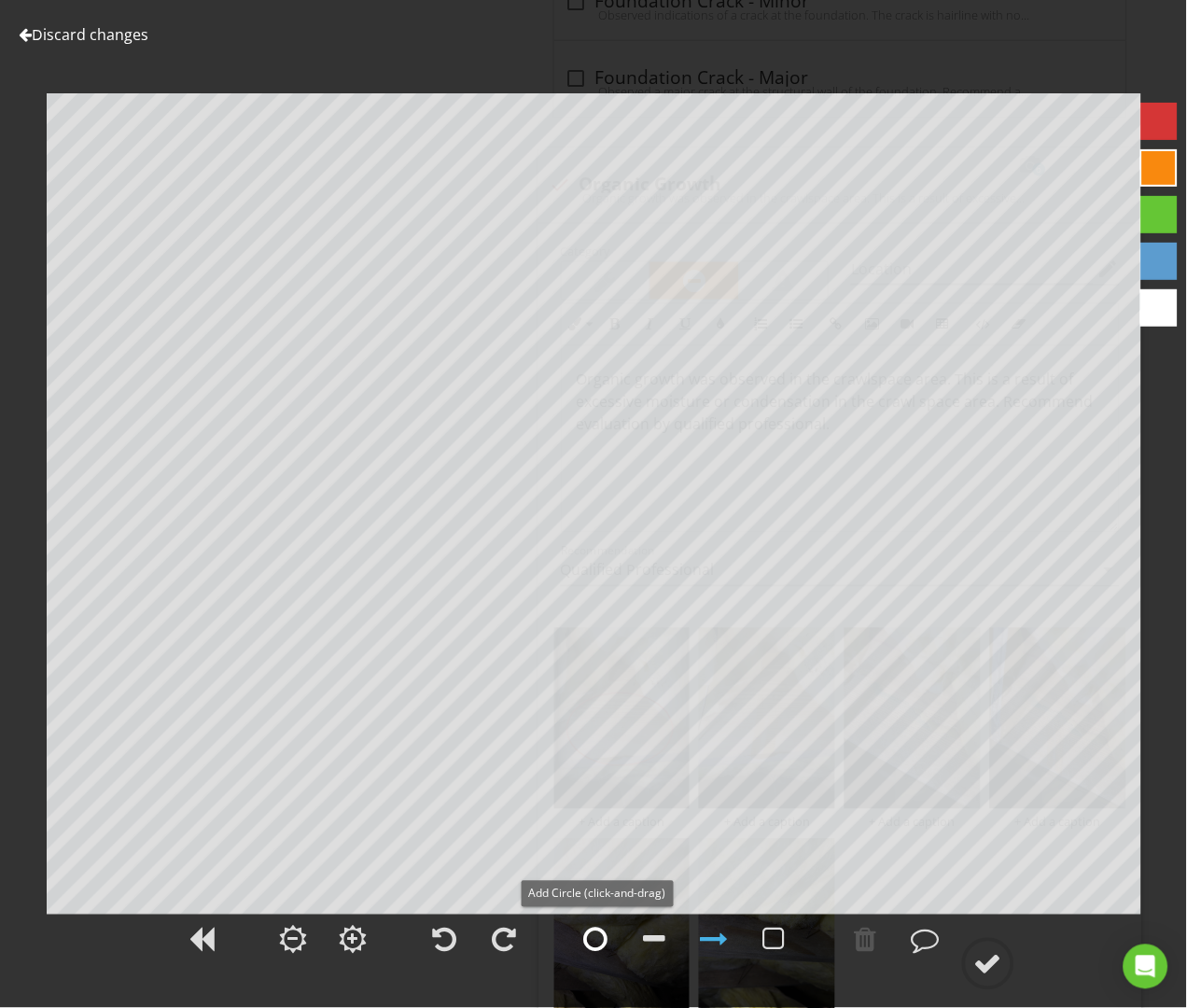 click at bounding box center (595, 940) 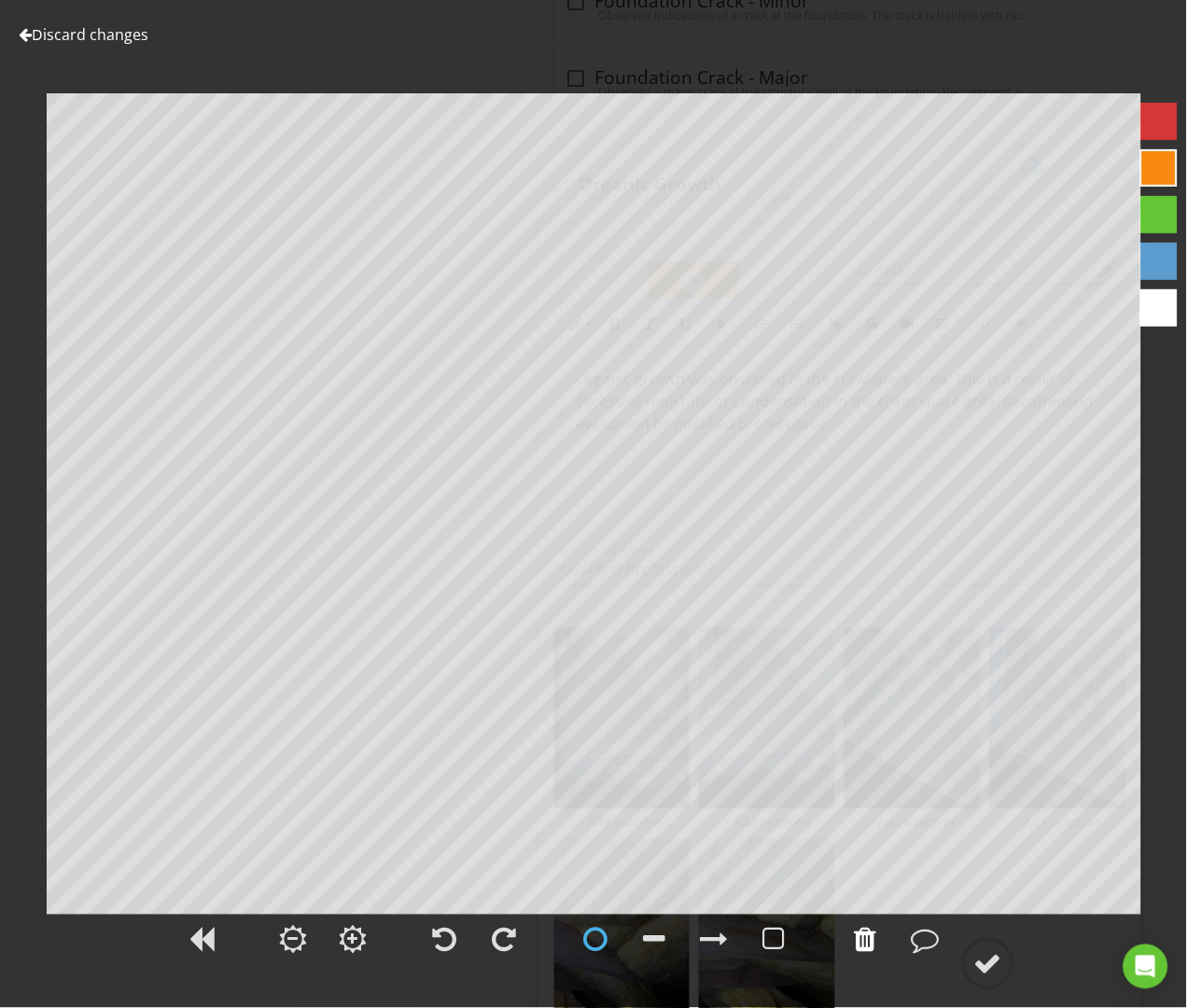 click at bounding box center [866, 940] 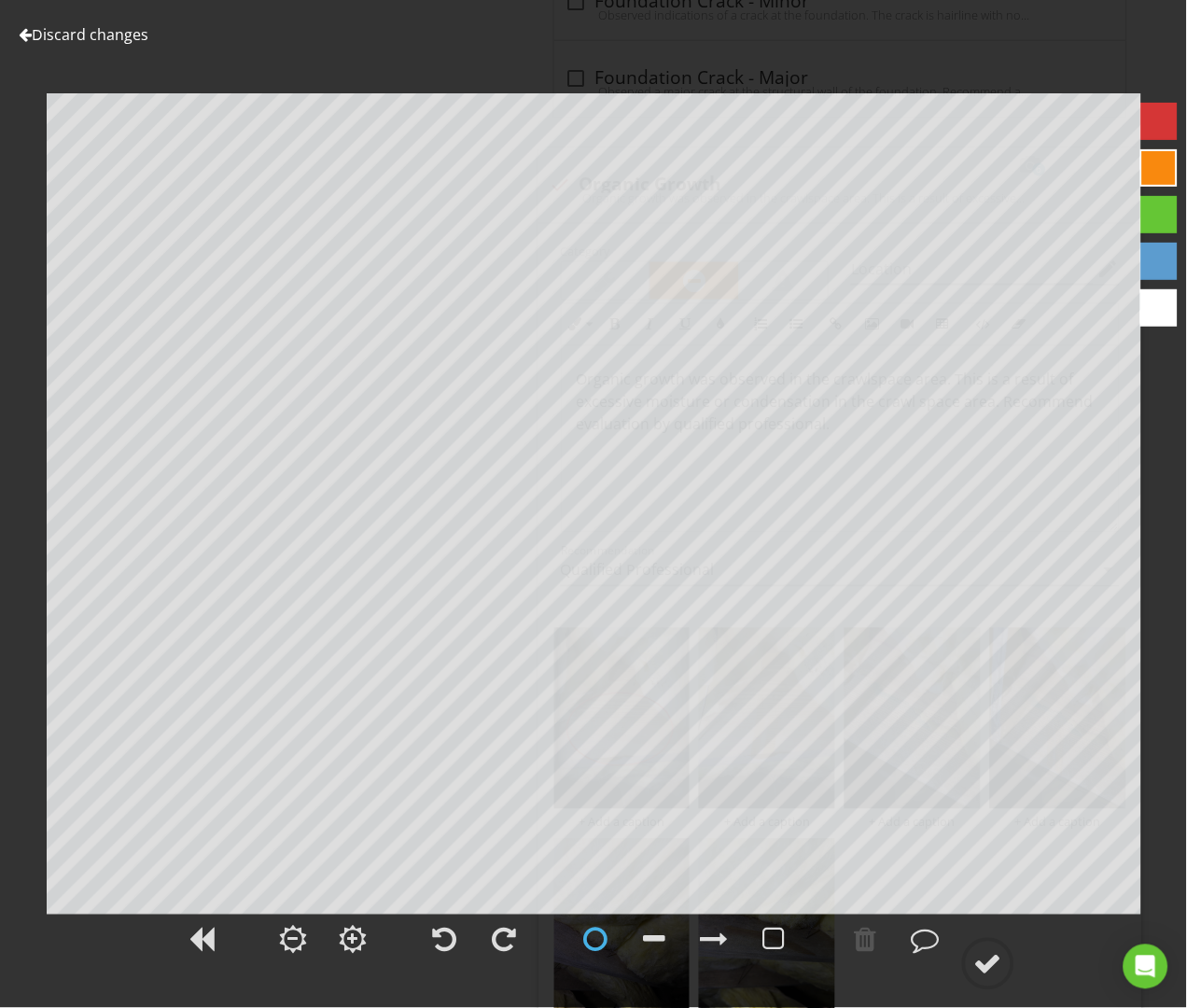 click at bounding box center [1159, 121] 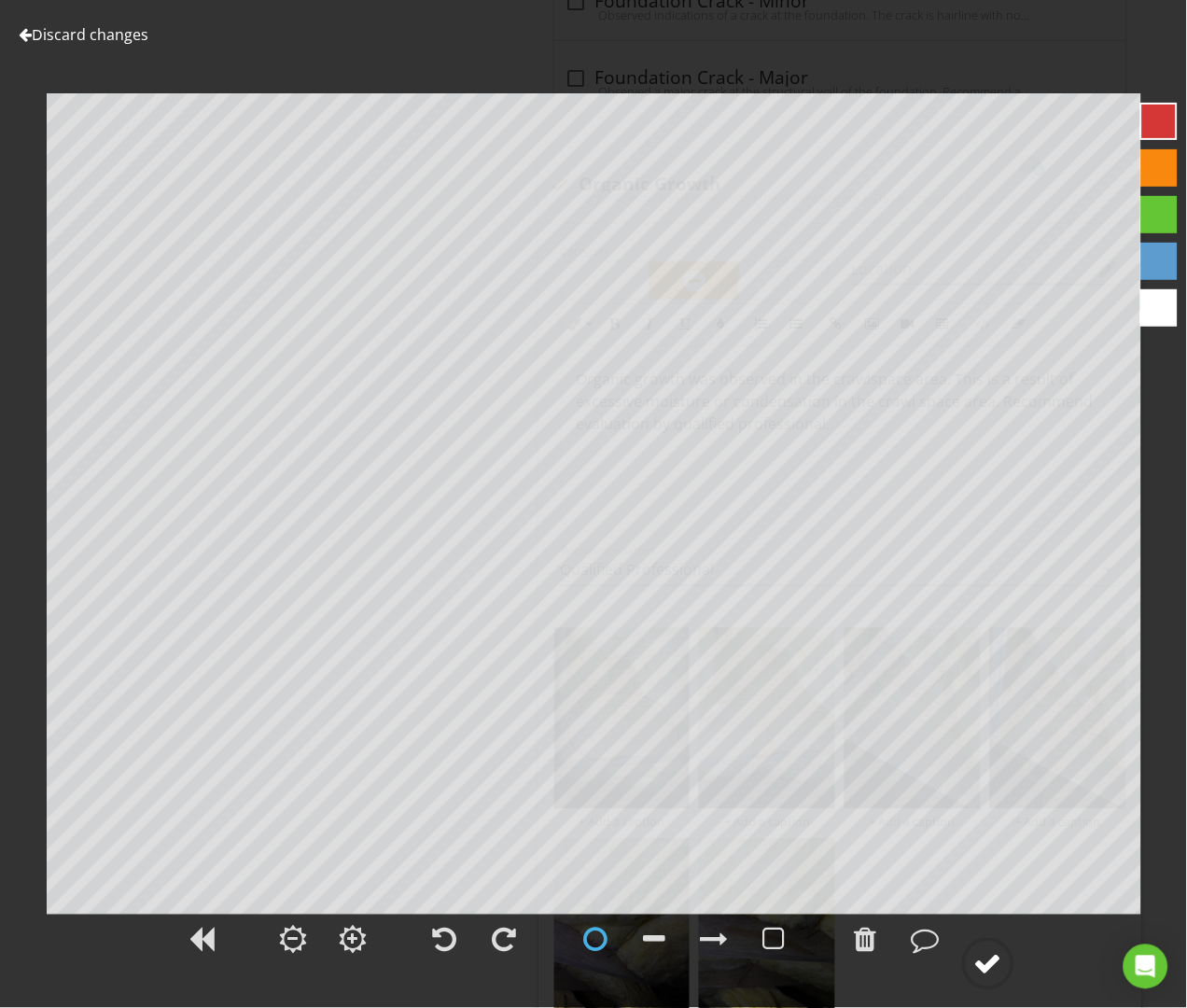click at bounding box center [988, 964] 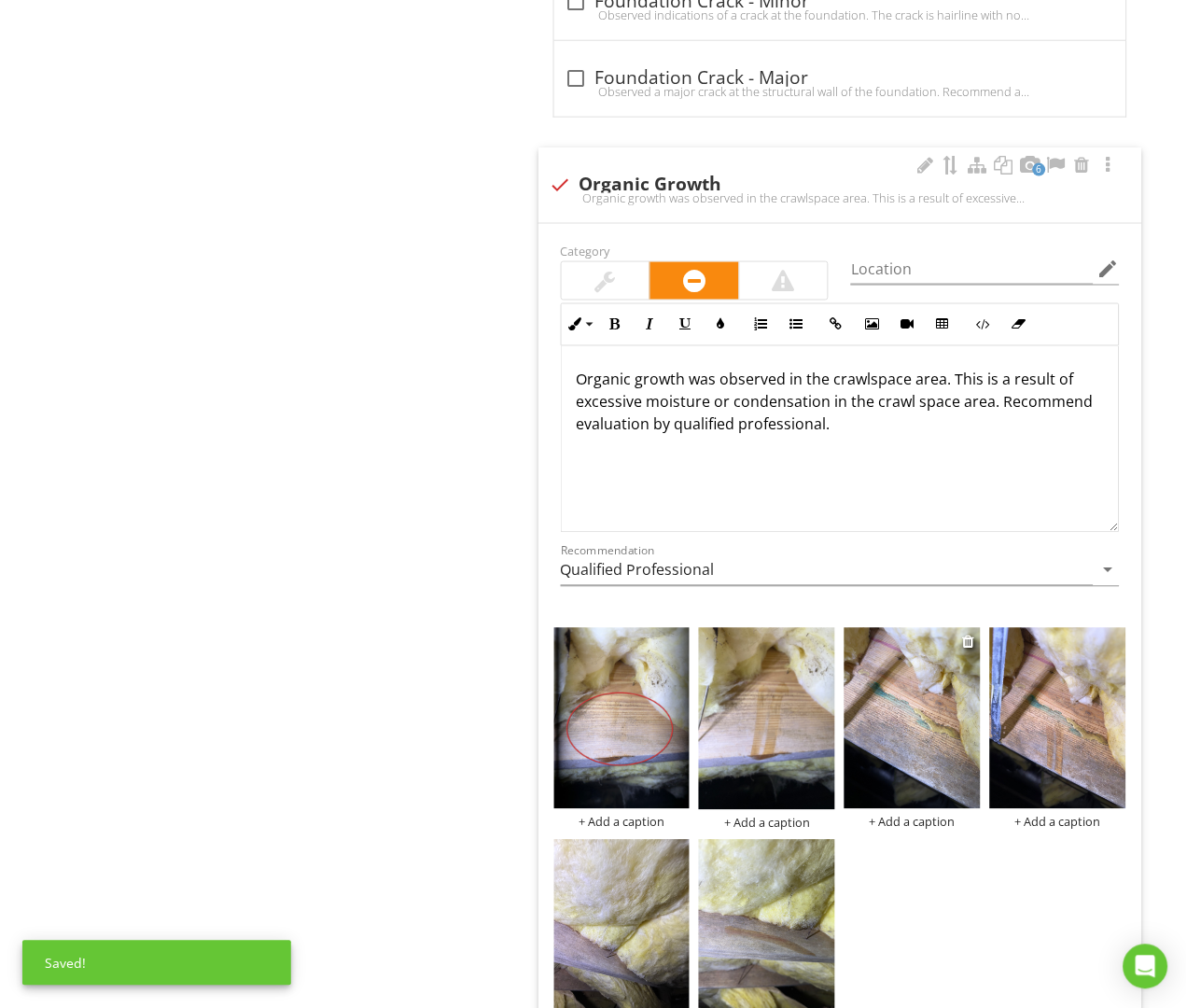 click at bounding box center (913, 719) 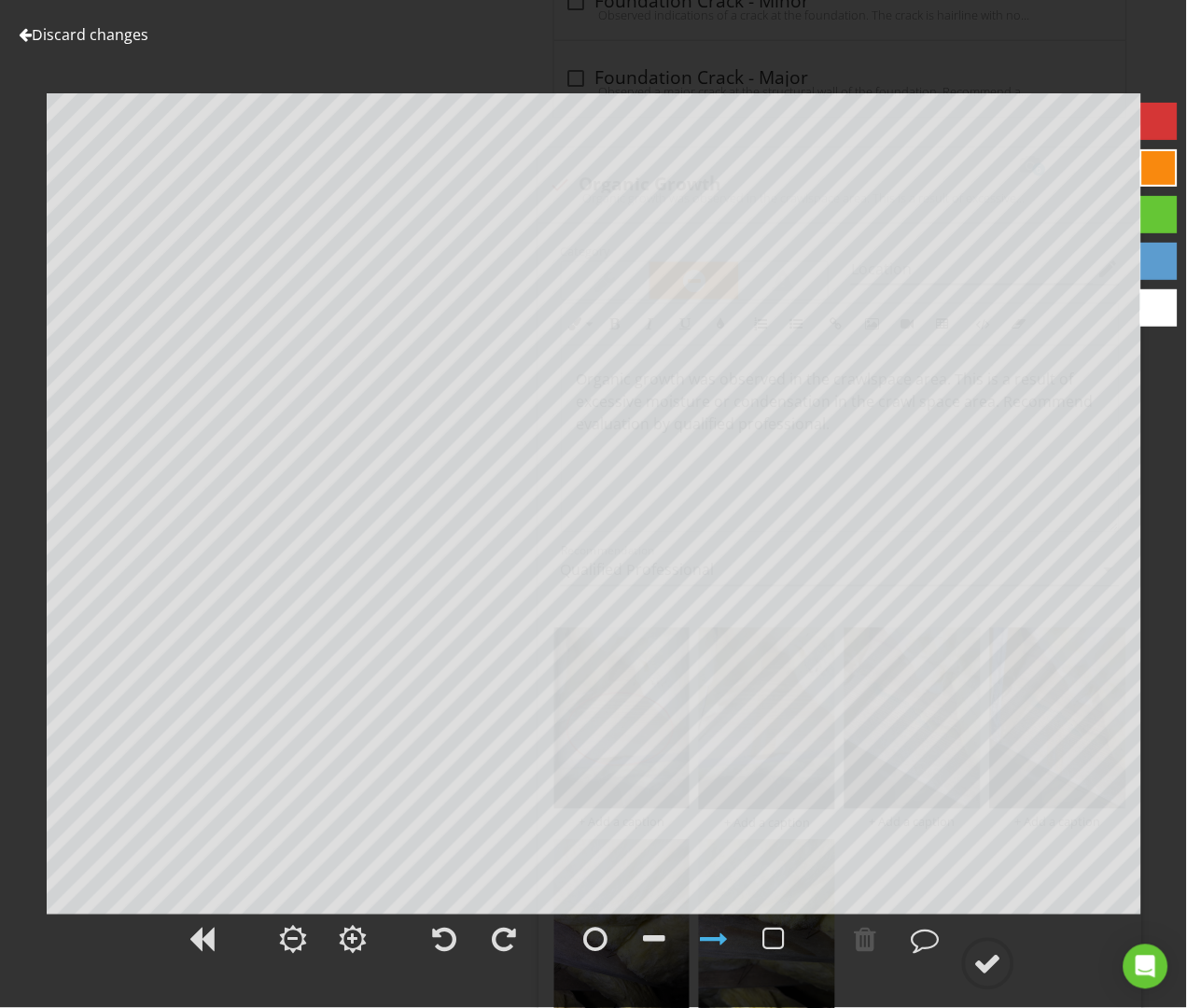 click at bounding box center (1159, 121) 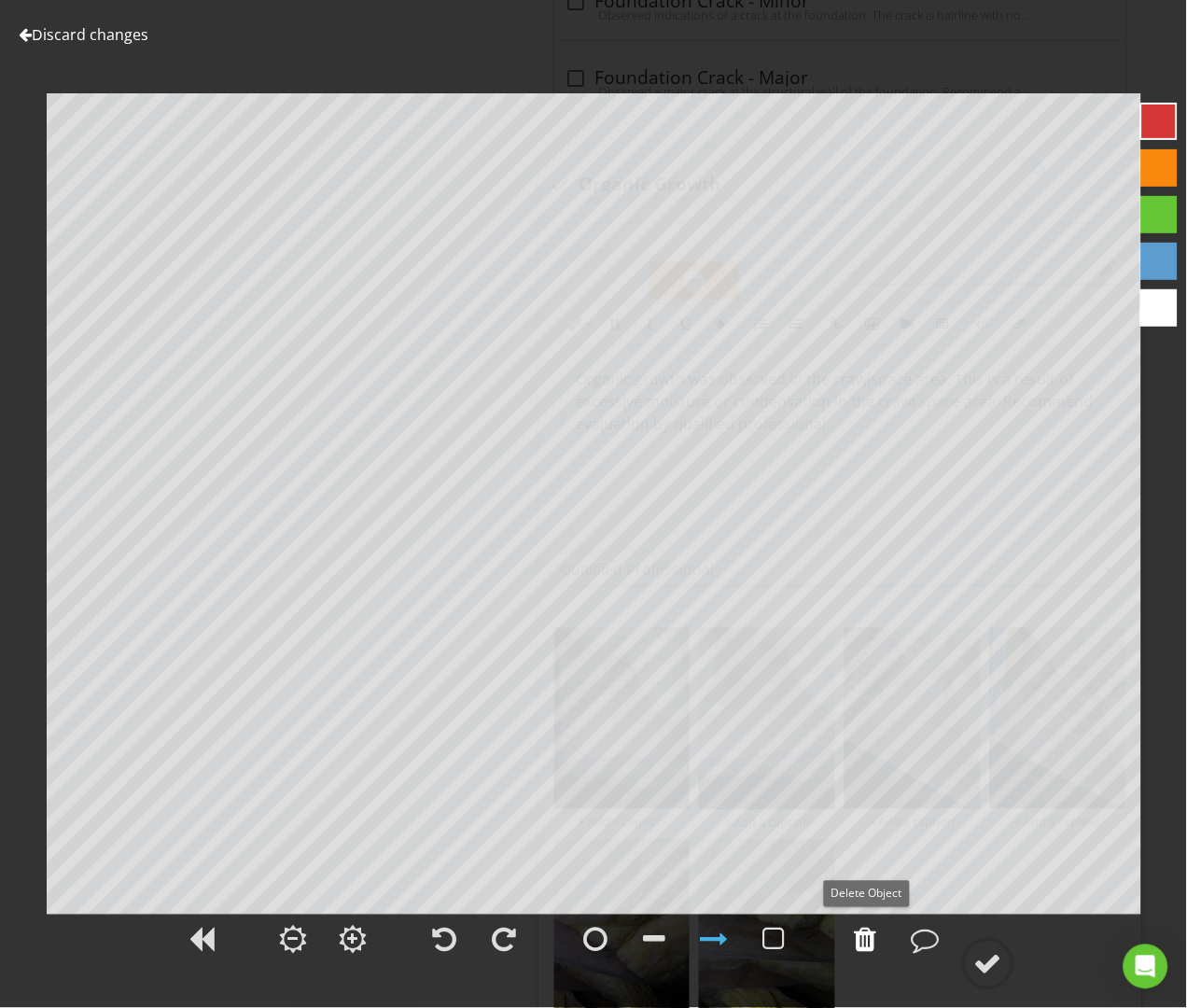 click at bounding box center (866, 940) 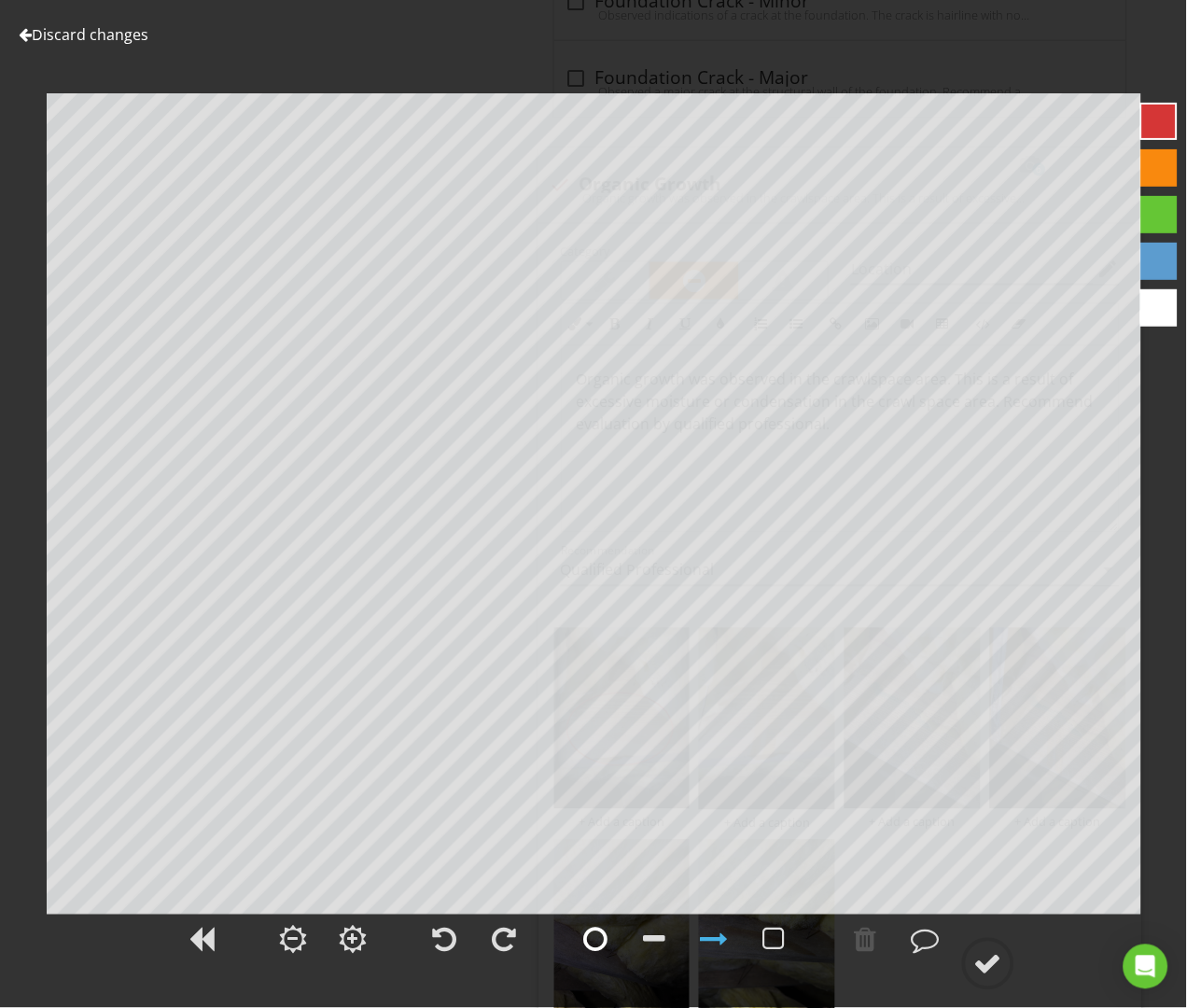 click at bounding box center (595, 940) 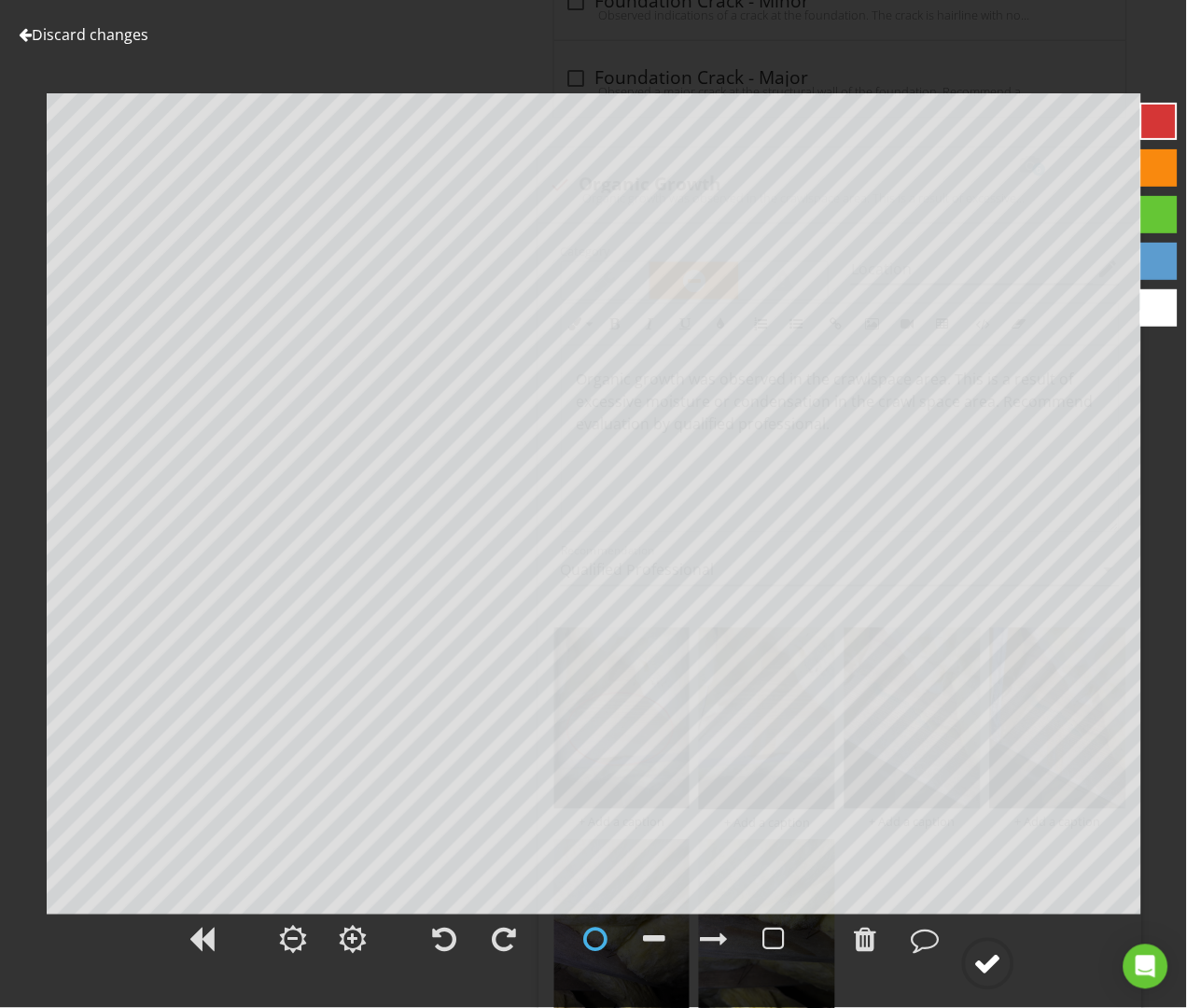 click at bounding box center [988, 964] 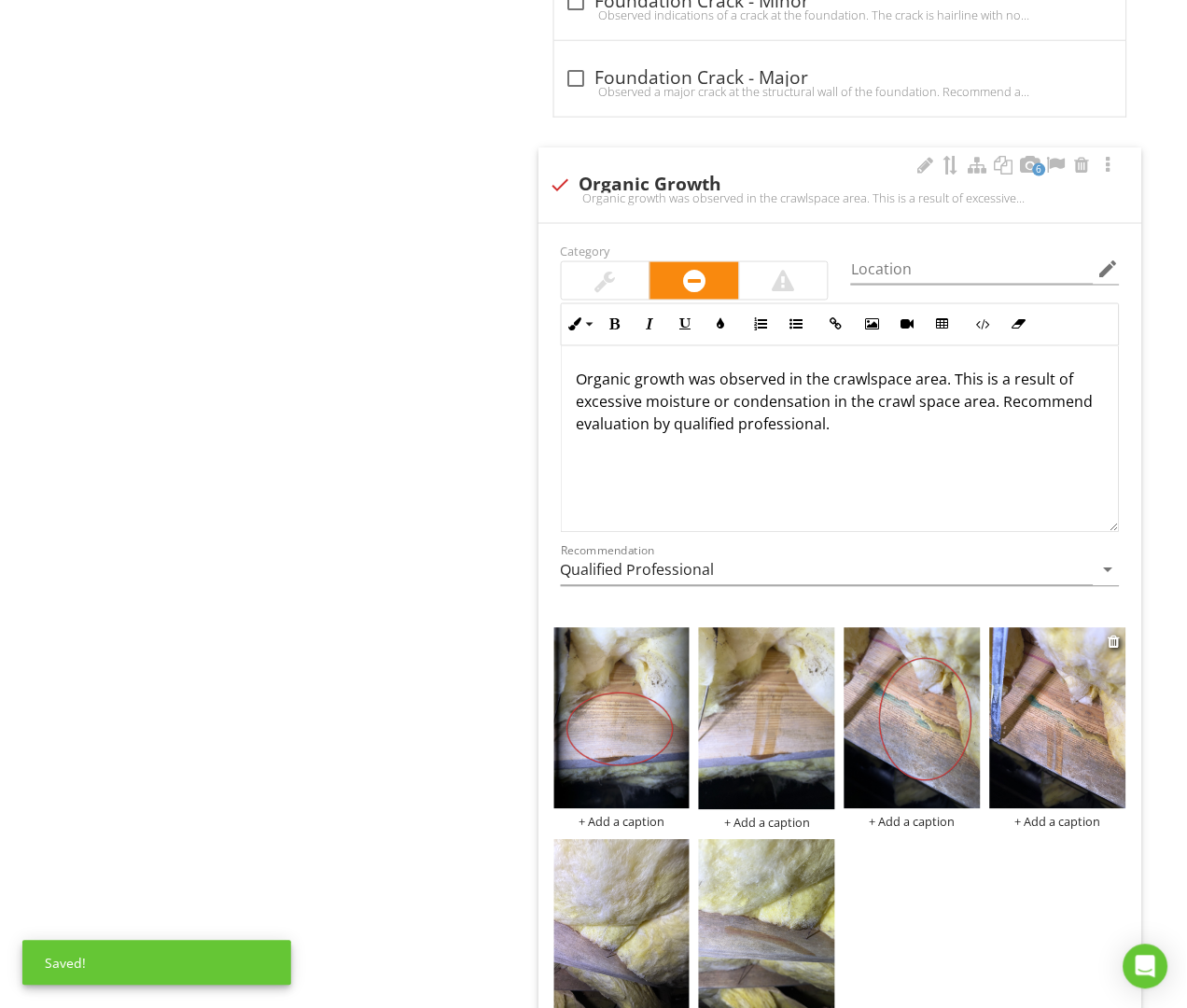 click at bounding box center [1058, 719] 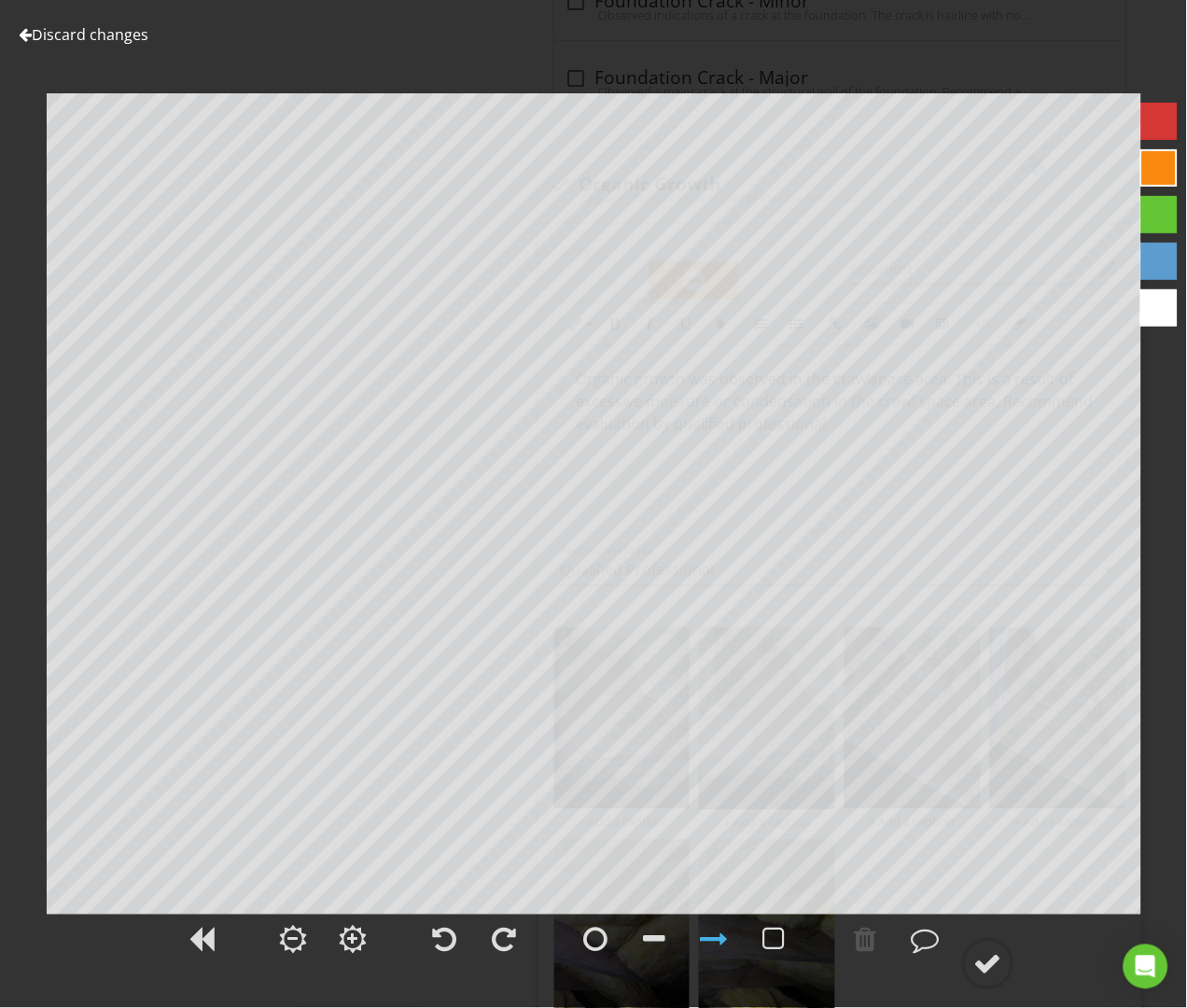 click at bounding box center (1159, 121) 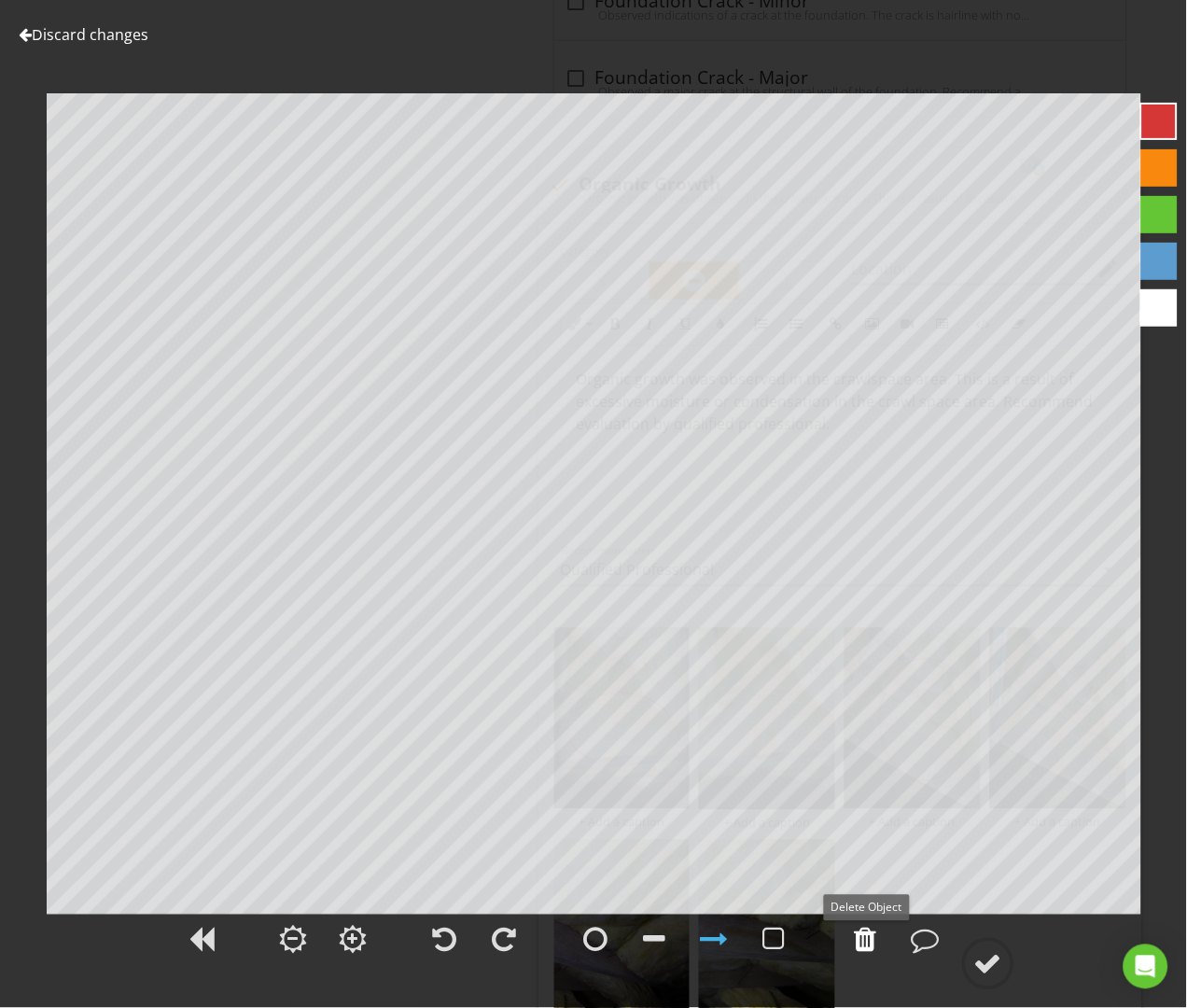 click at bounding box center [866, 940] 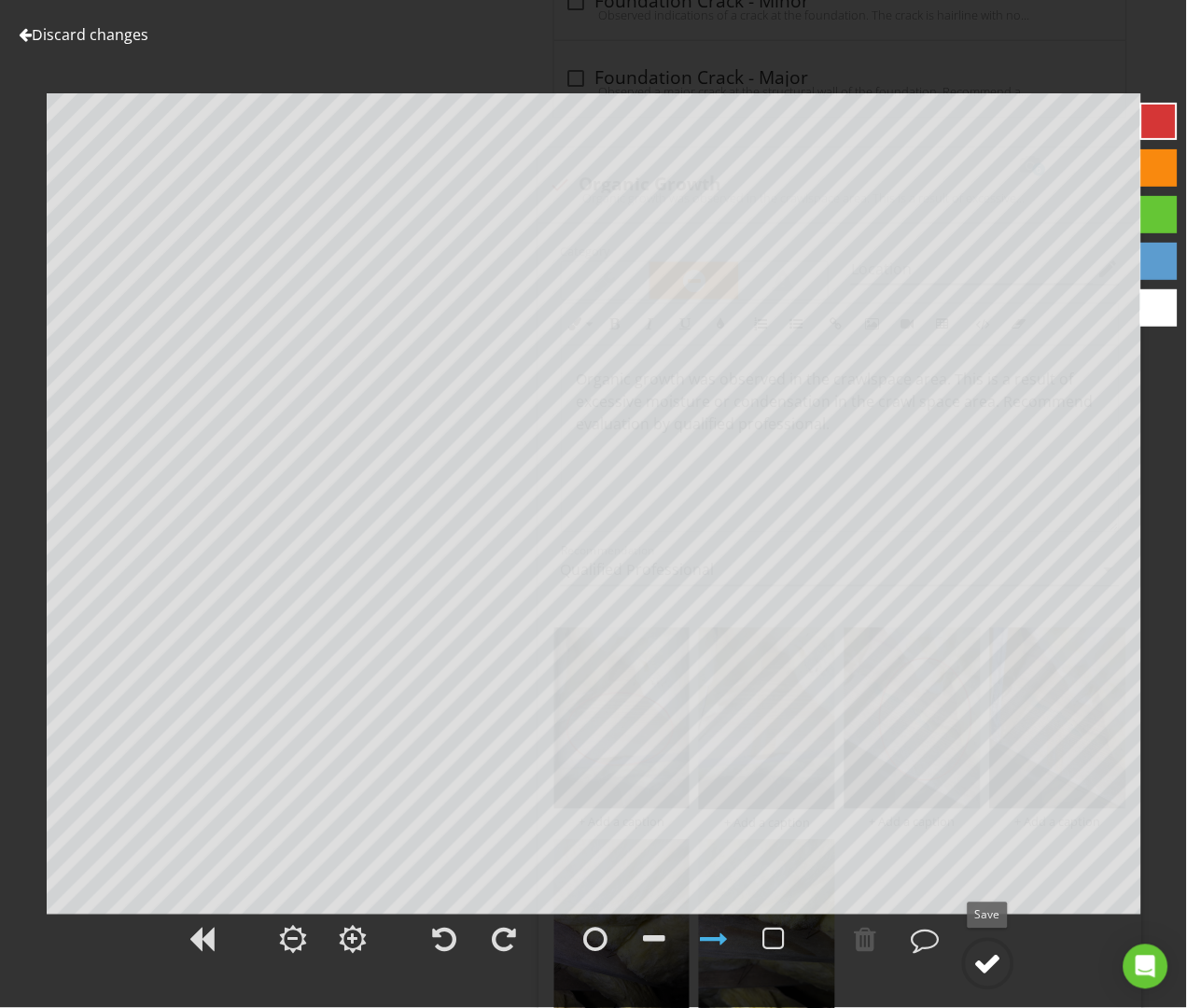 click 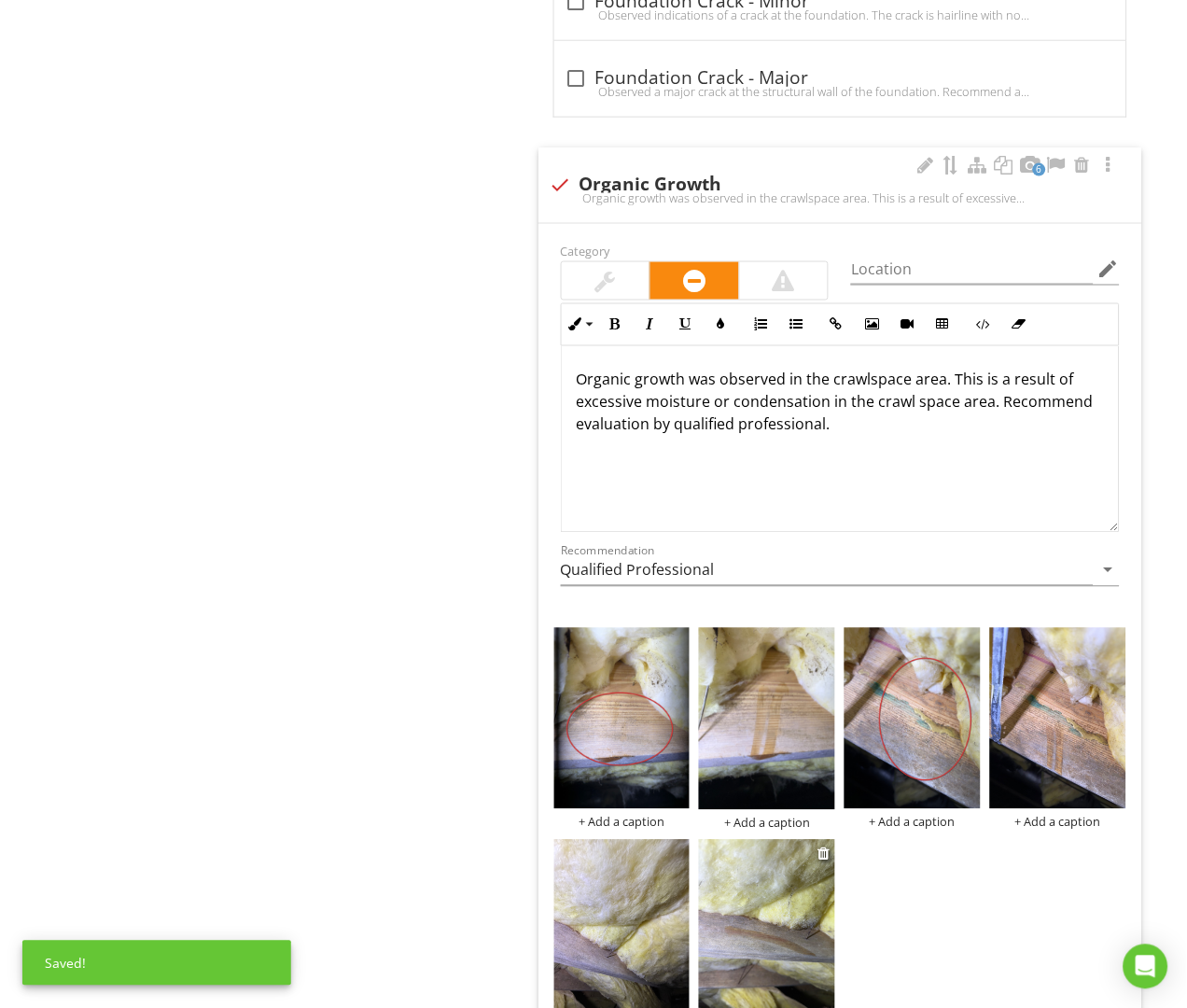 scroll, scrollTop: 6821, scrollLeft: 0, axis: vertical 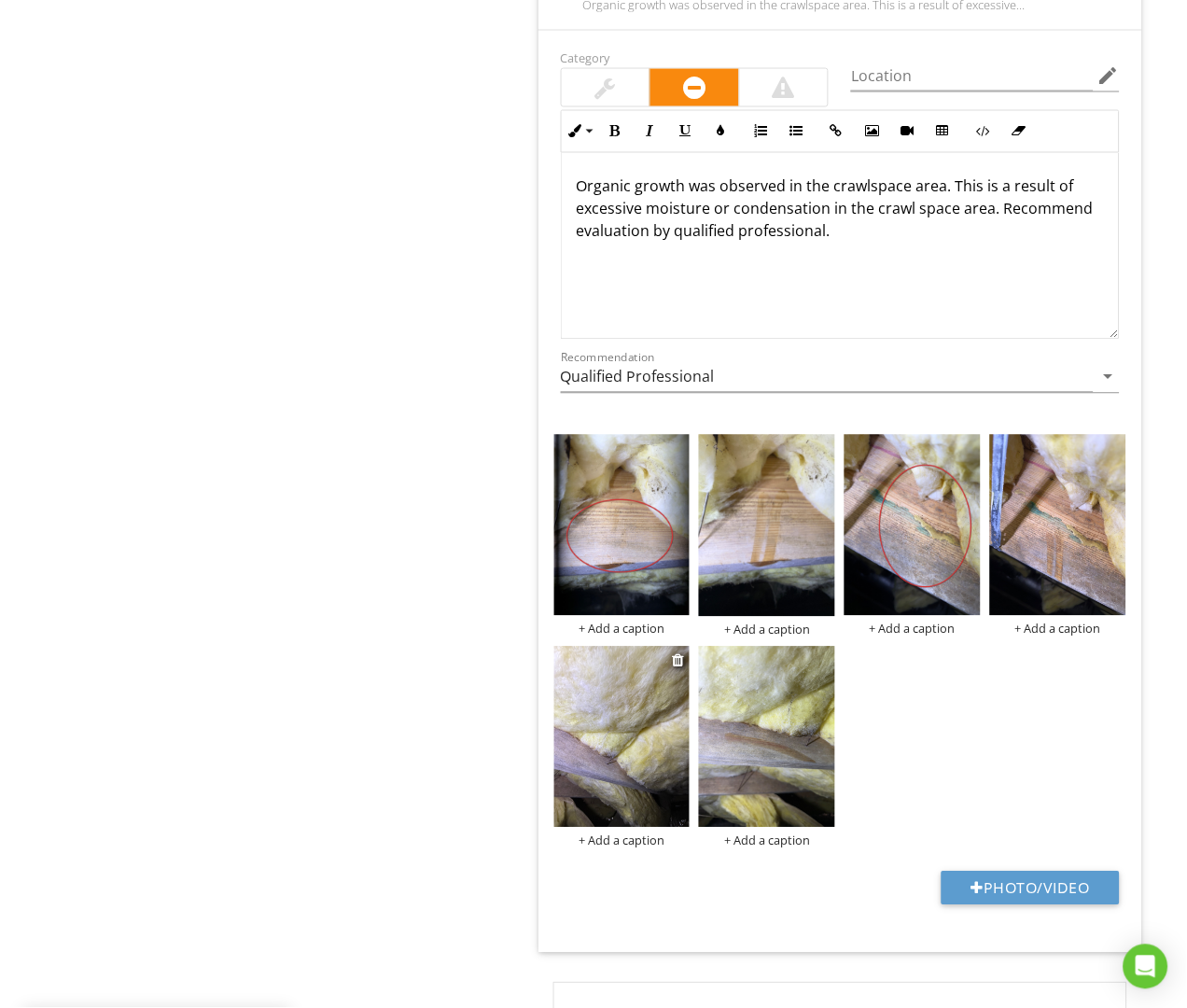click at bounding box center (622, 737) 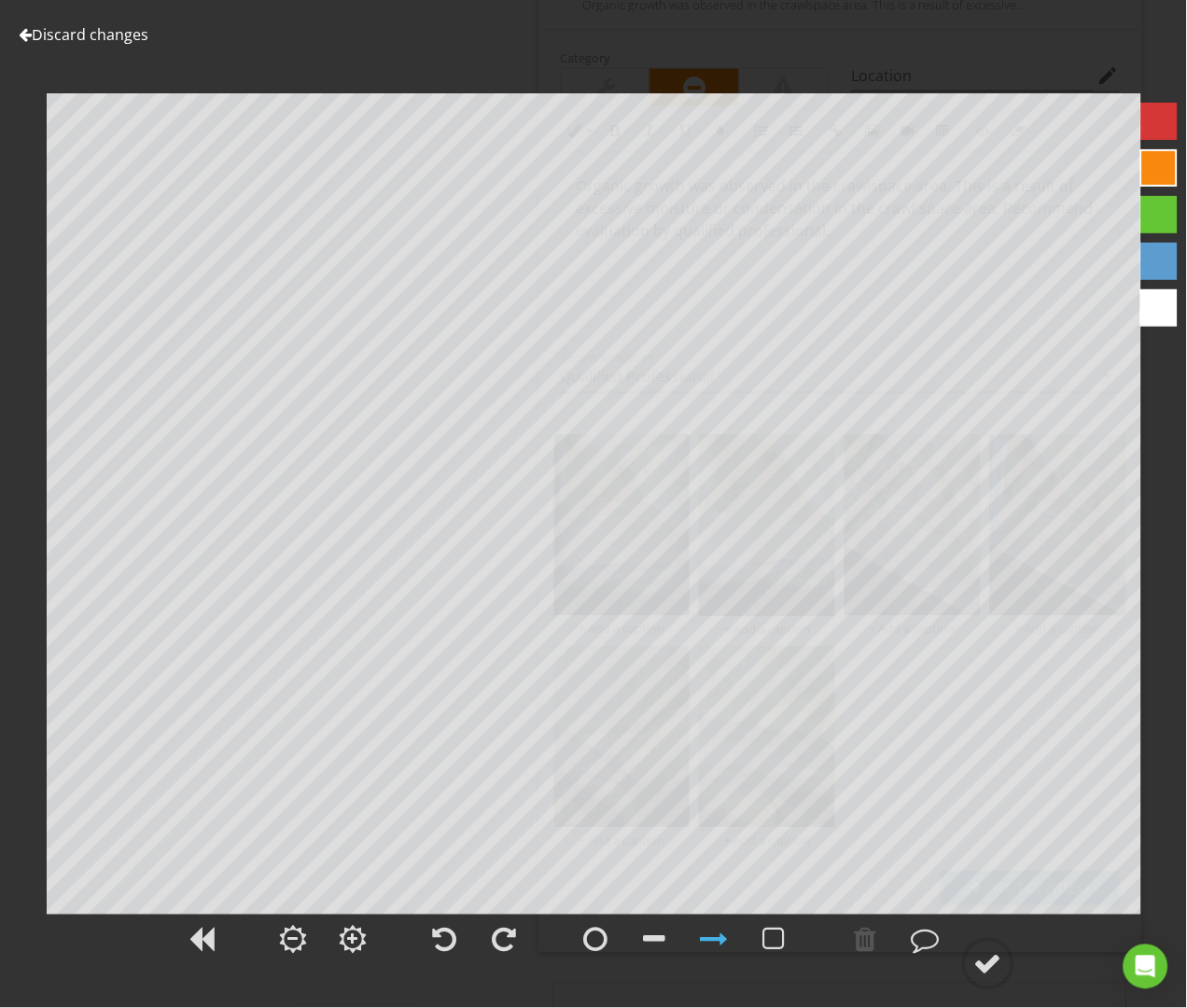 click at bounding box center [1159, 121] 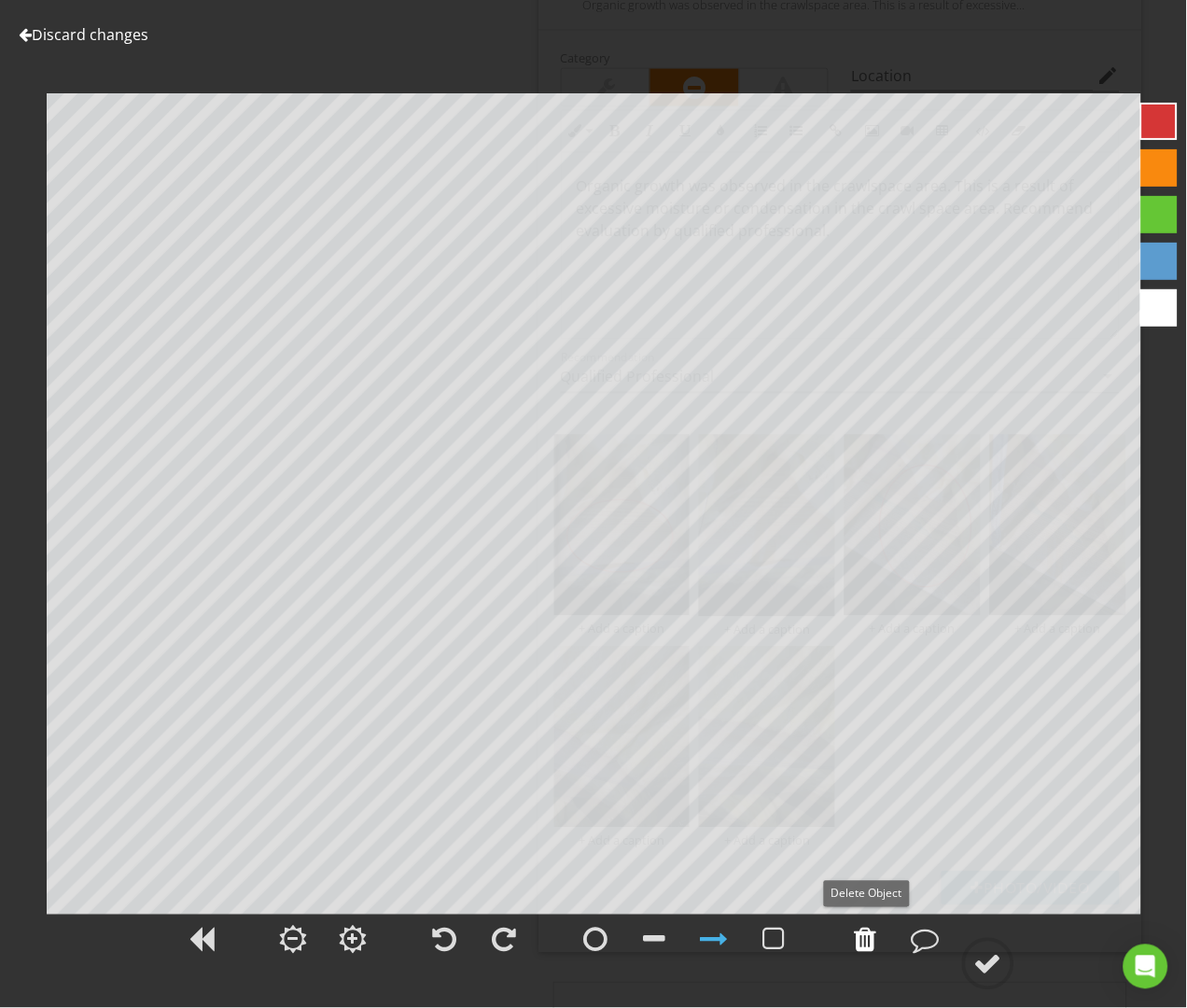 click at bounding box center [866, 940] 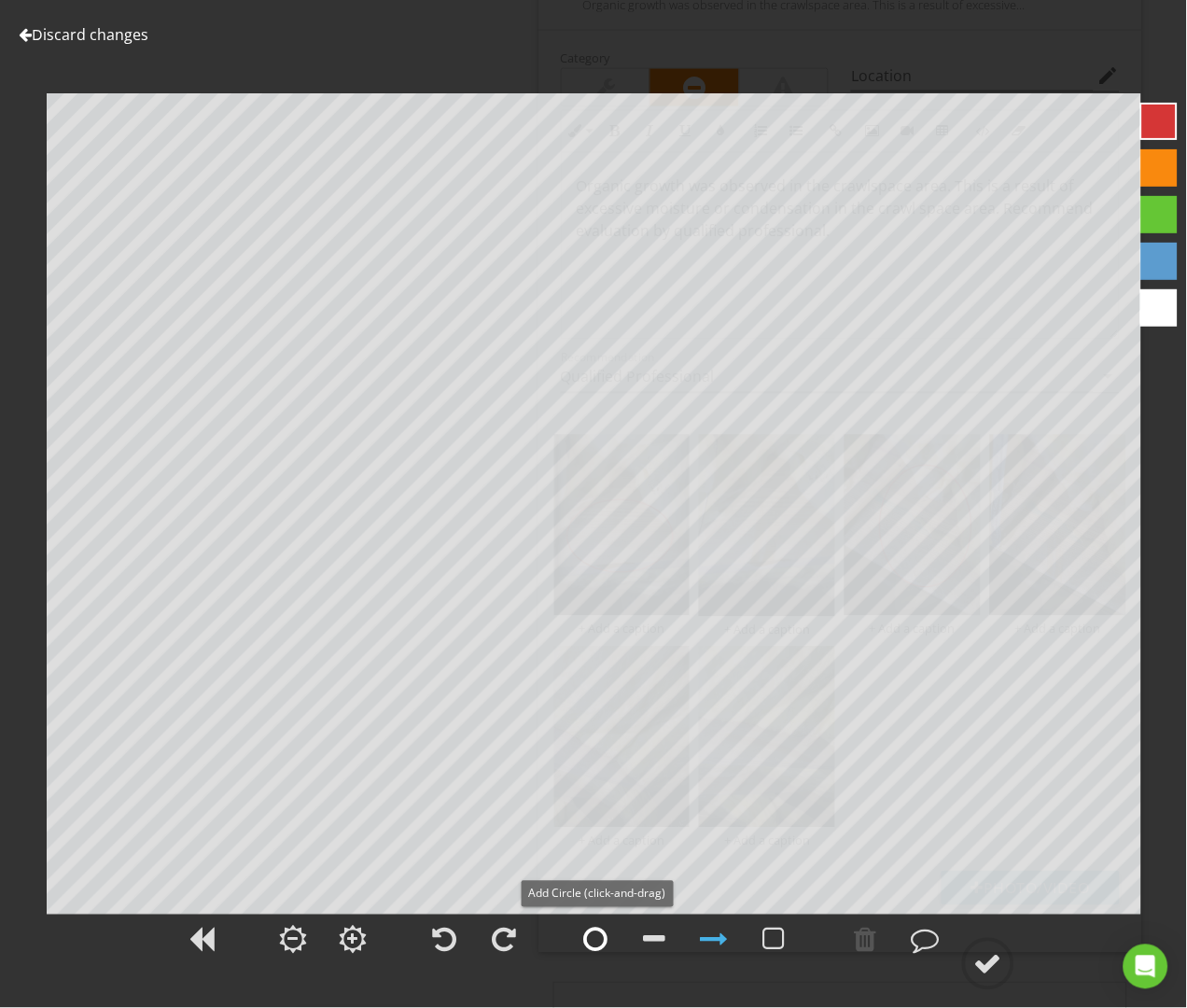 click at bounding box center [595, 940] 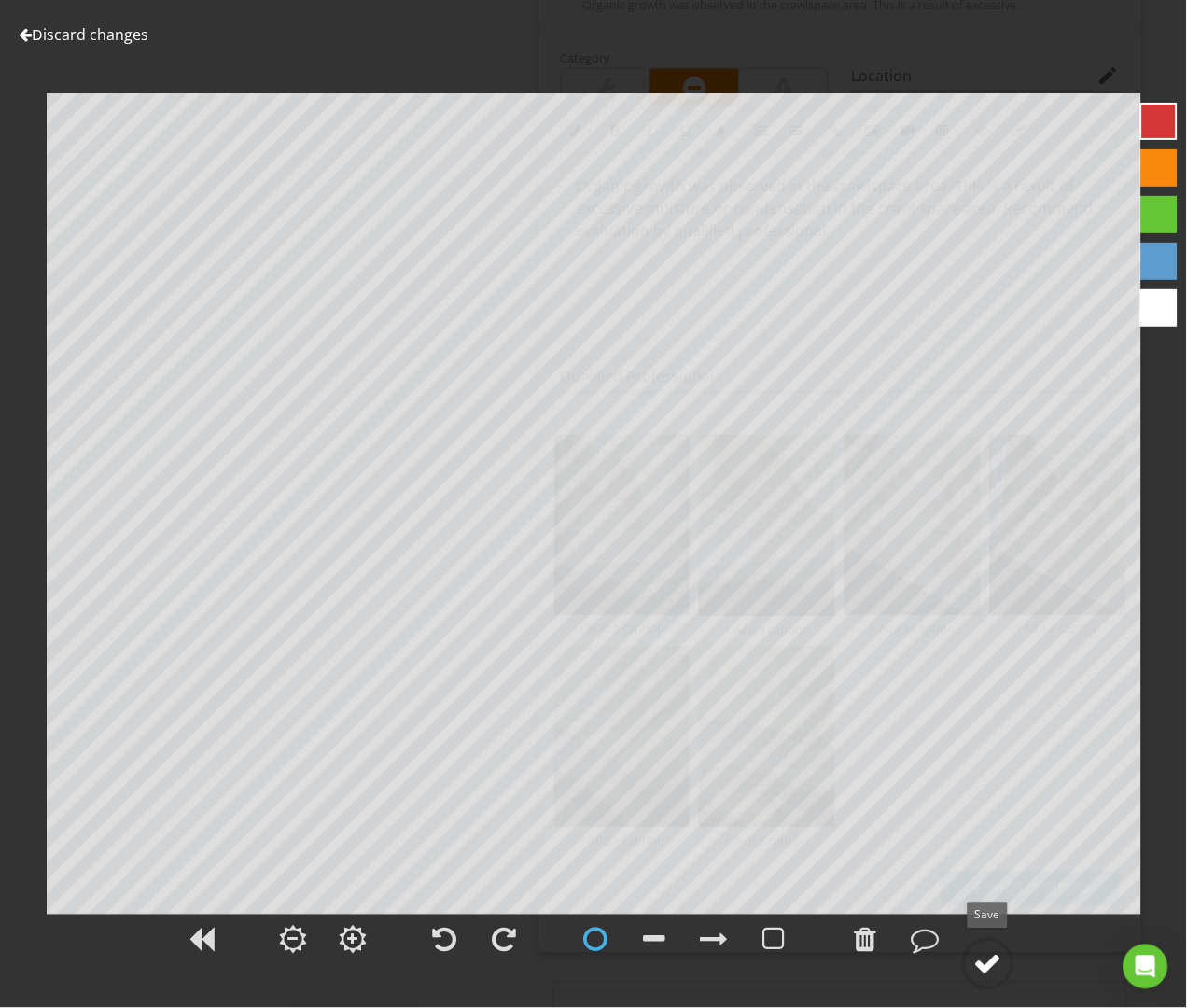 click 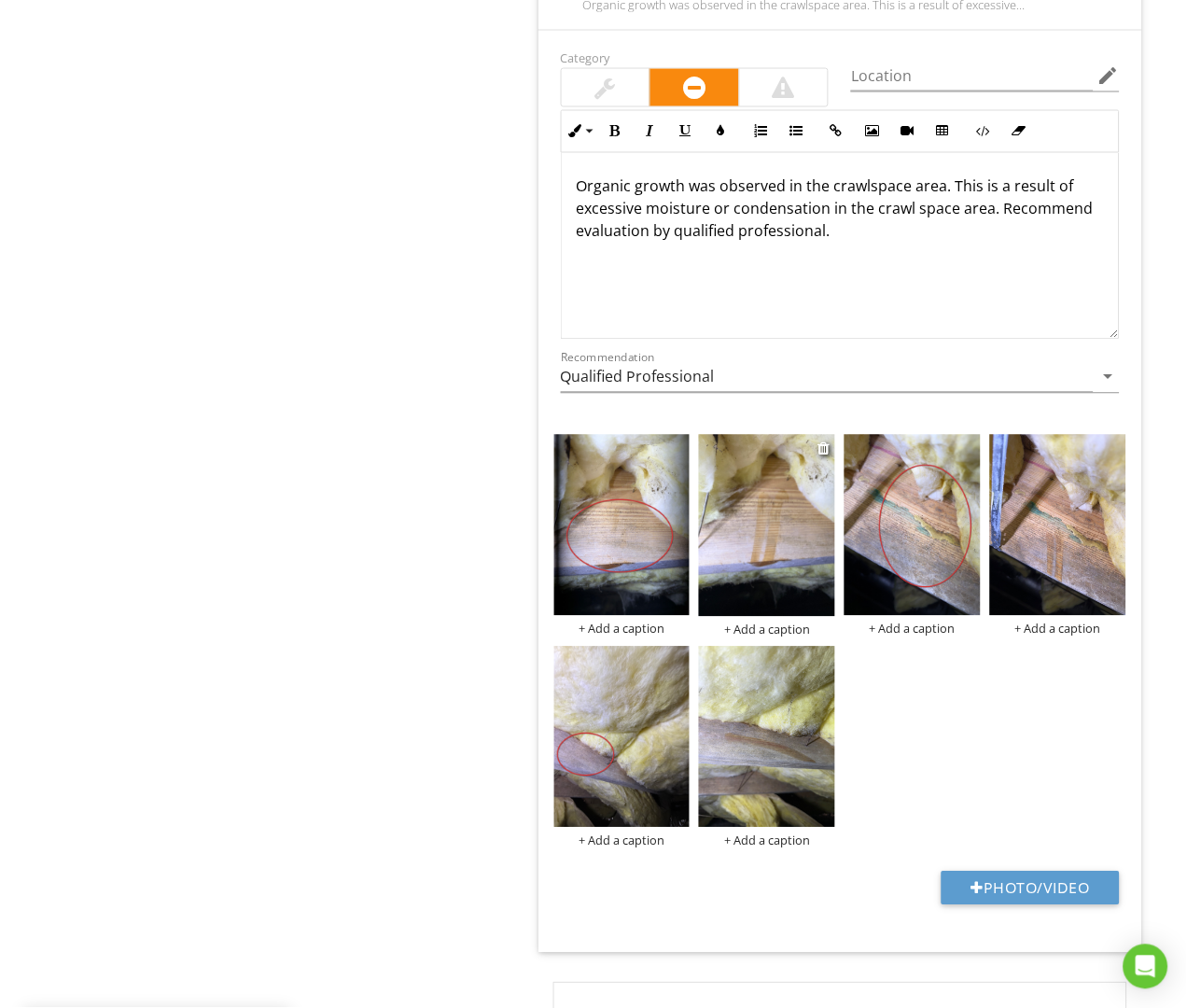 click at bounding box center (767, 525) 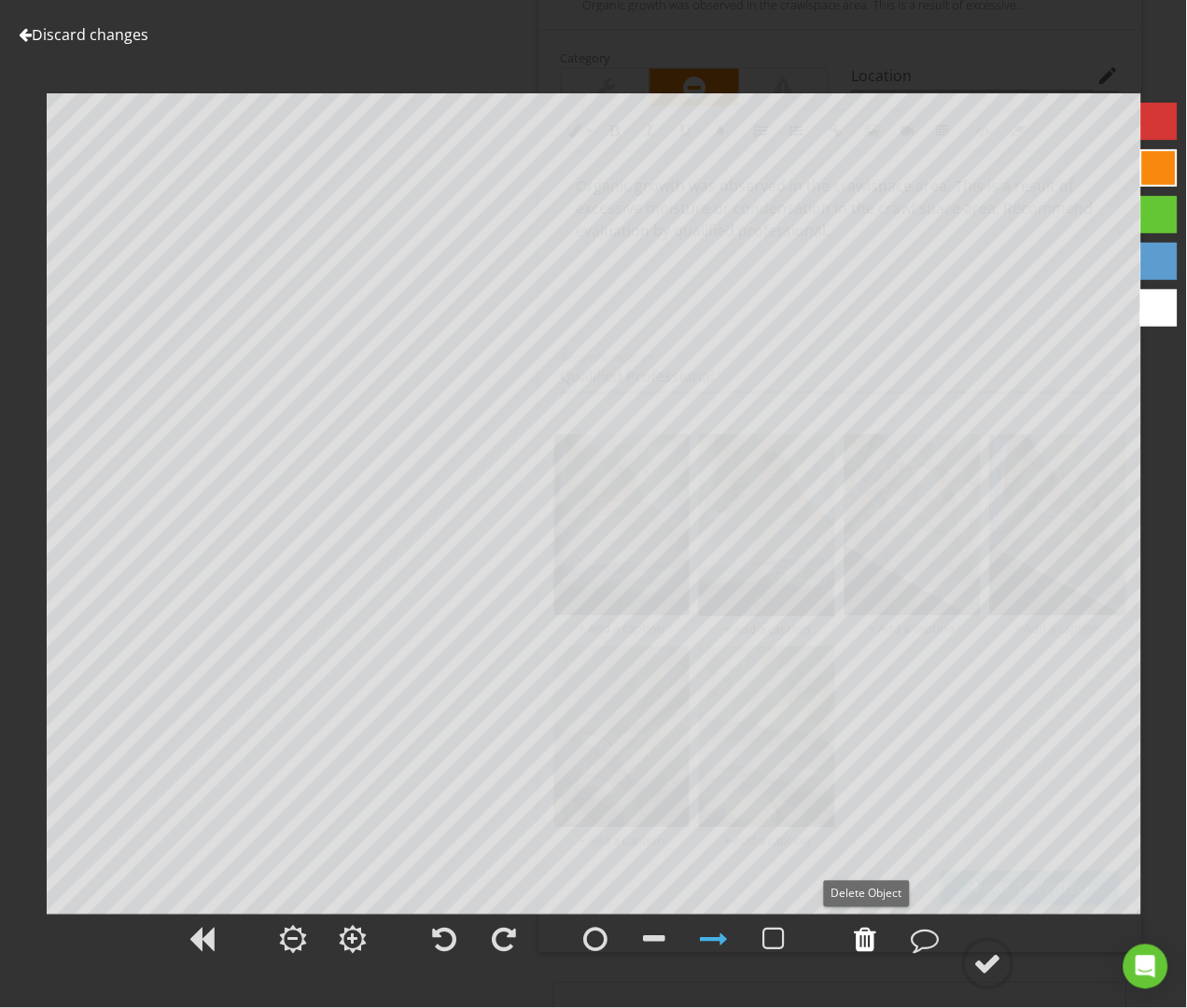 click at bounding box center (866, 940) 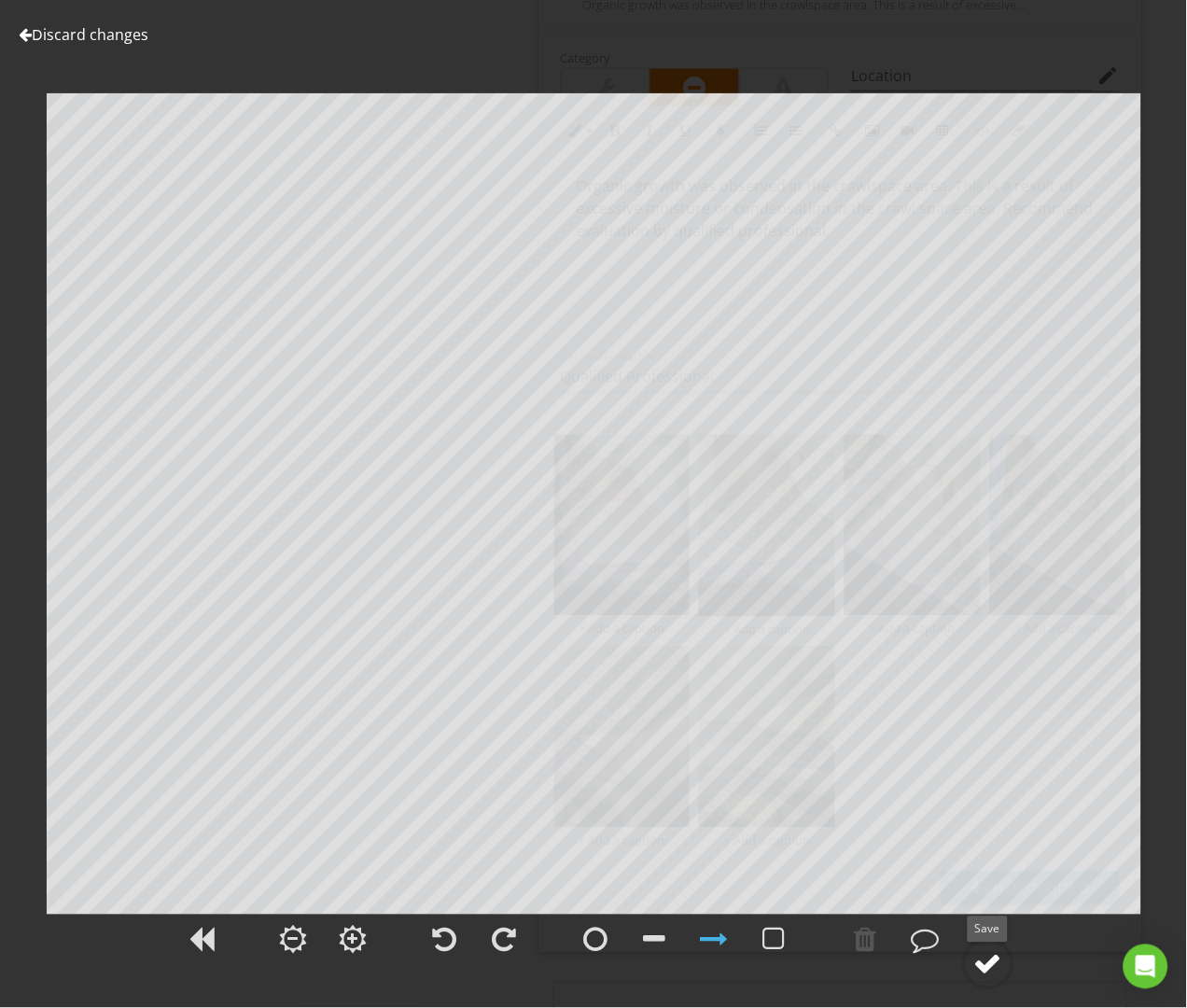 click at bounding box center [988, 964] 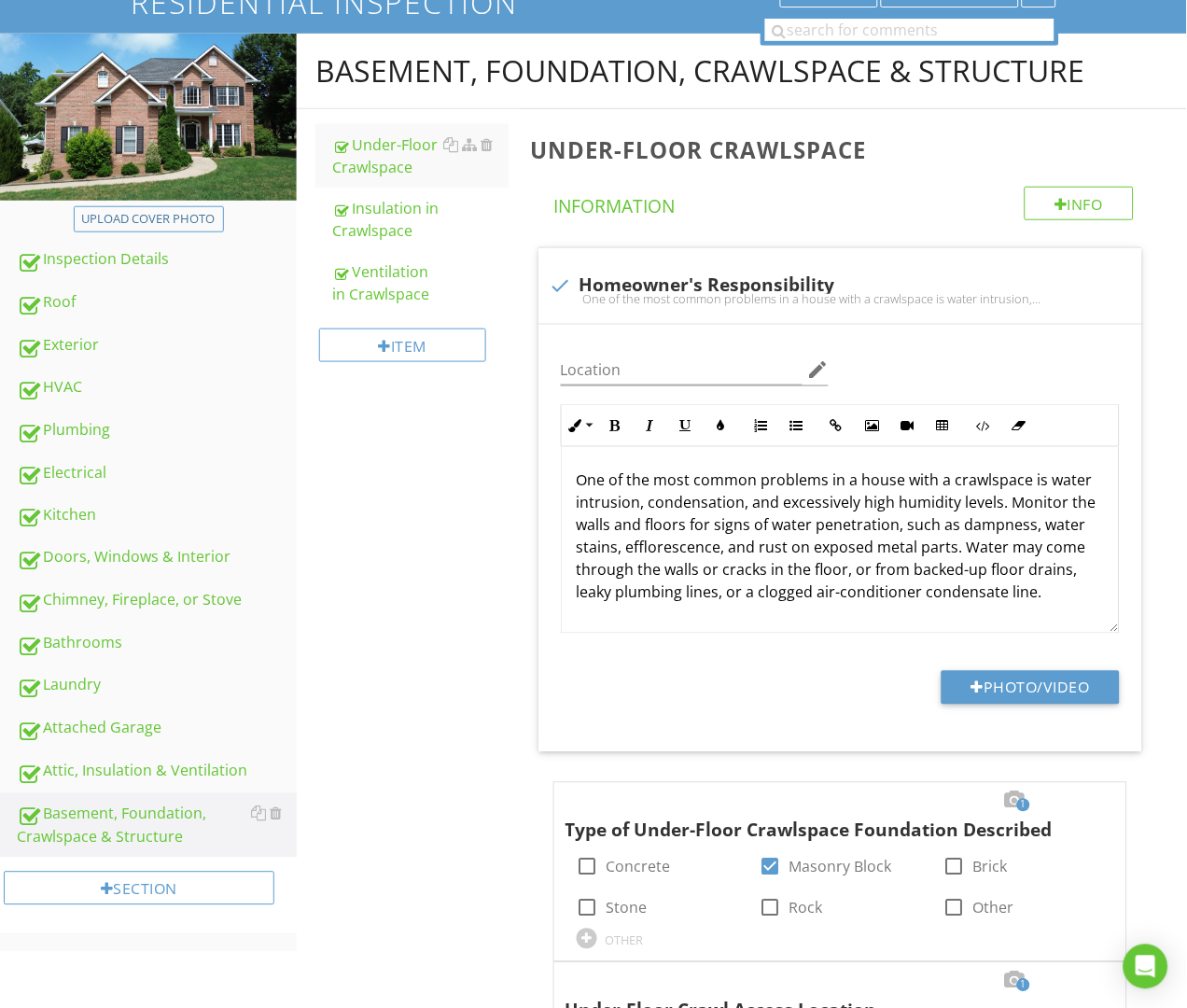 scroll, scrollTop: 0, scrollLeft: 0, axis: both 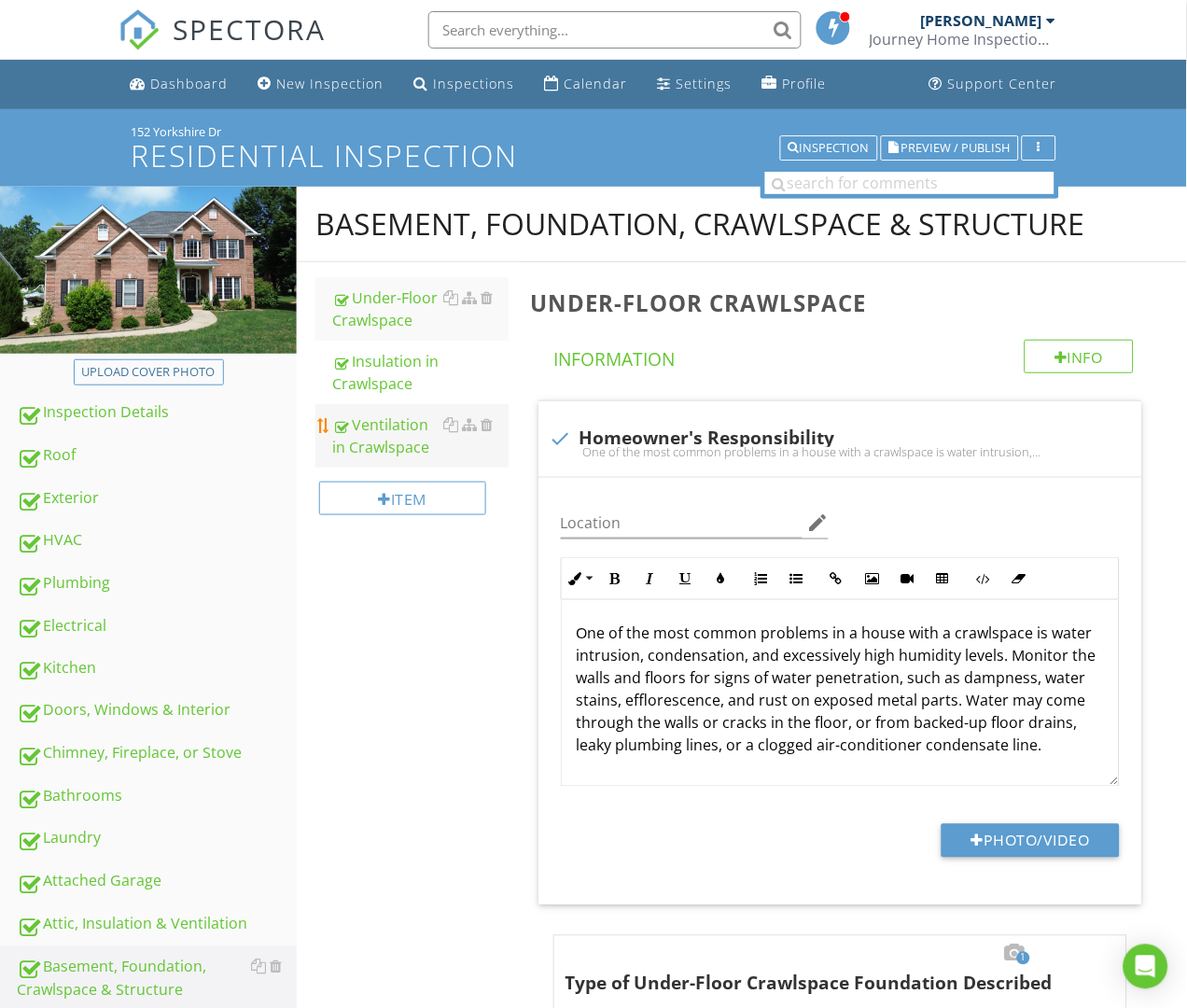 click on "Ventilation in Crawlspace" at bounding box center [420, 436] 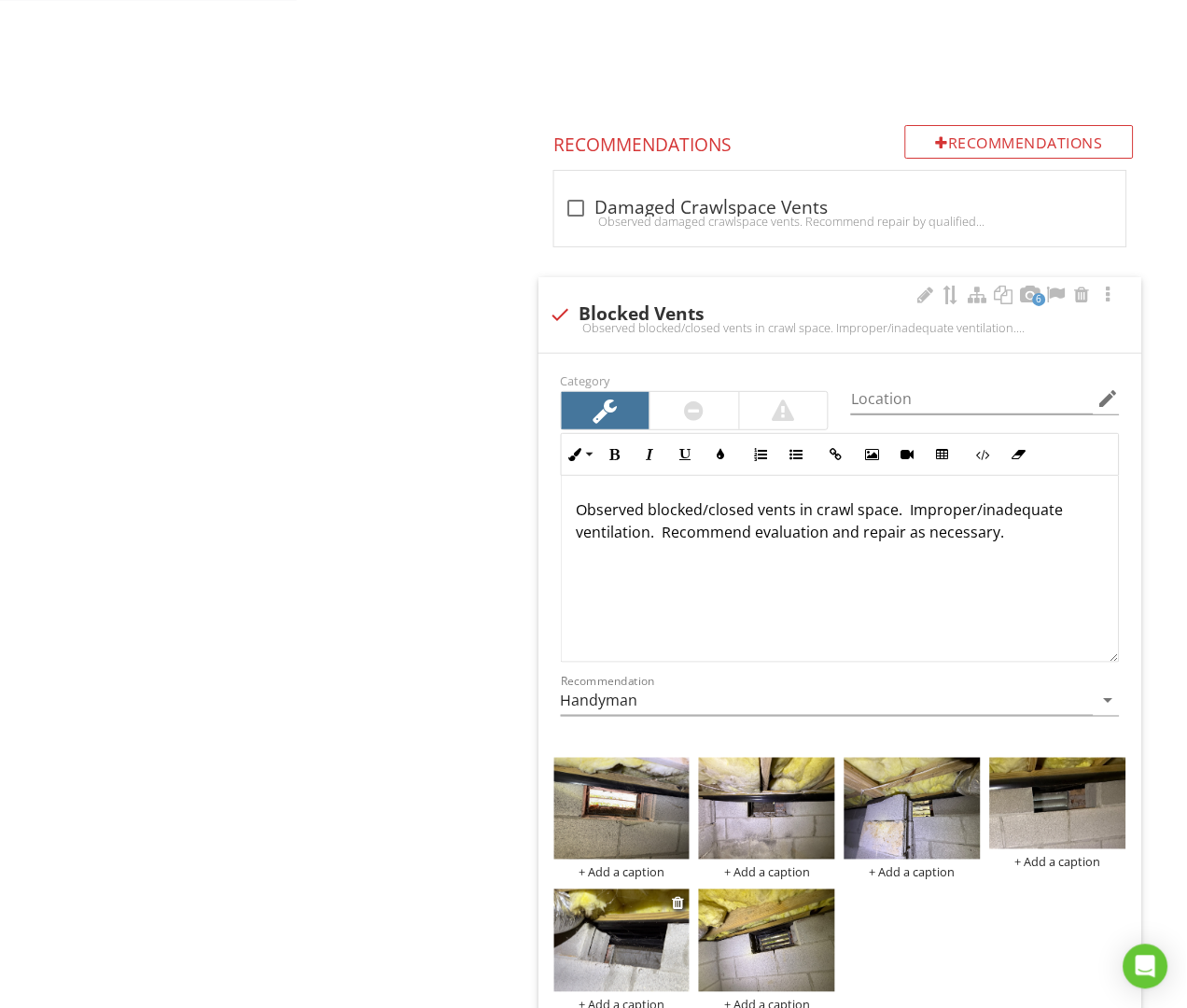 scroll, scrollTop: 1233, scrollLeft: 0, axis: vertical 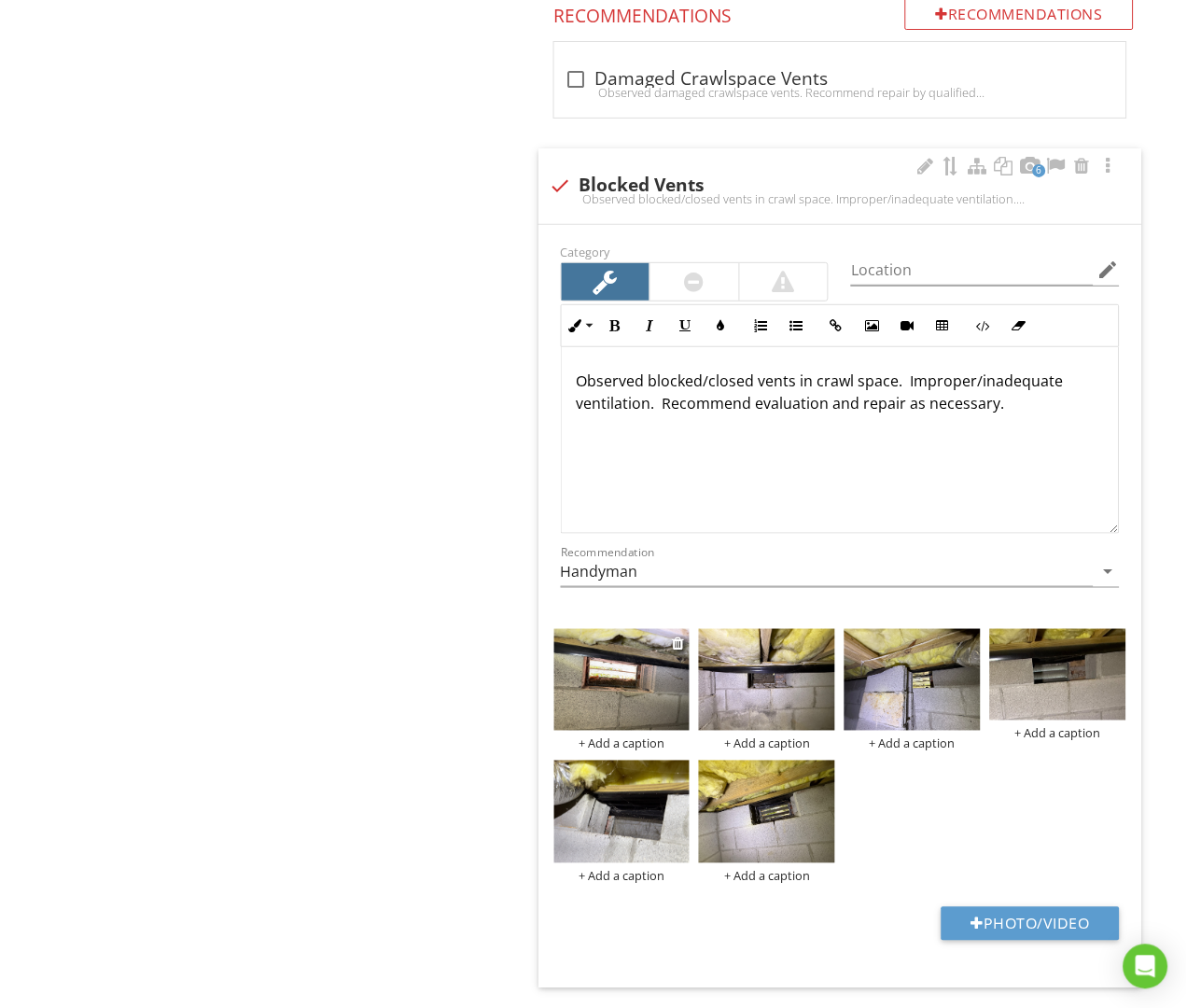 click at bounding box center [622, 679] 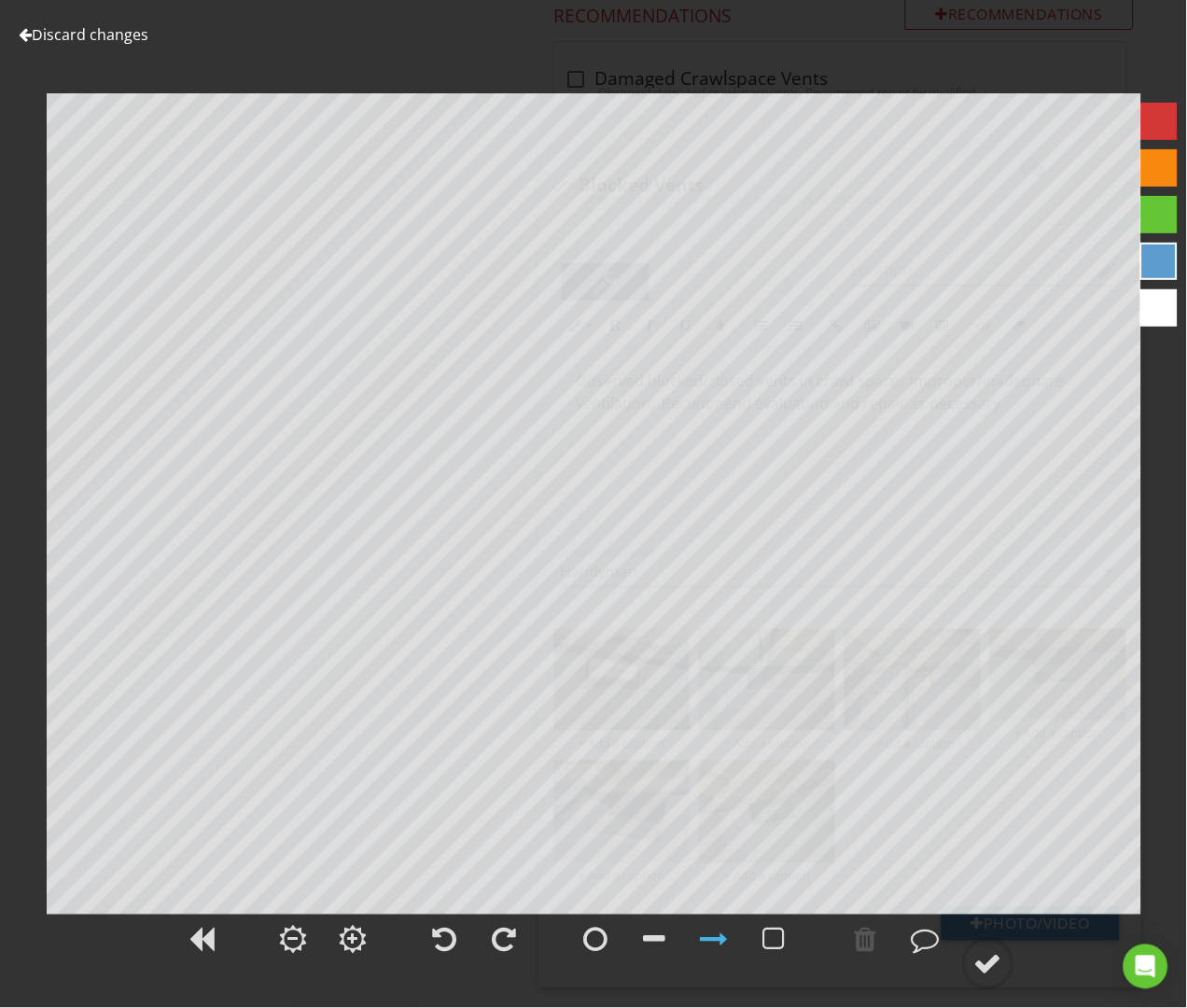 click on "Discard changes" at bounding box center [83, 35] 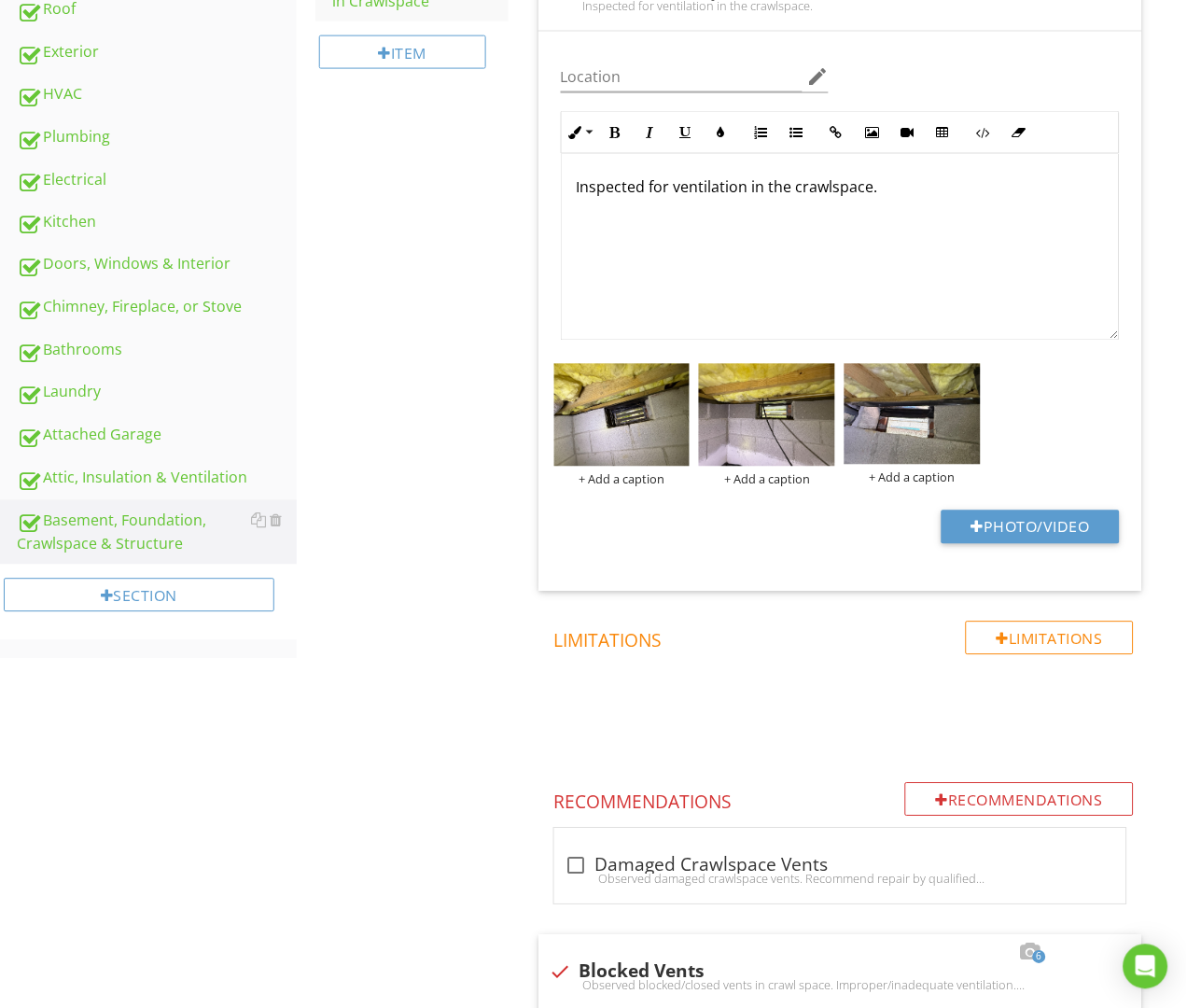 scroll, scrollTop: 855, scrollLeft: 0, axis: vertical 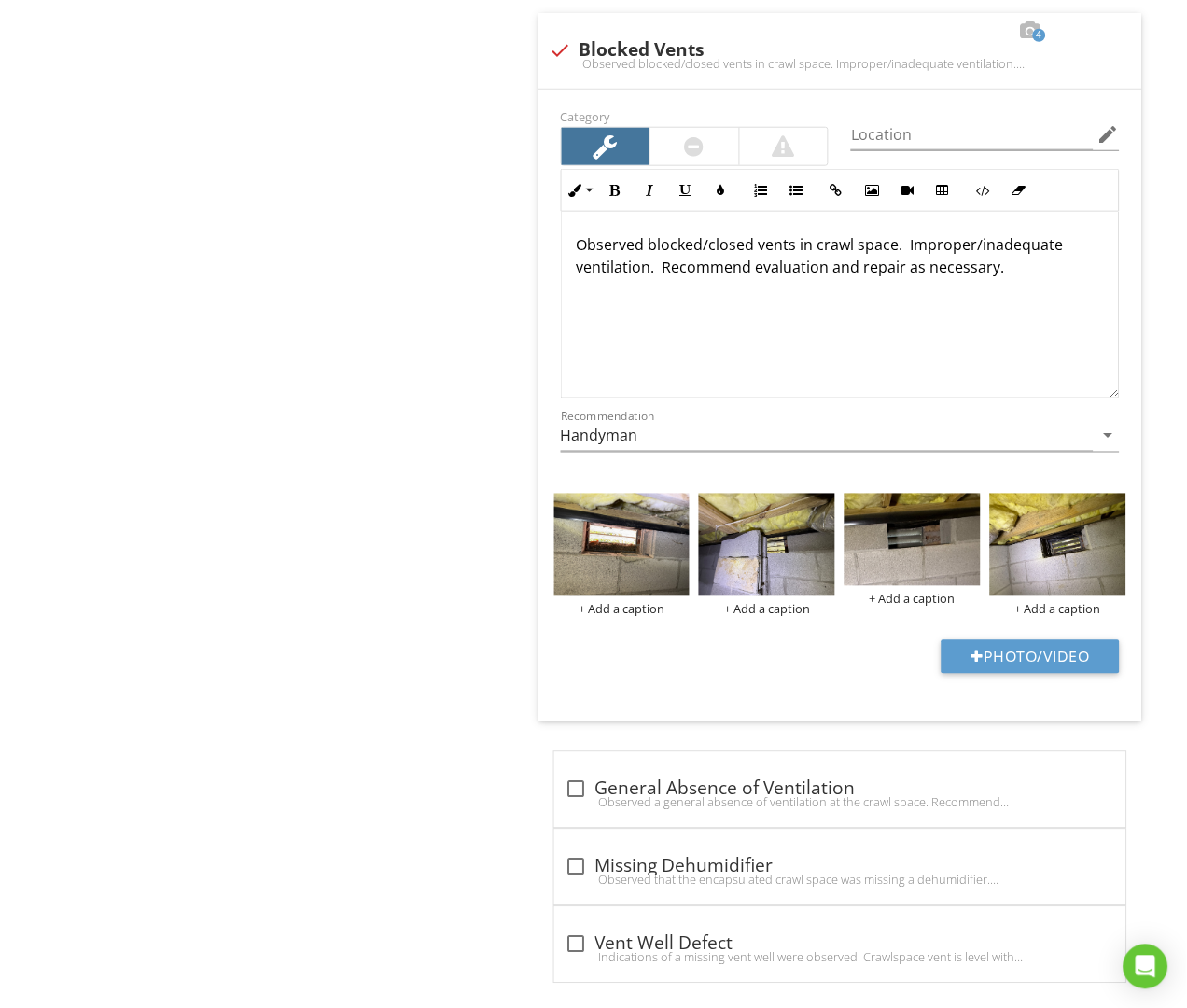 drag, startPoint x: 627, startPoint y: 561, endPoint x: 459, endPoint y: 633, distance: 182.77855 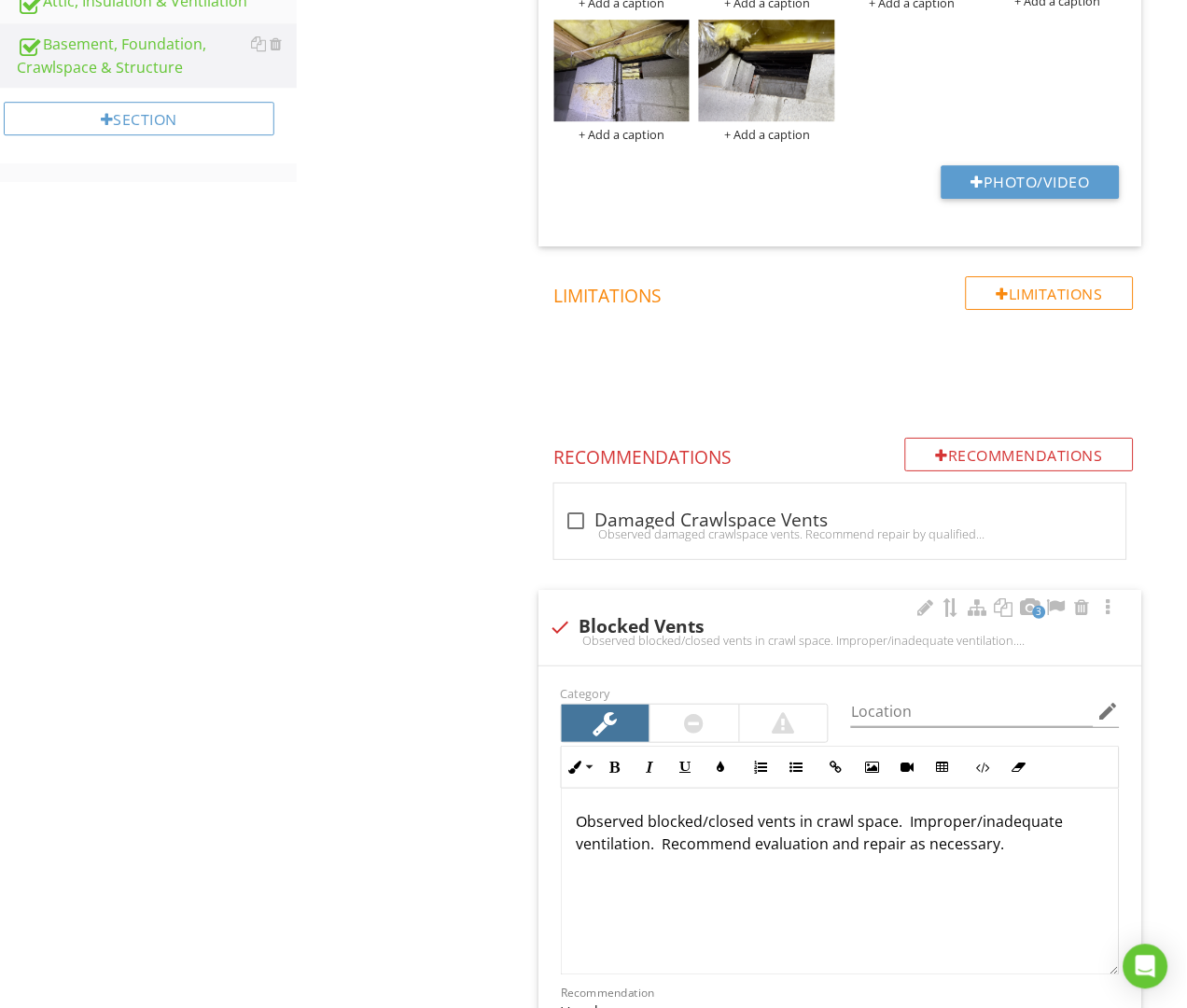scroll, scrollTop: 1512, scrollLeft: 0, axis: vertical 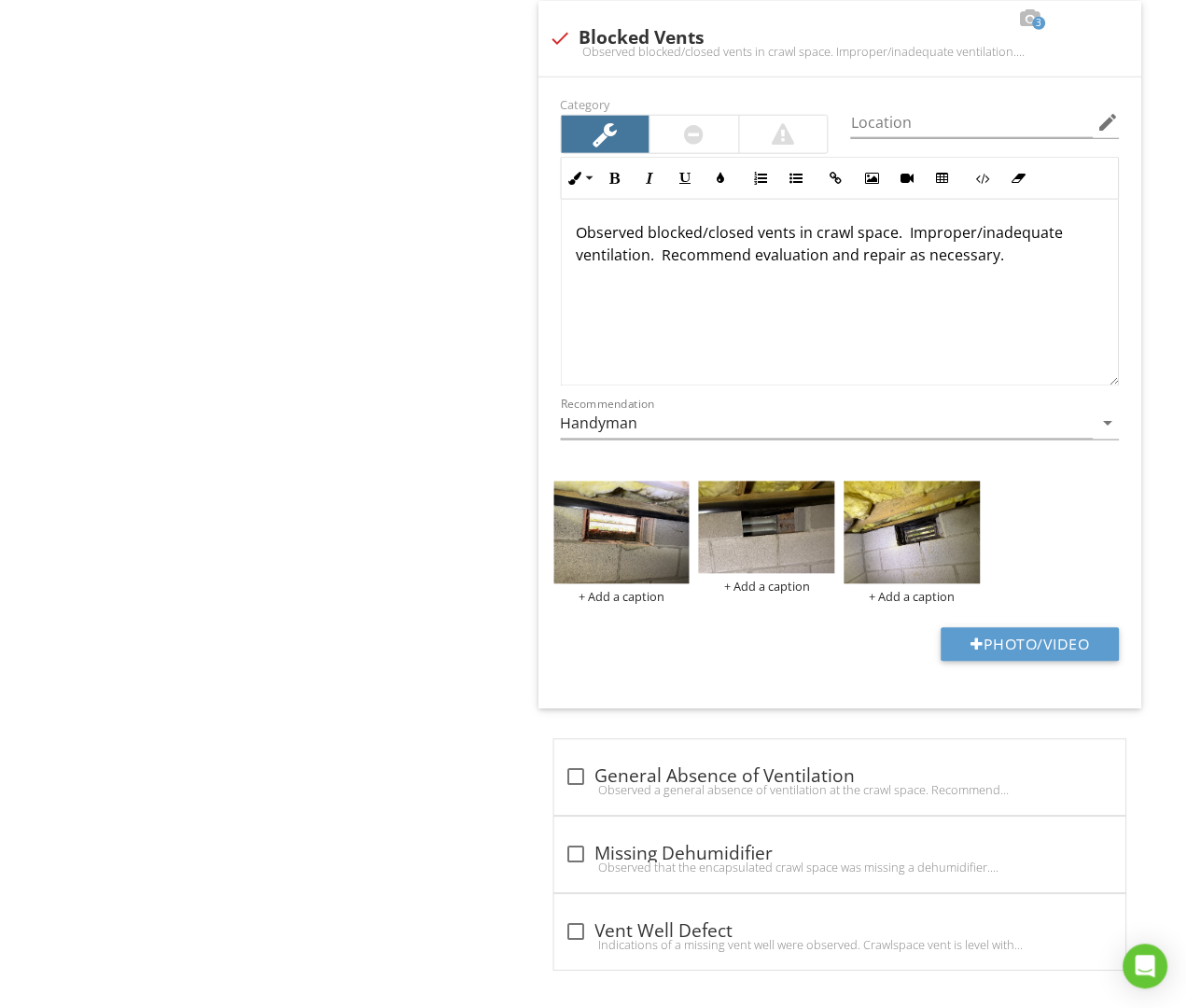drag, startPoint x: 656, startPoint y: 575, endPoint x: 533, endPoint y: 533, distance: 129.97307 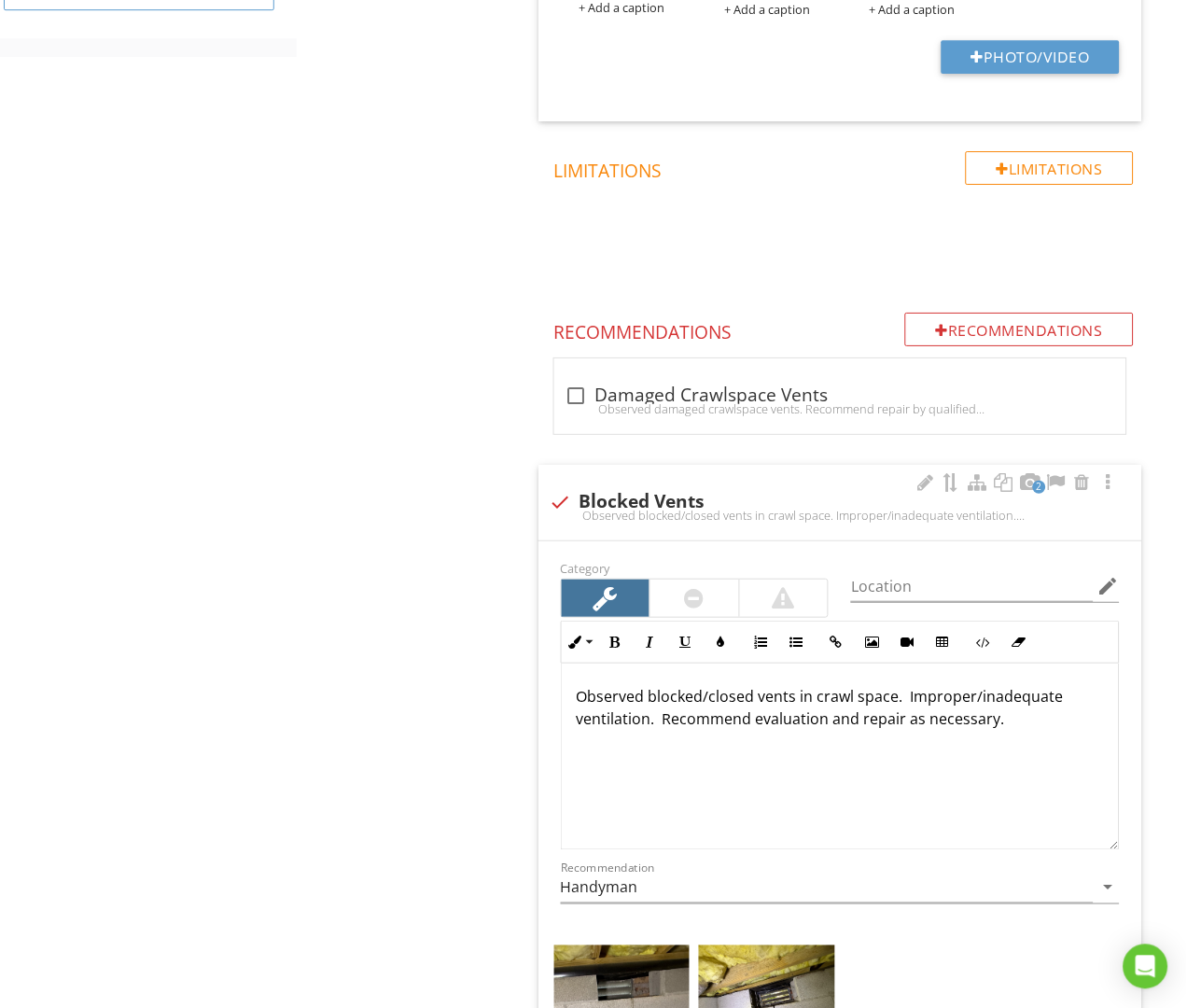 scroll, scrollTop: 1304, scrollLeft: 0, axis: vertical 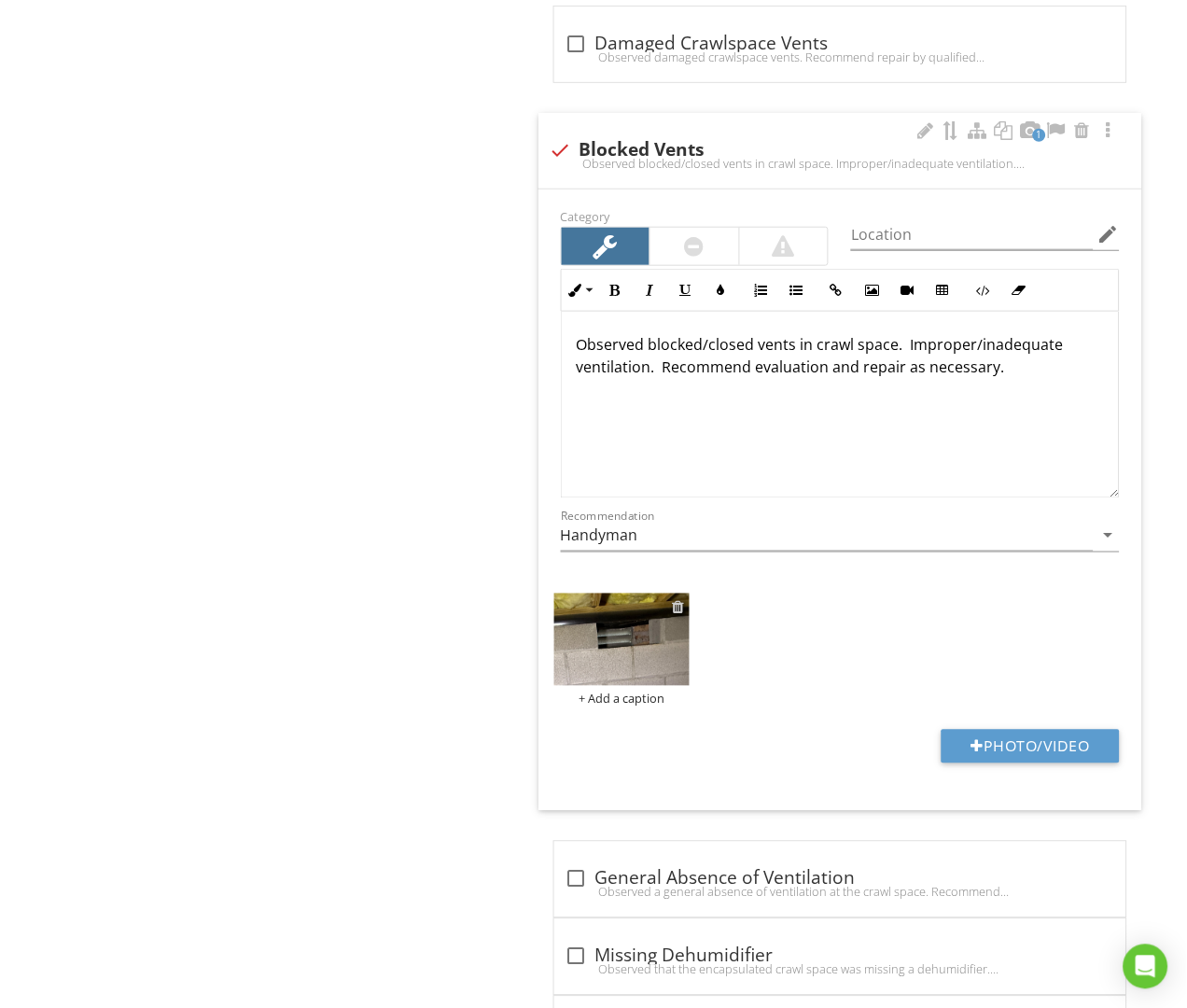 click at bounding box center [677, 608] 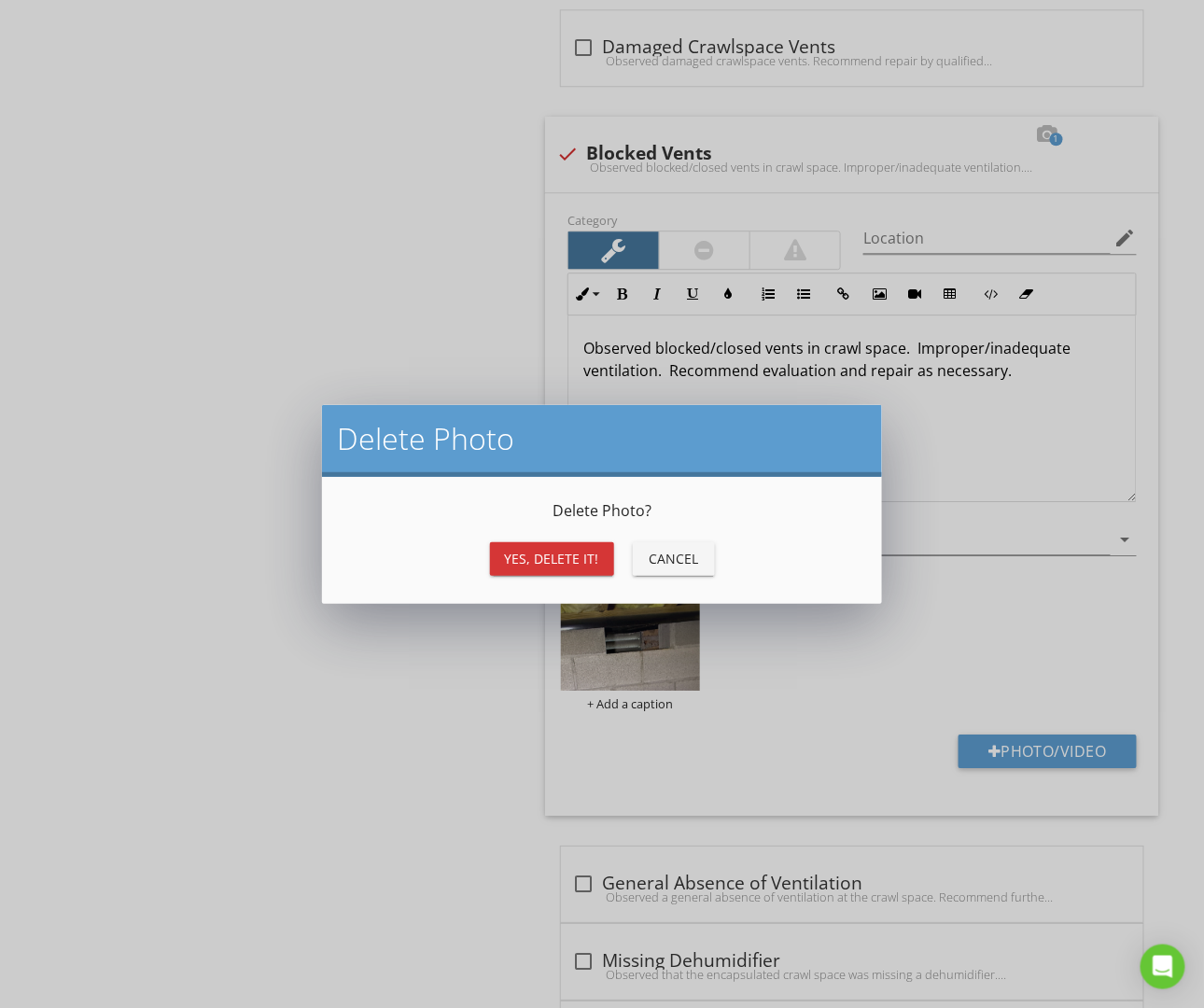 click on "Yes, Delete it!" at bounding box center (552, 558) 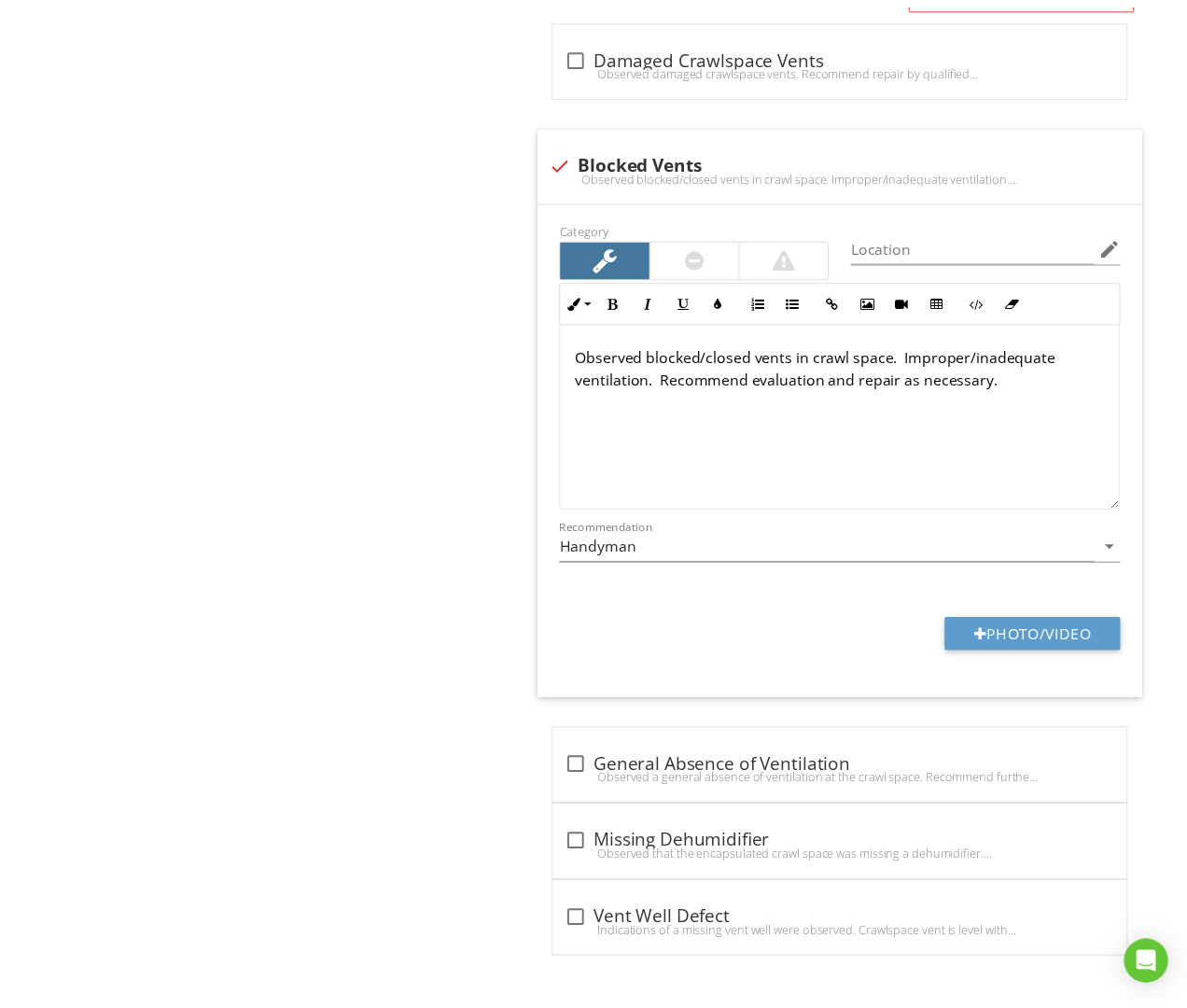 scroll, scrollTop: 1381, scrollLeft: 0, axis: vertical 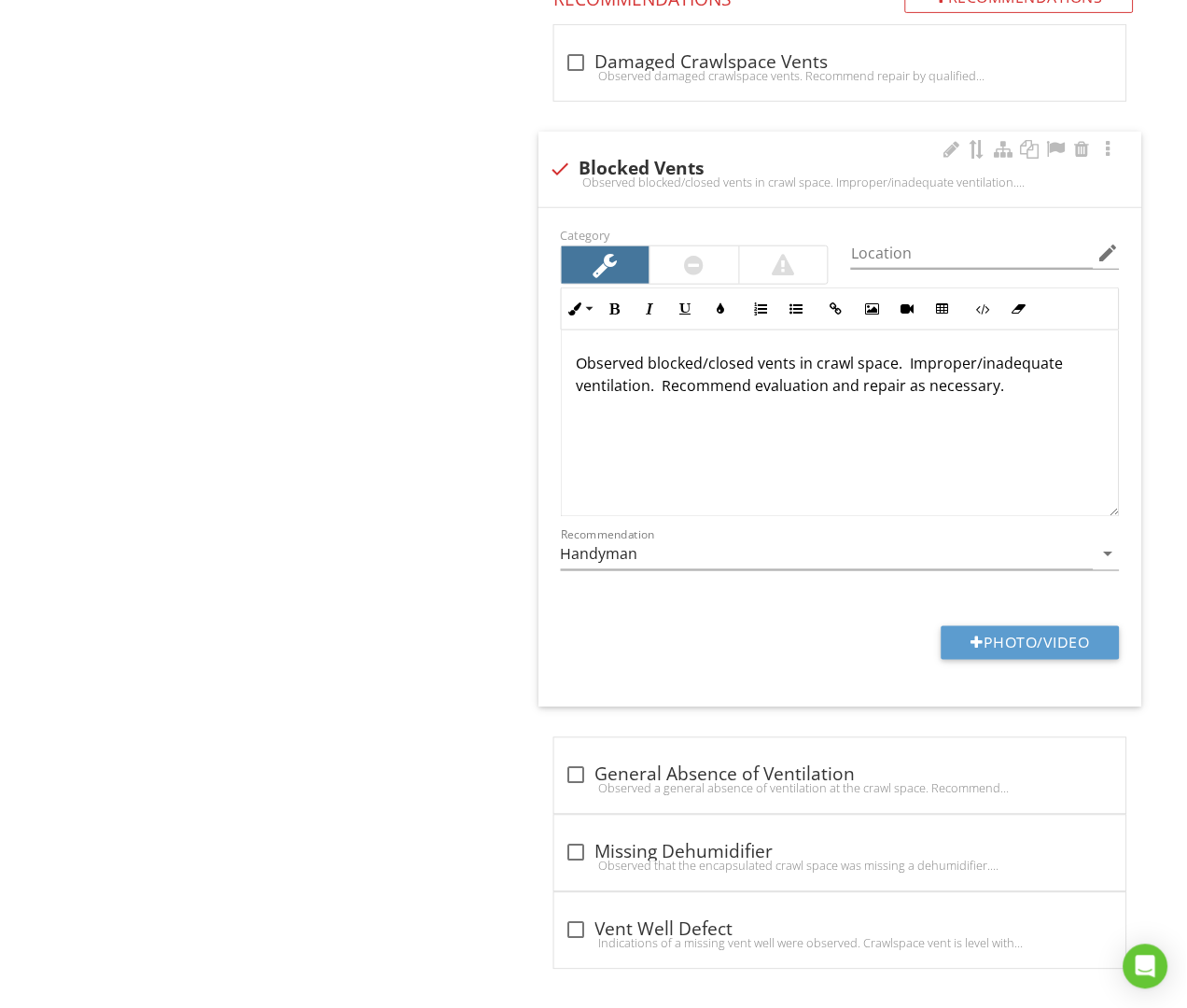 click on "Observed blocked/closed vents in crawl space. Improper/inadequate ventilation. Recommend evaluation and repair as necessary." at bounding box center (841, 182) 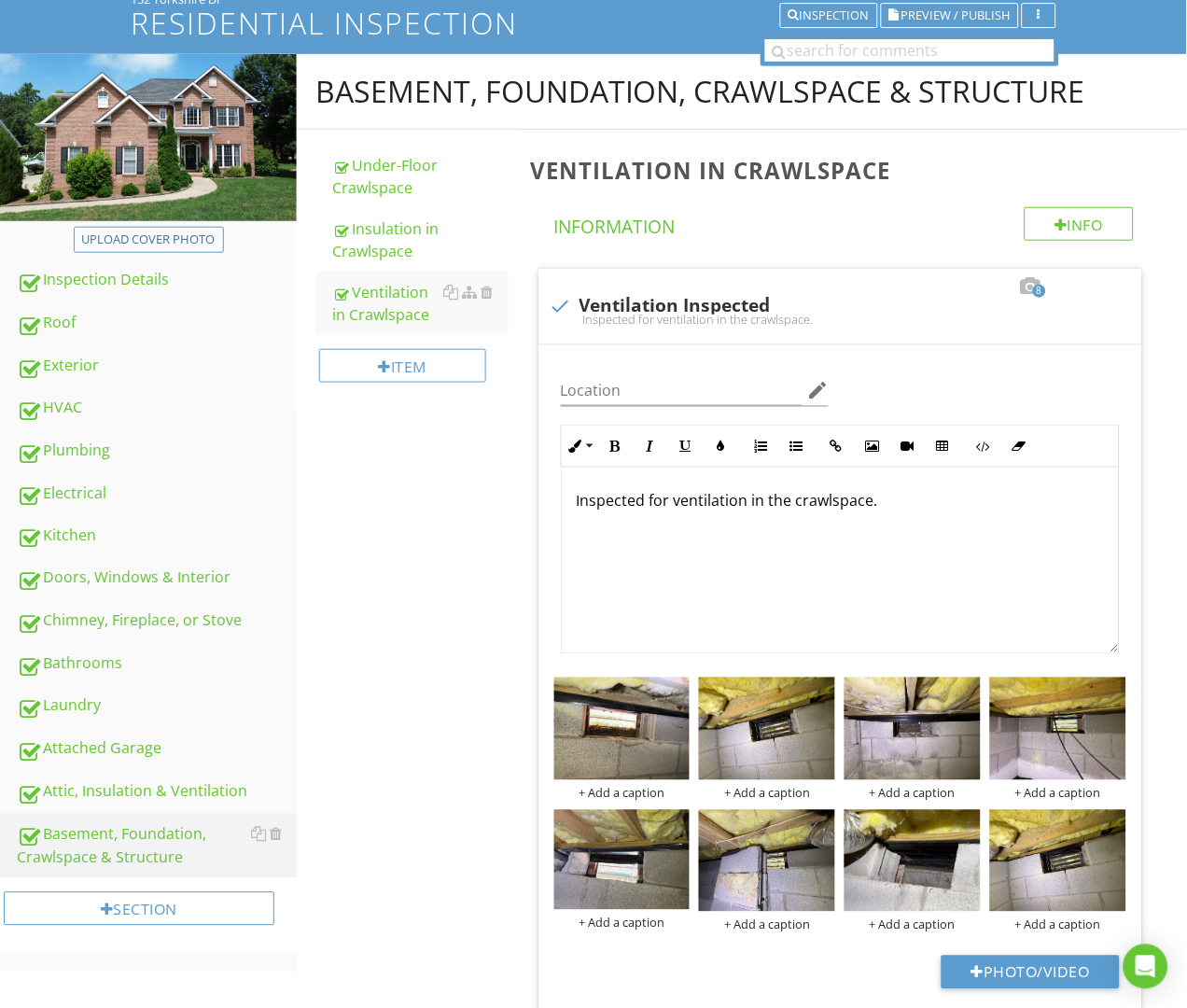 scroll, scrollTop: 0, scrollLeft: 0, axis: both 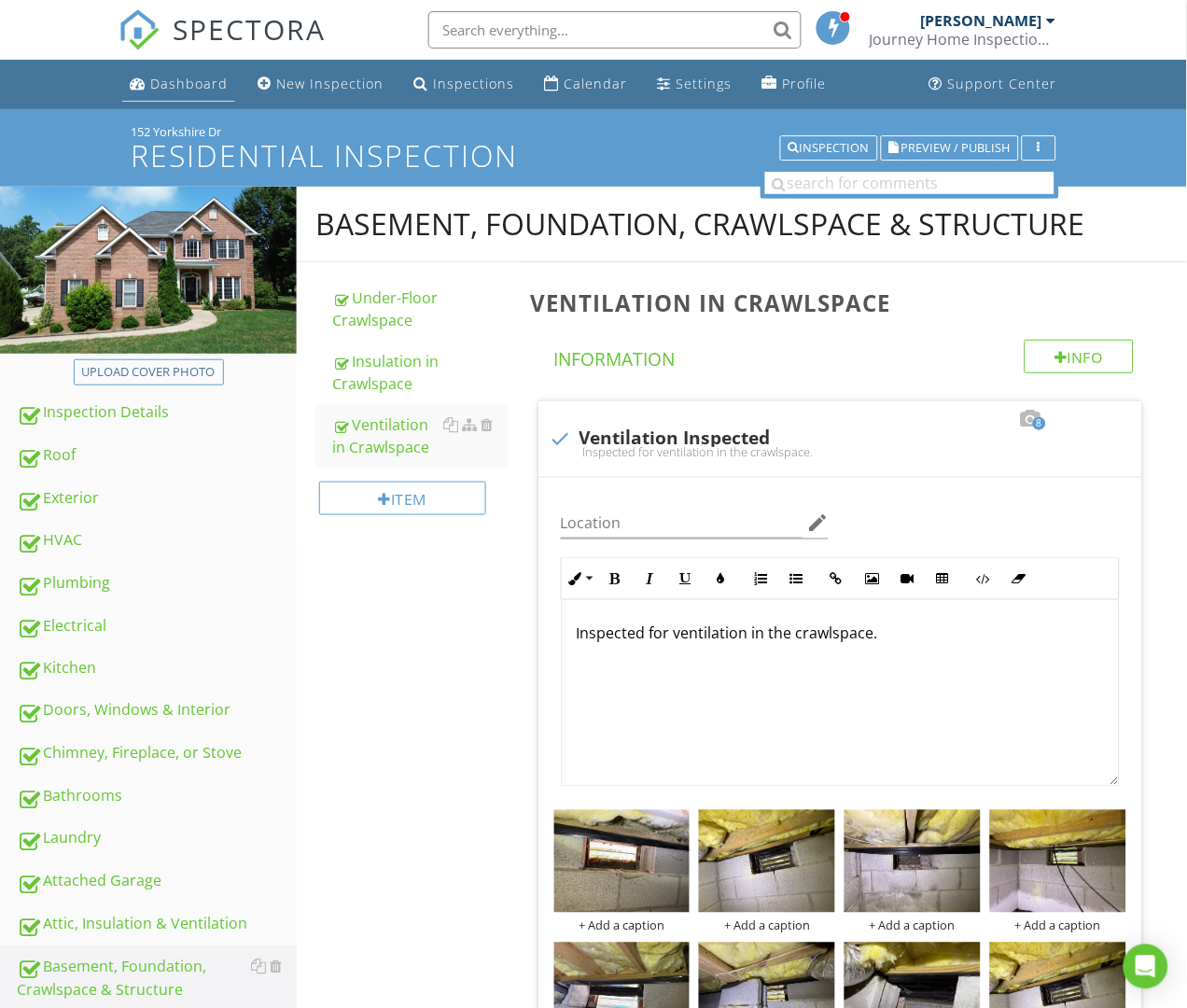 click on "Dashboard" at bounding box center [189, 83] 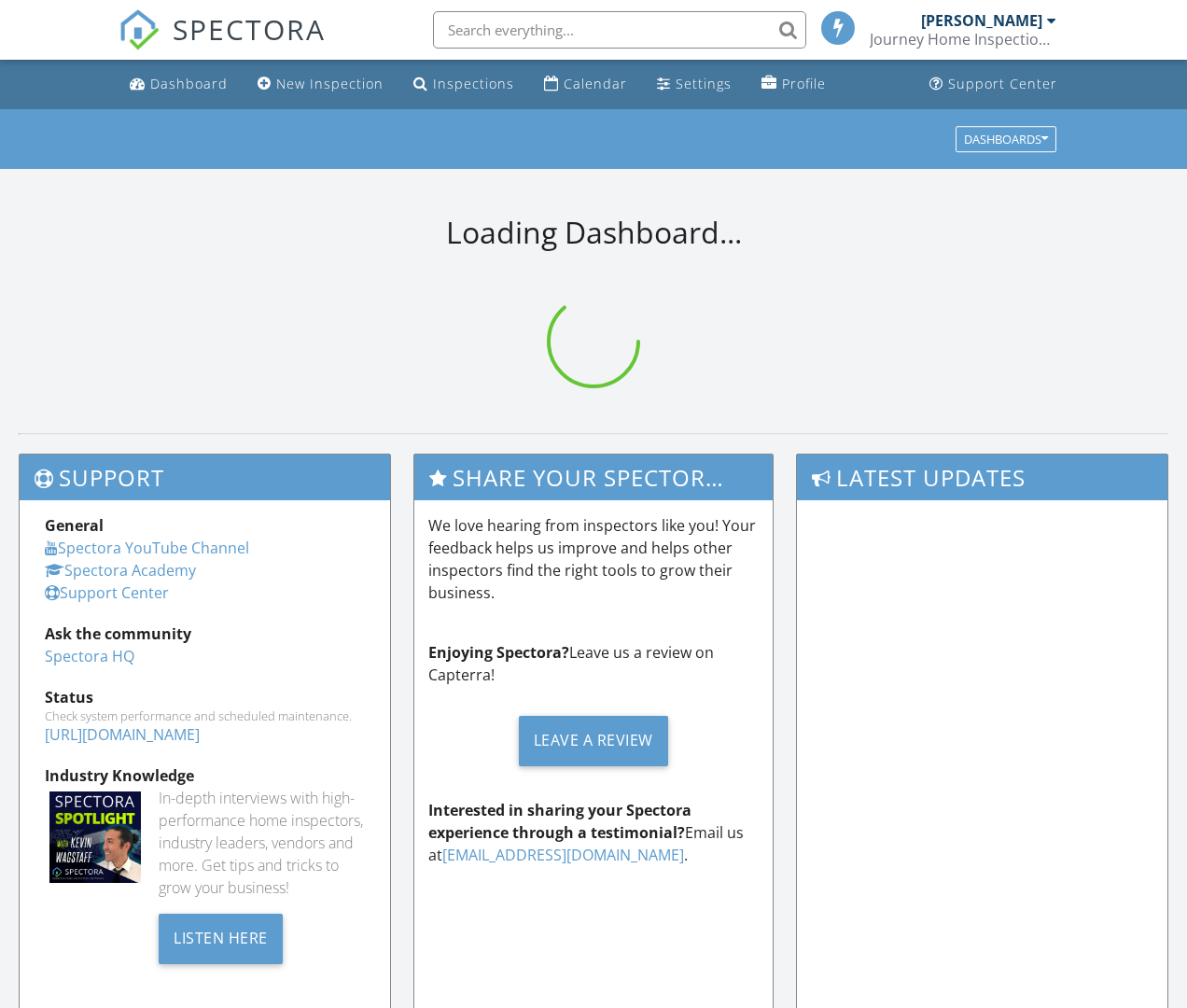 scroll, scrollTop: 0, scrollLeft: 0, axis: both 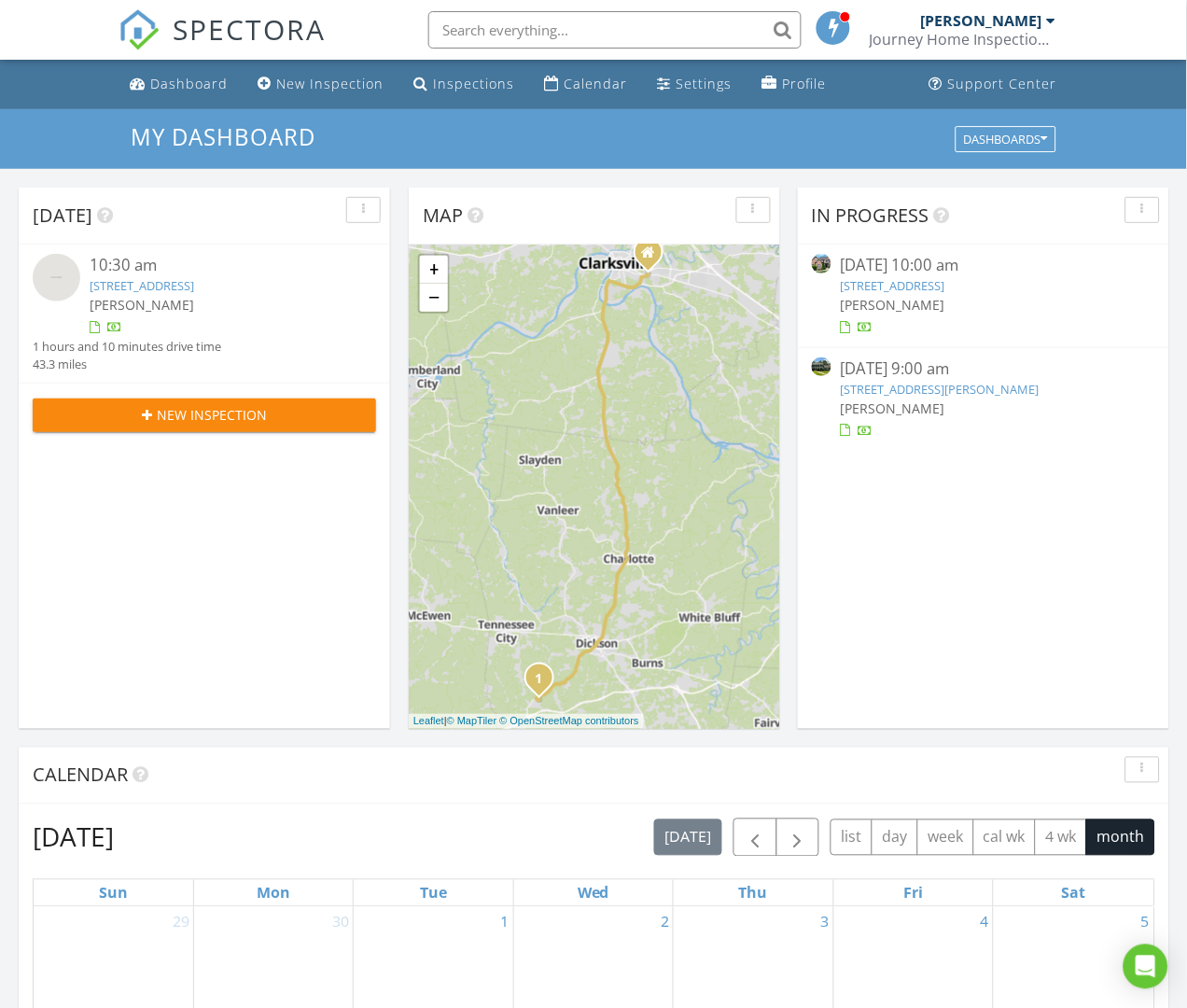 click on "[STREET_ADDRESS][PERSON_NAME]" at bounding box center [940, 389] 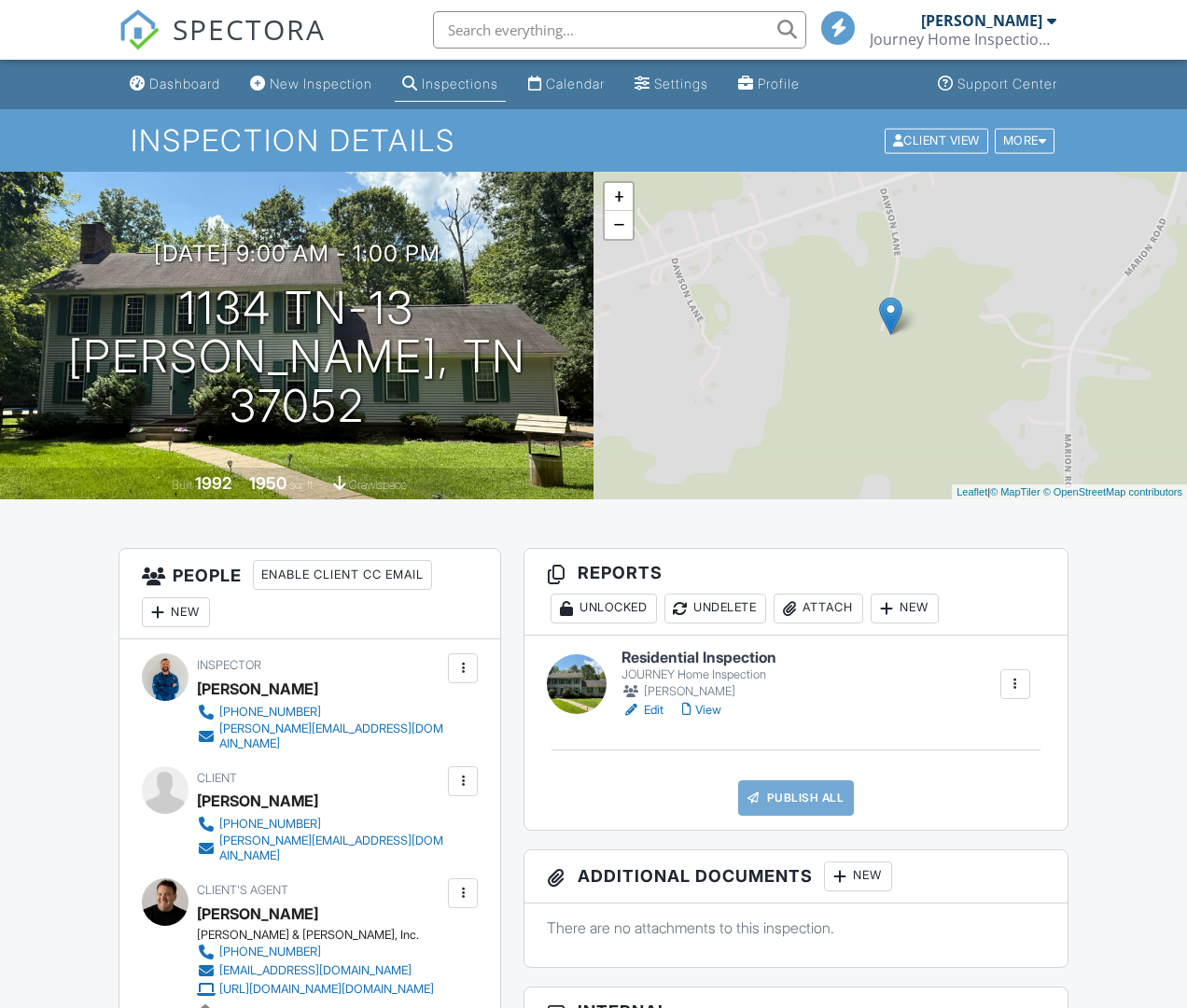 scroll, scrollTop: 0, scrollLeft: 0, axis: both 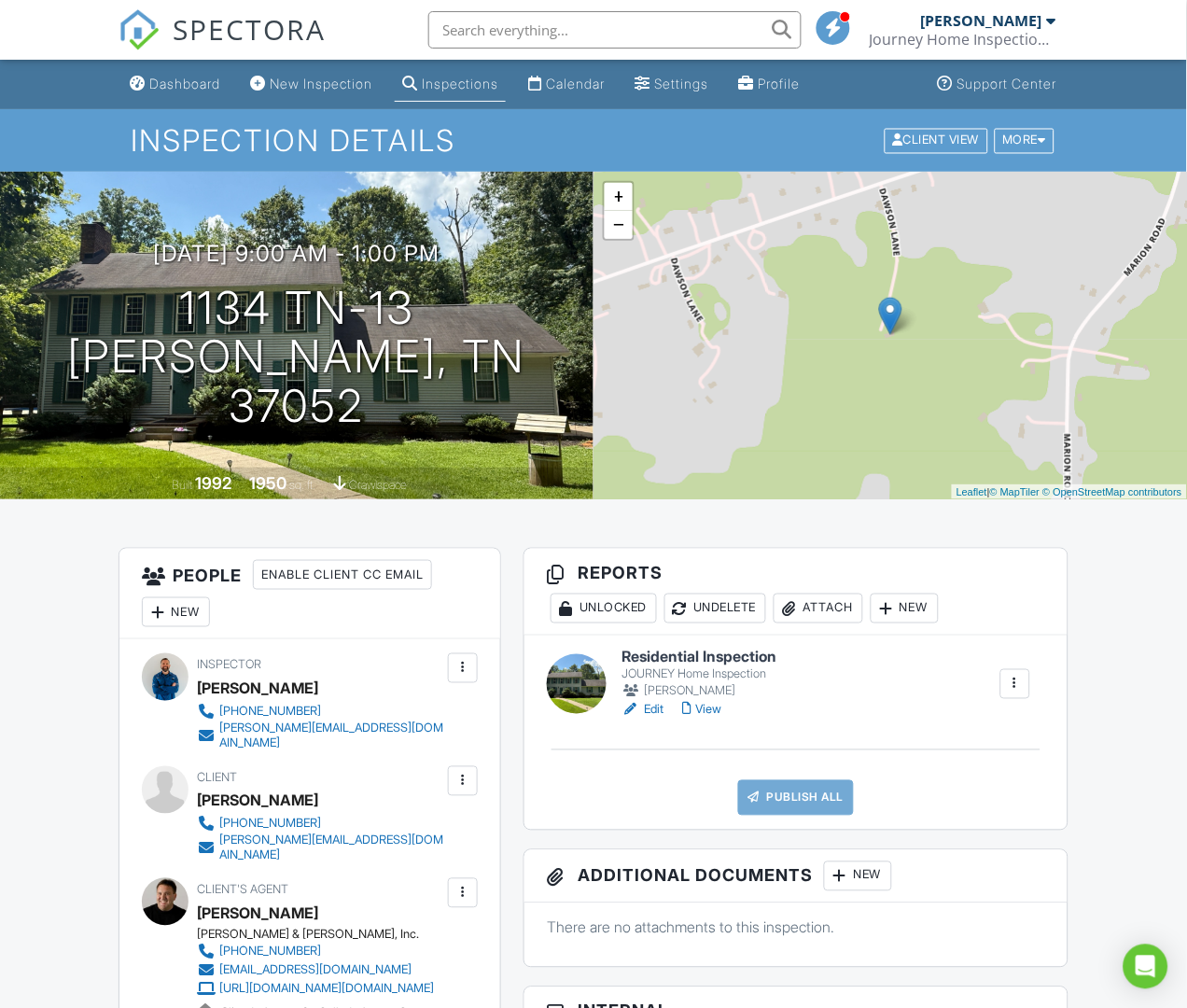 click at bounding box center (631, 710) 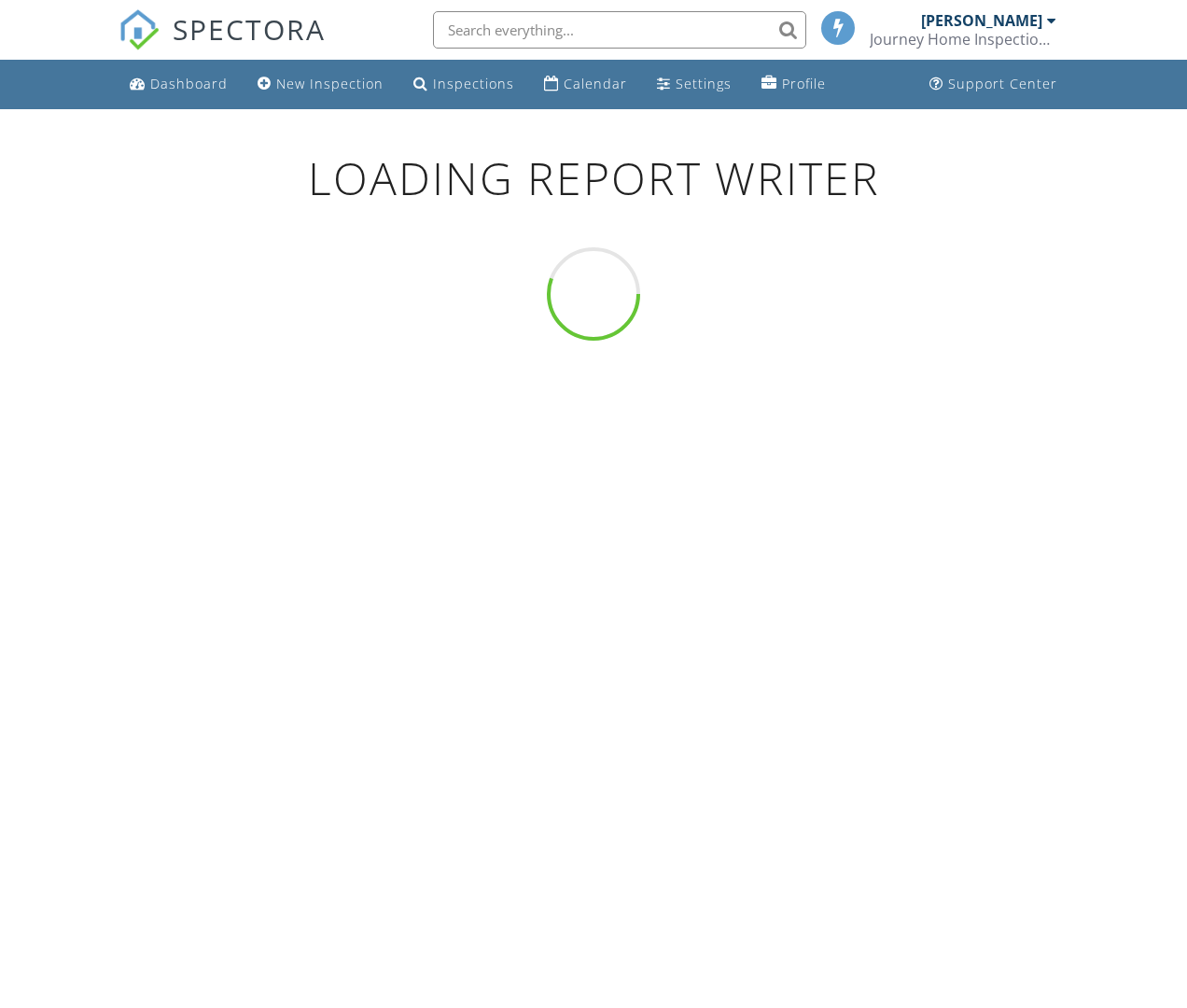 scroll, scrollTop: 0, scrollLeft: 0, axis: both 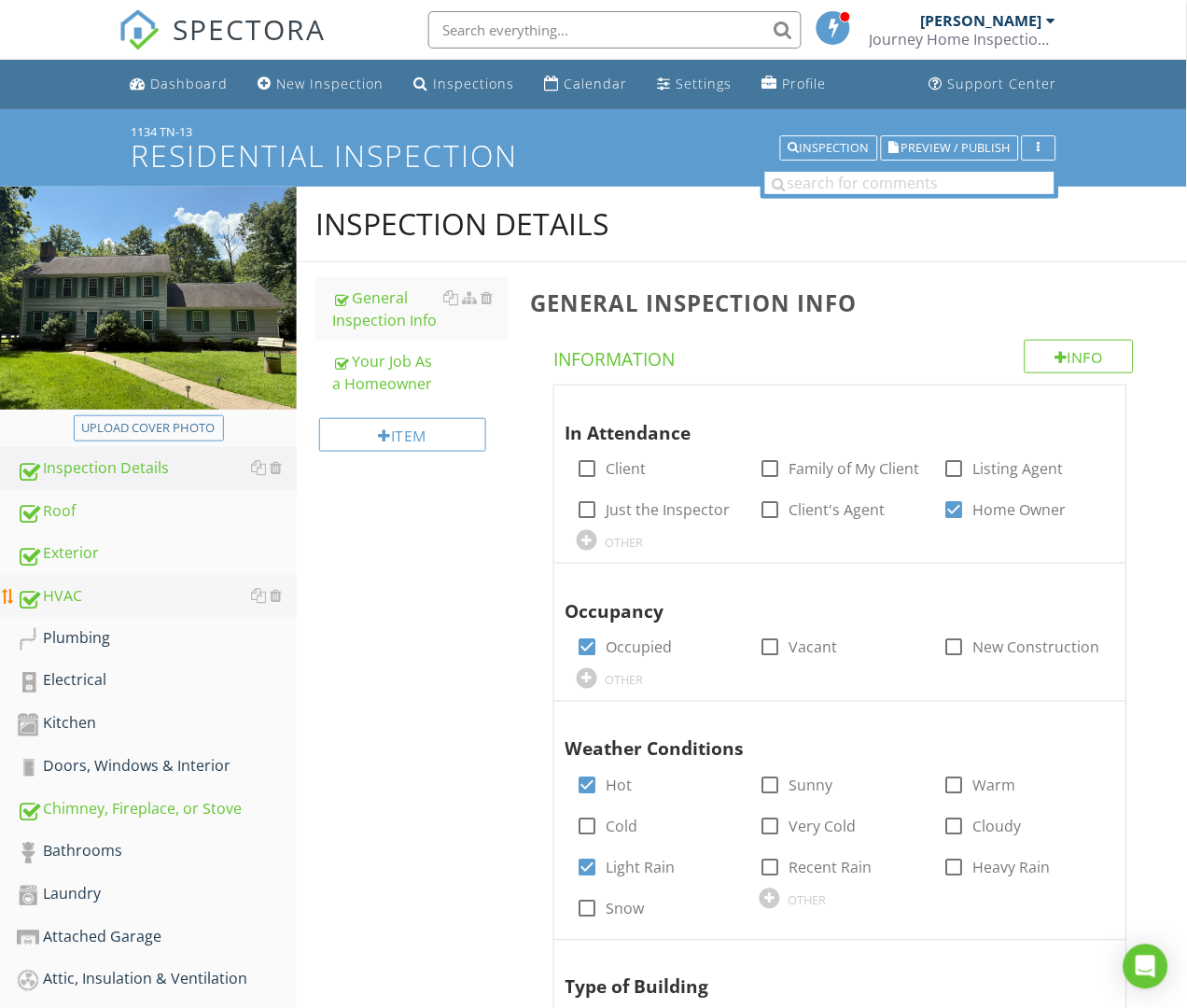 click on "HVAC" at bounding box center [157, 596] 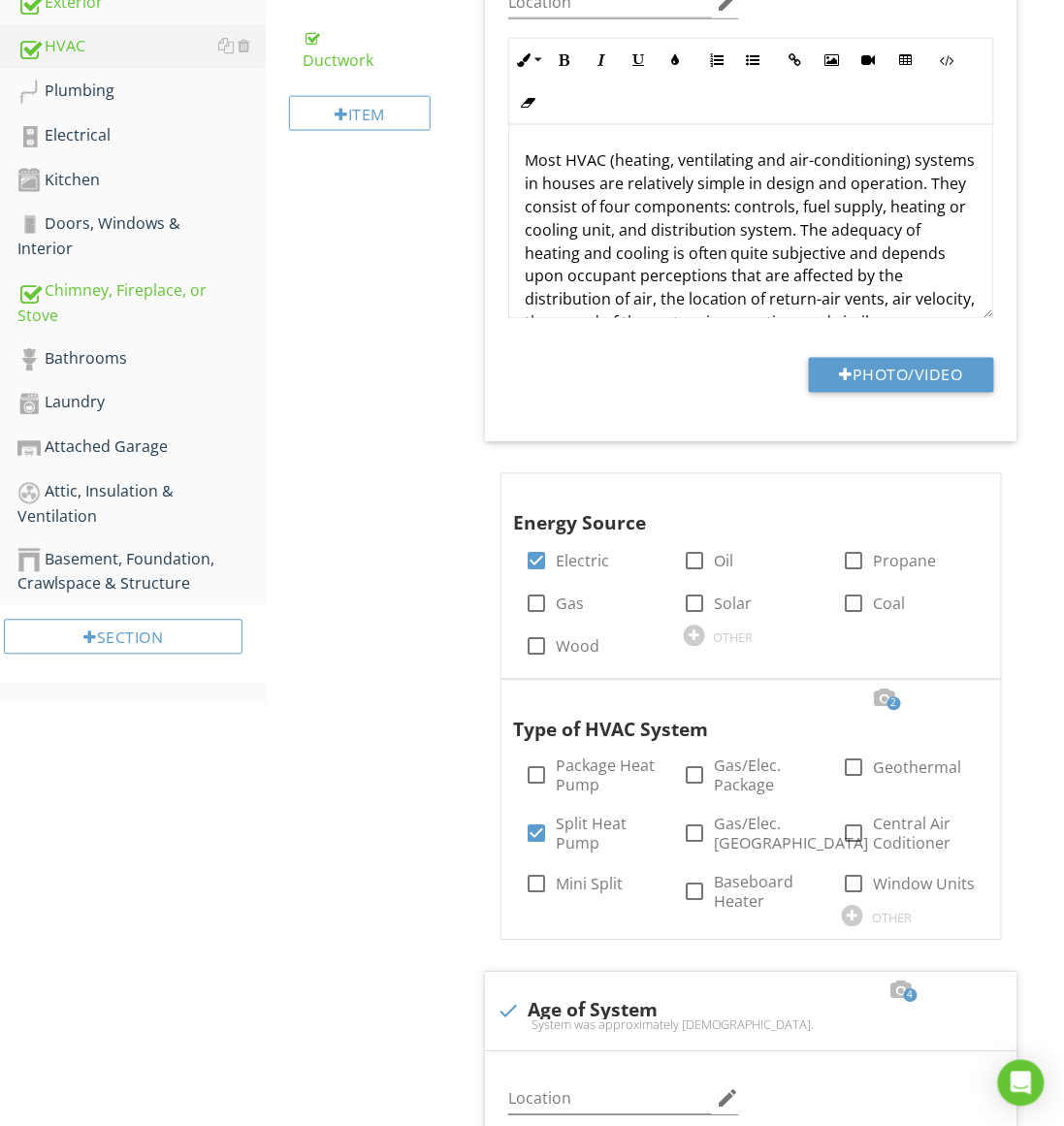 scroll, scrollTop: 675, scrollLeft: 0, axis: vertical 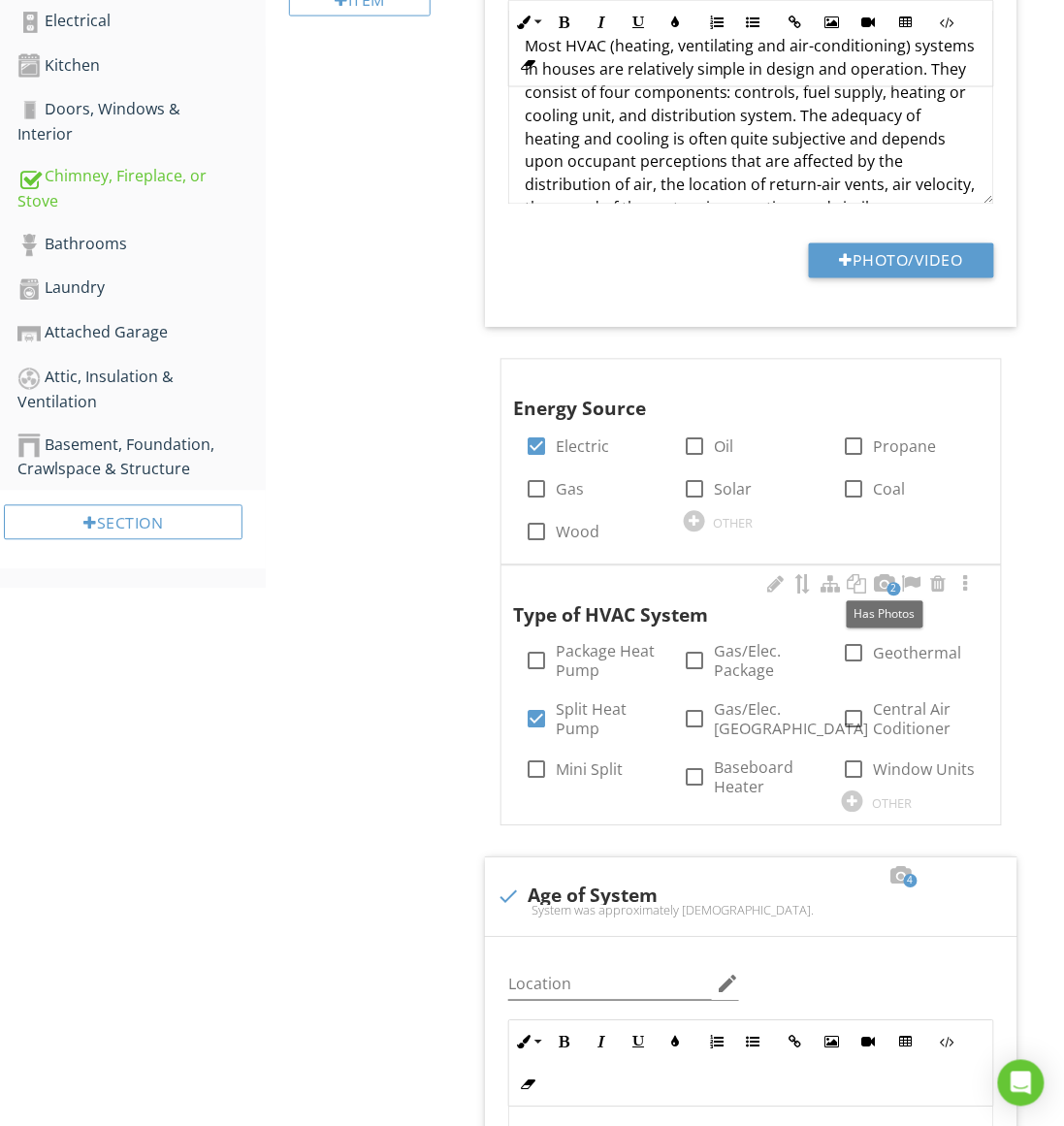 click on "2" at bounding box center (894, 590) 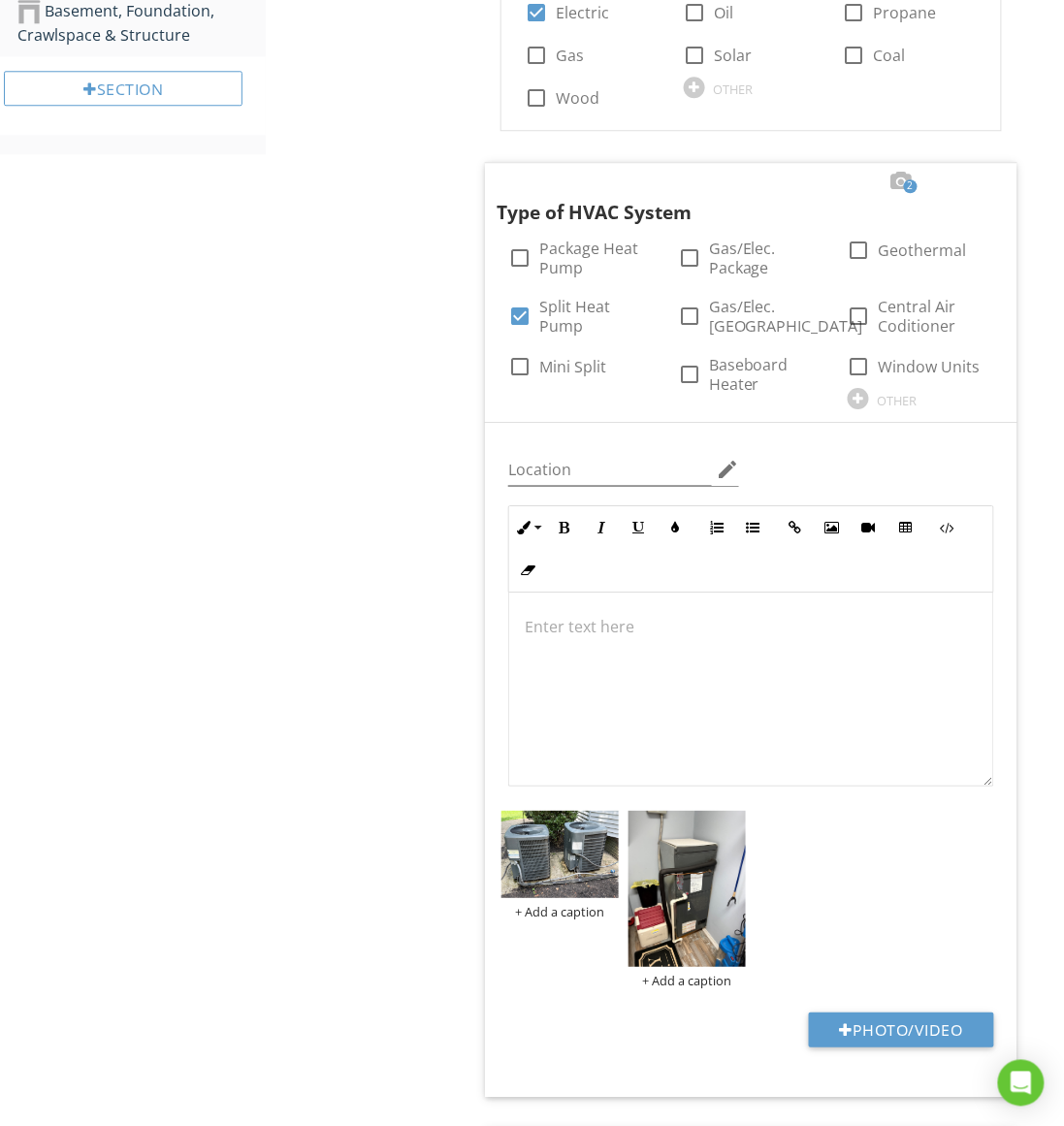 scroll, scrollTop: 1158, scrollLeft: 0, axis: vertical 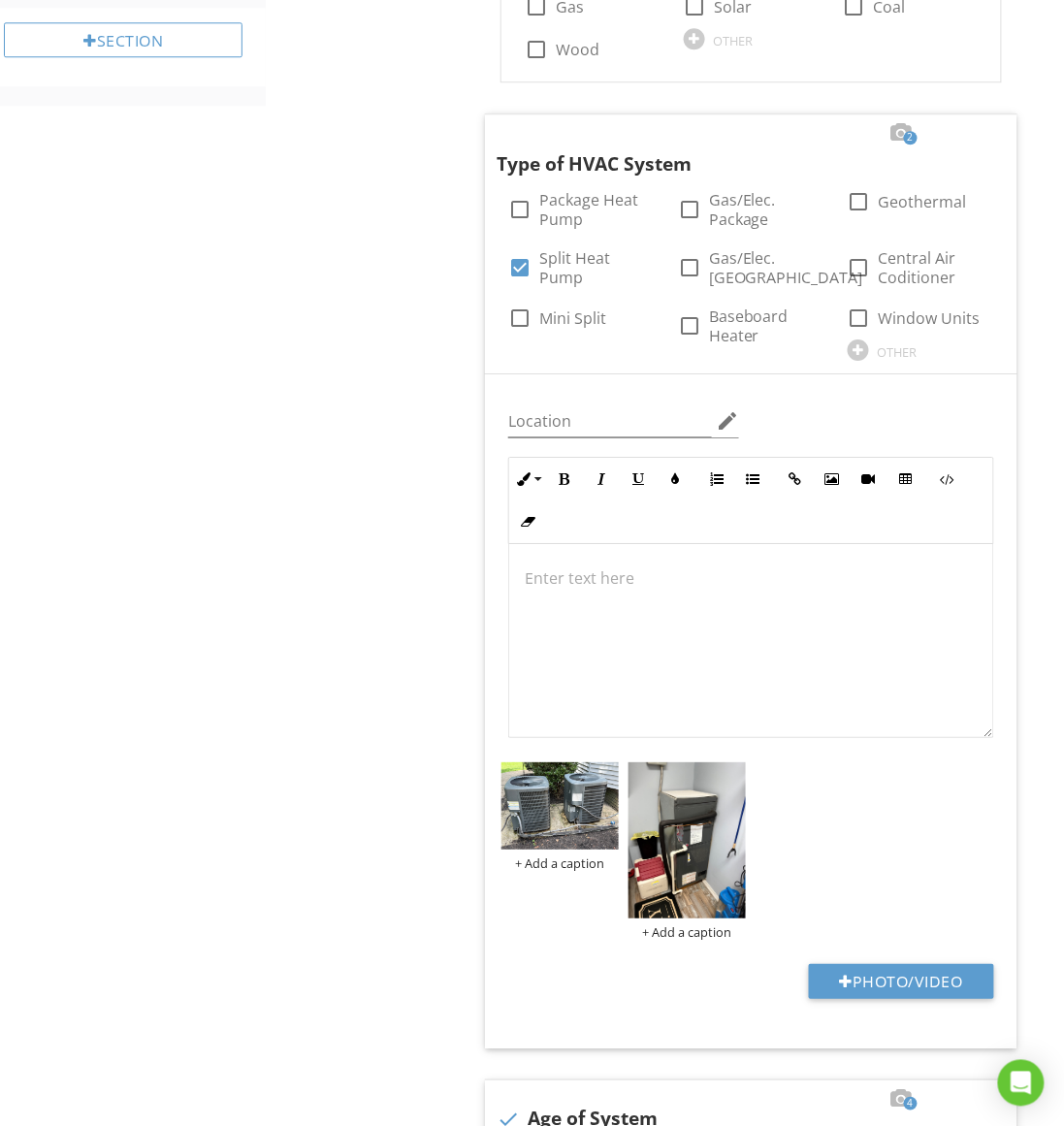 click on "HVAC
Heating & Cooling System Information
Thermostat and Normal Operating Controls
Condensate
Ductwork
Item
Heating & Cooling System Information
Info
Information                       check
Homeowner's Responsibility
Location edit       Inline Style XLarge Large Normal Small Light Small/Light Bold Italic Underline Colors Ordered List Unordered List Insert Link Insert Image Insert Video Insert Table Code View Clear Formatting It's your job  to get the HVAC system inspected and serviced every year. And if you're system as an air filter, be sure to keep that filter cleaned.  Enter text here
Photo/Video
check_box Electric   Oil" at bounding box center (664, 2669) 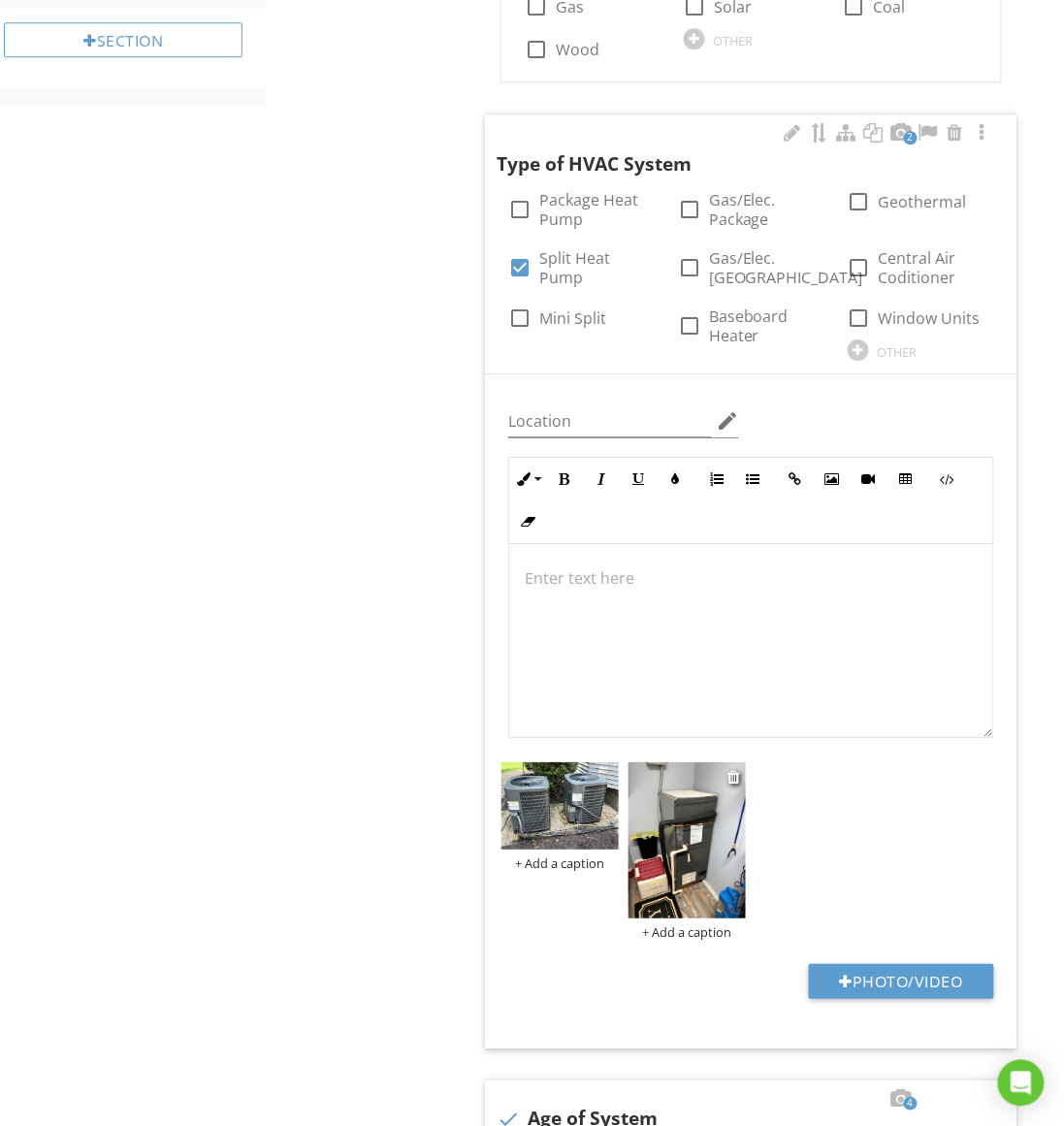 click at bounding box center (687, 841) 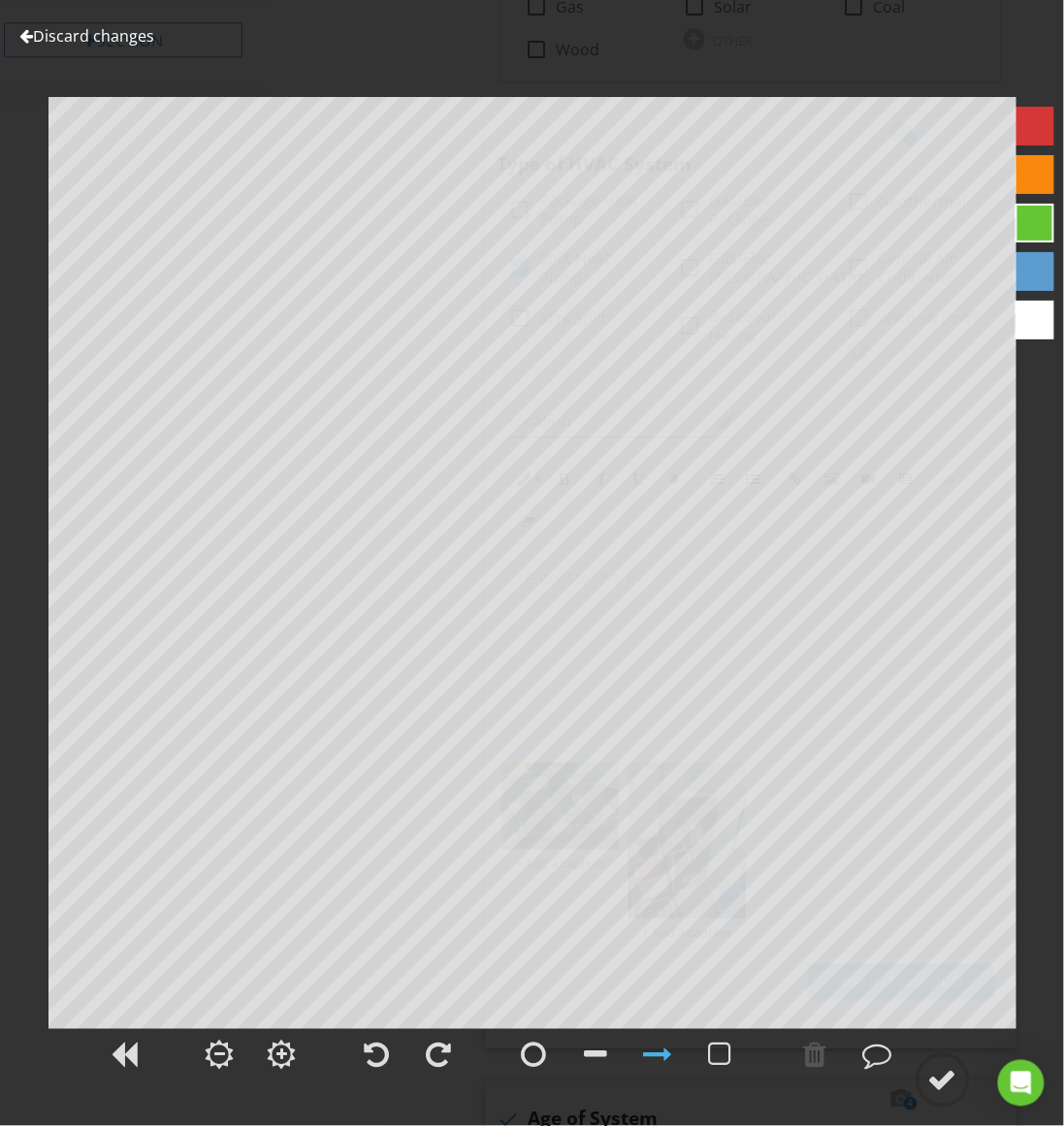 click on "Discard changes" at bounding box center (86, 36) 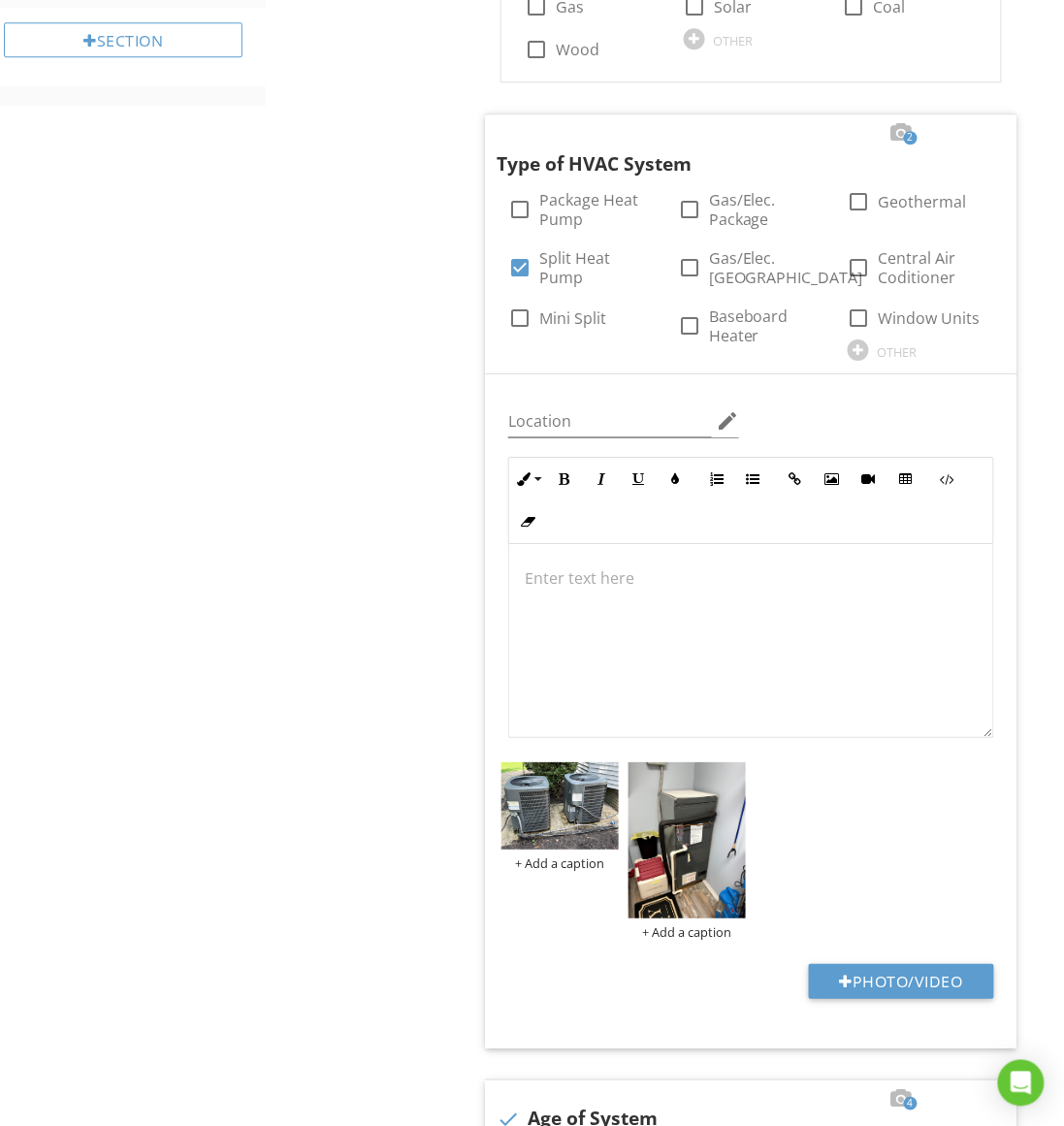 click on "HVAC
Heating & Cooling System Information
Thermostat and Normal Operating Controls
Condensate
Ductwork
Item
Heating & Cooling System Information
Info
Information                       check
Homeowner's Responsibility
Location edit       Inline Style XLarge Large Normal Small Light Small/Light Bold Italic Underline Colors Ordered List Unordered List Insert Link Insert Image Insert Video Insert Table Code View Clear Formatting It's your job  to get the HVAC system inspected and serviced every year. And if you're system as an air filter, be sure to keep that filter cleaned.  Enter text here
Photo/Video
check_box Electric   Oil" at bounding box center [664, 2669] 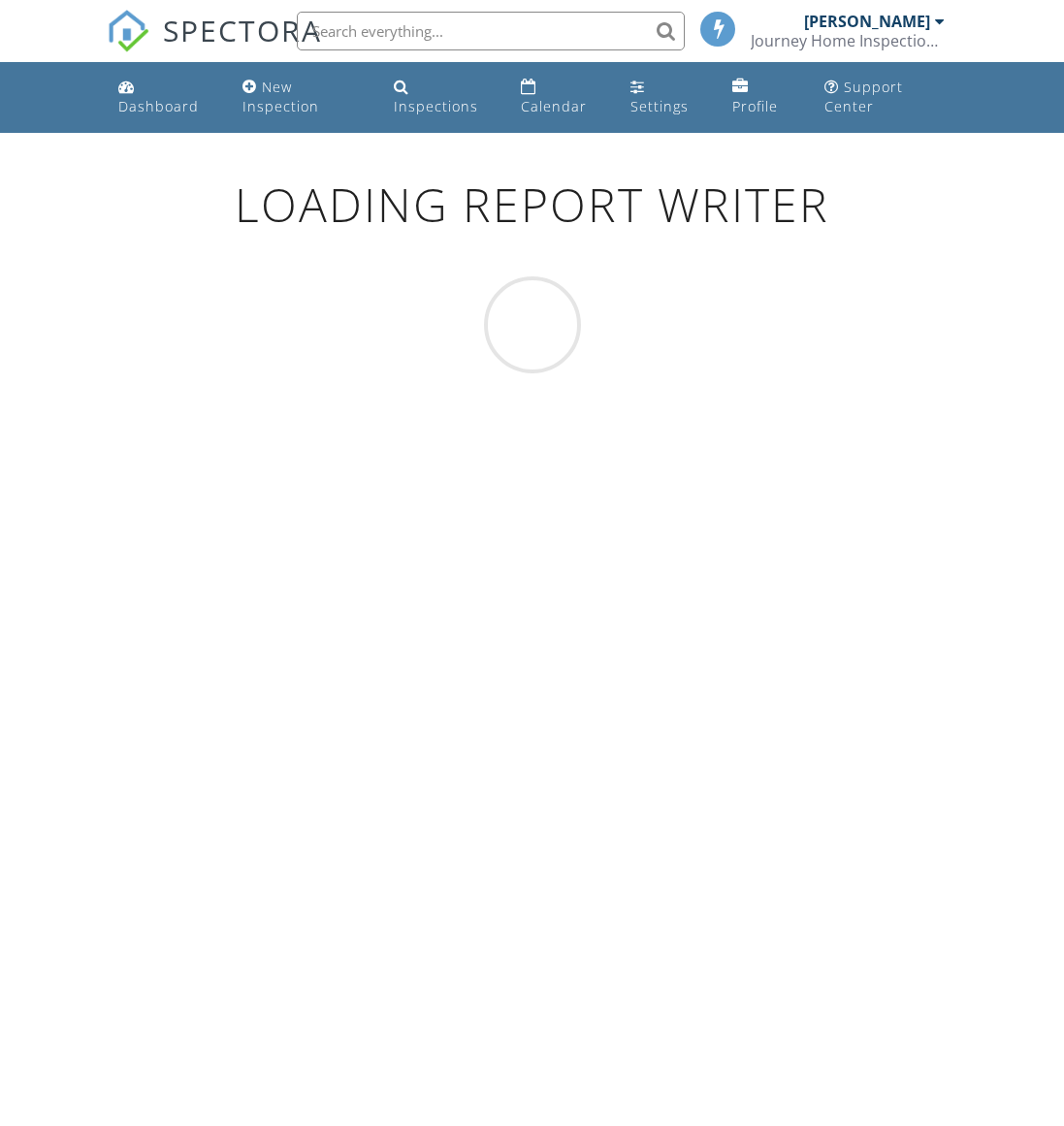 scroll, scrollTop: 0, scrollLeft: 0, axis: both 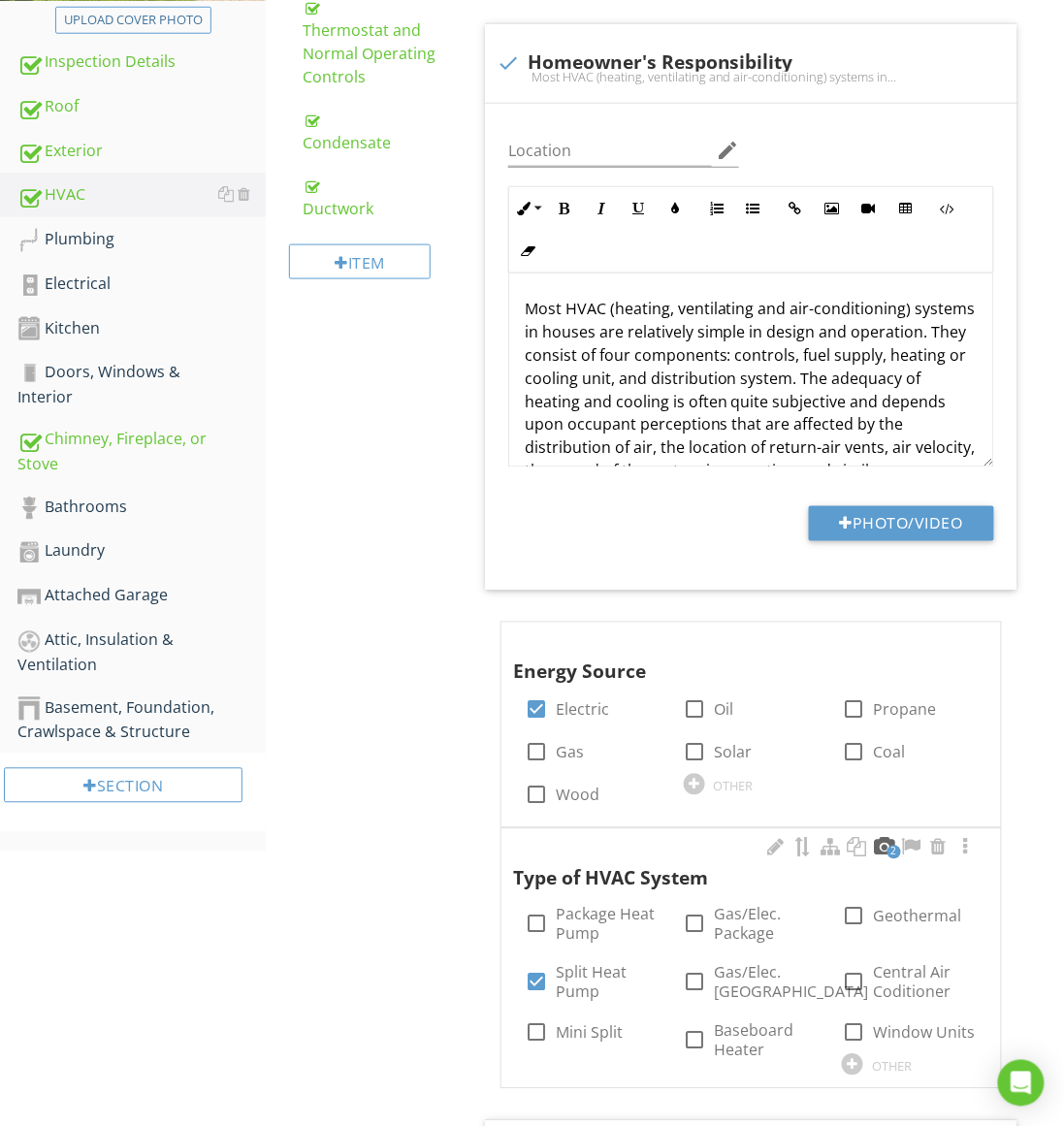click at bounding box center [885, 848] 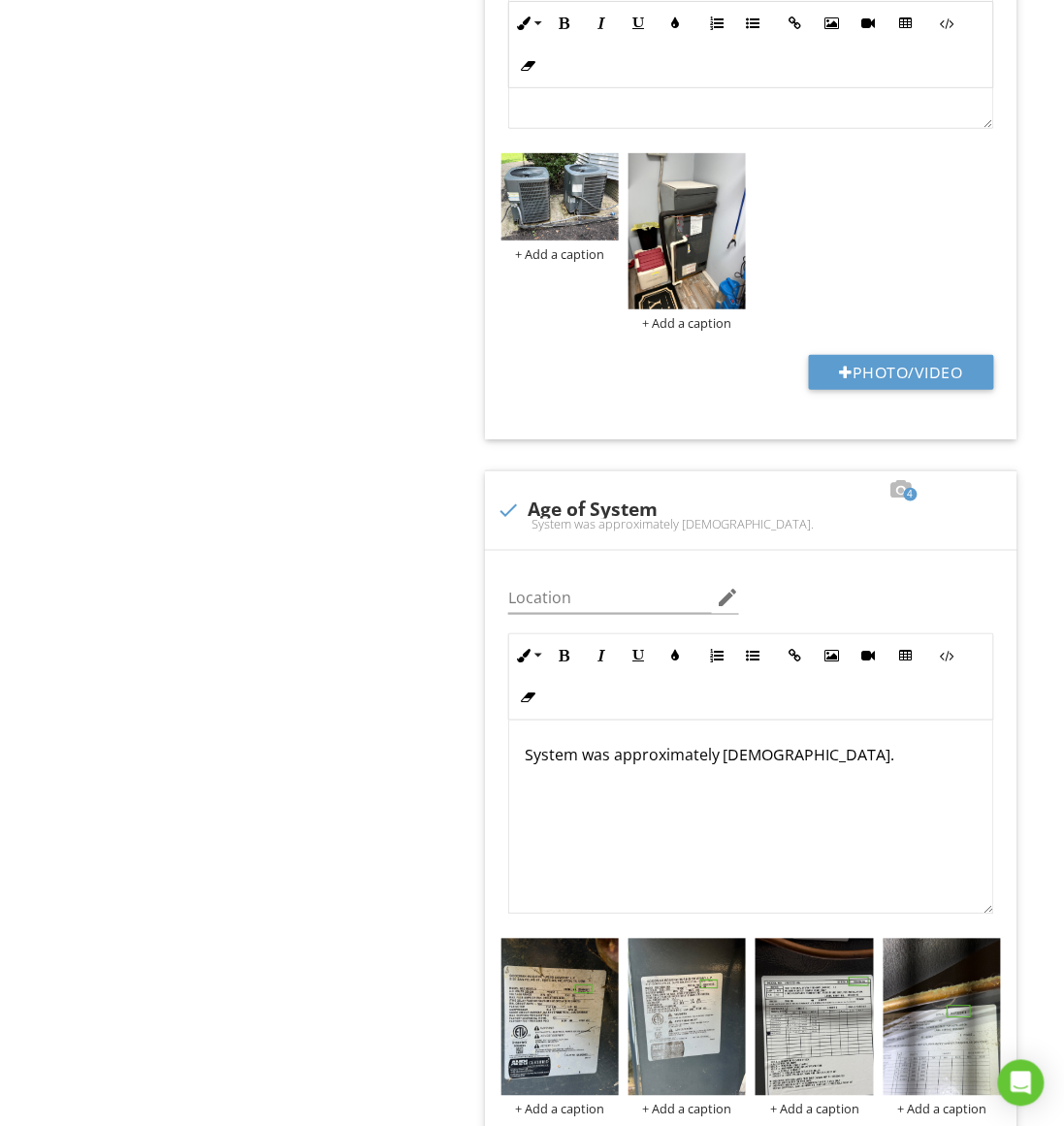 scroll, scrollTop: 1718, scrollLeft: 0, axis: vertical 